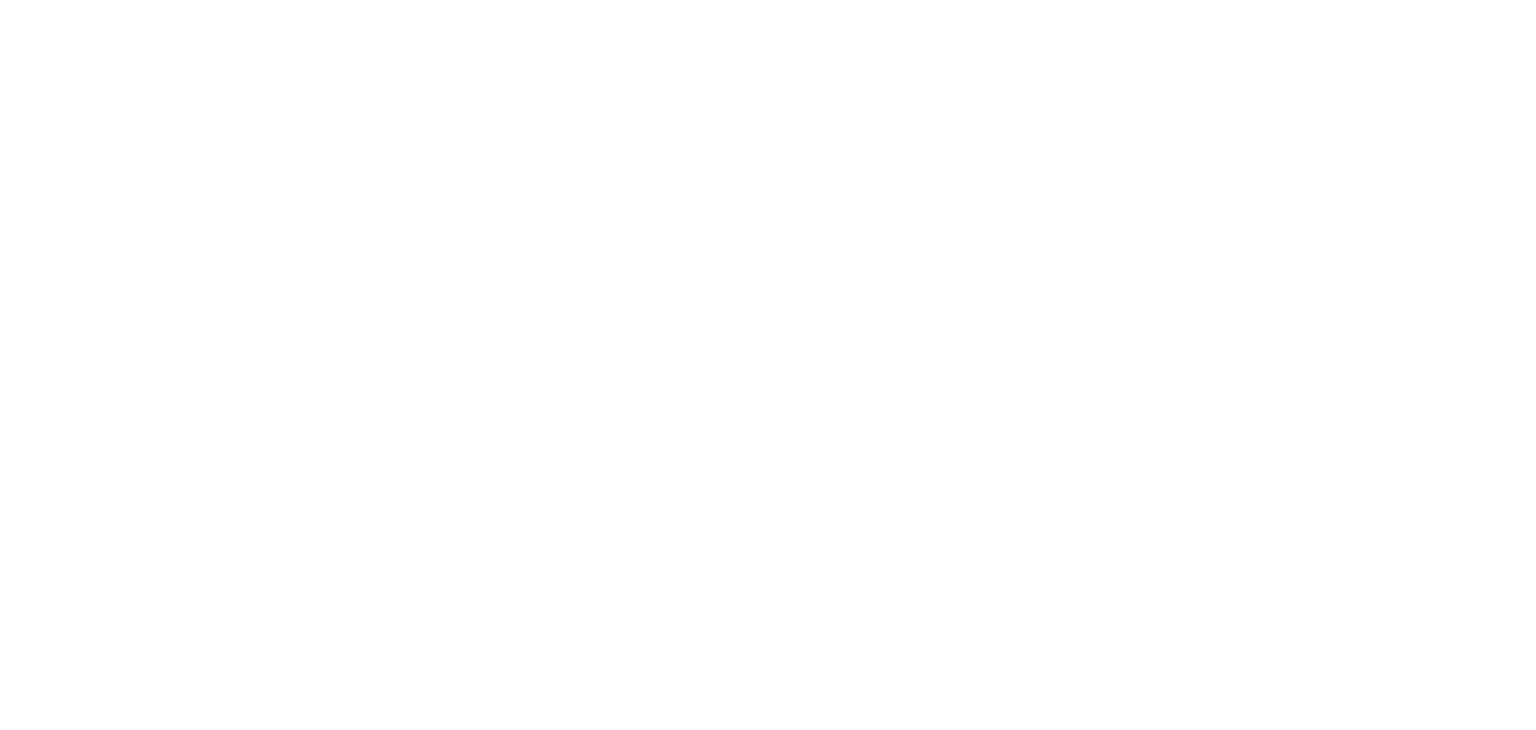scroll, scrollTop: 0, scrollLeft: 0, axis: both 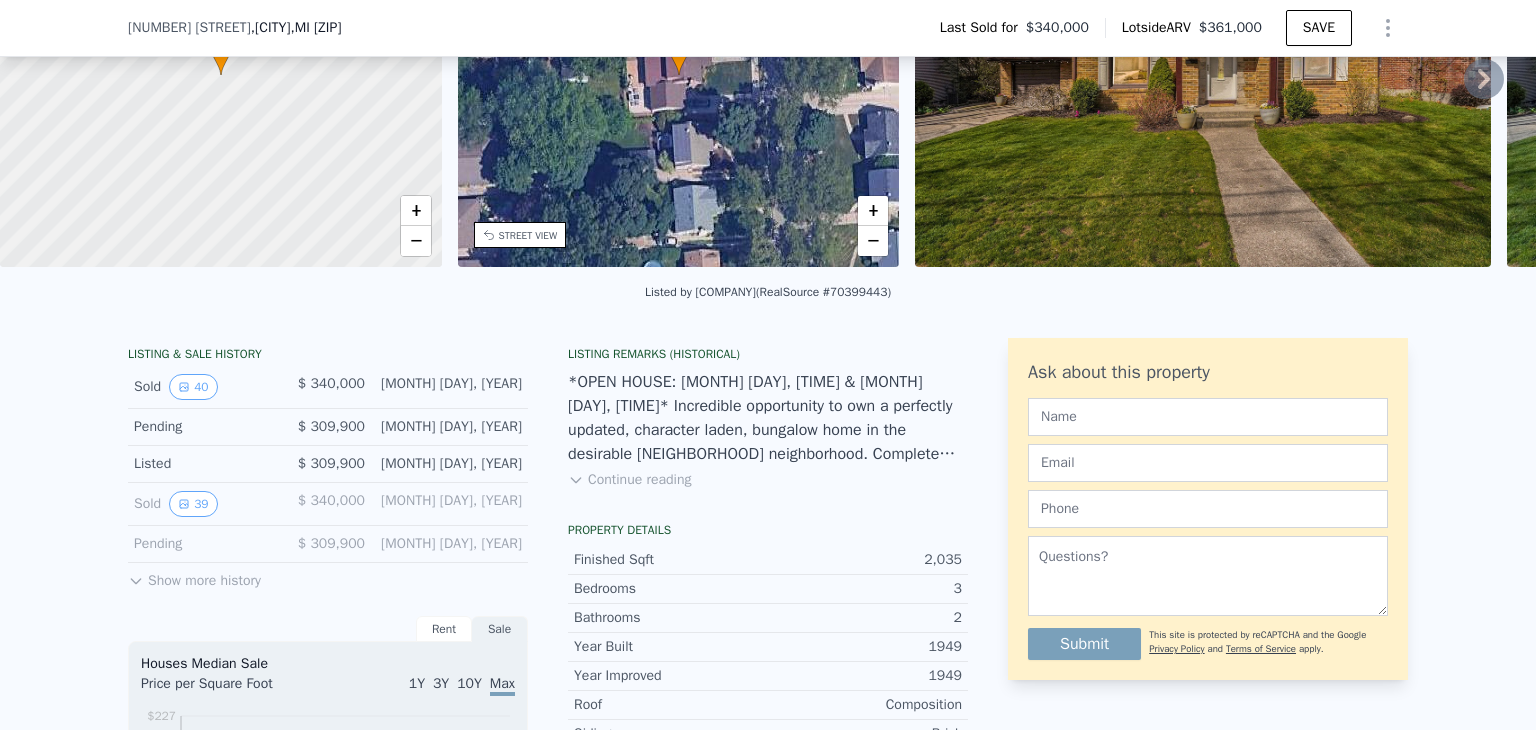 click on "Show more history" at bounding box center [194, 577] 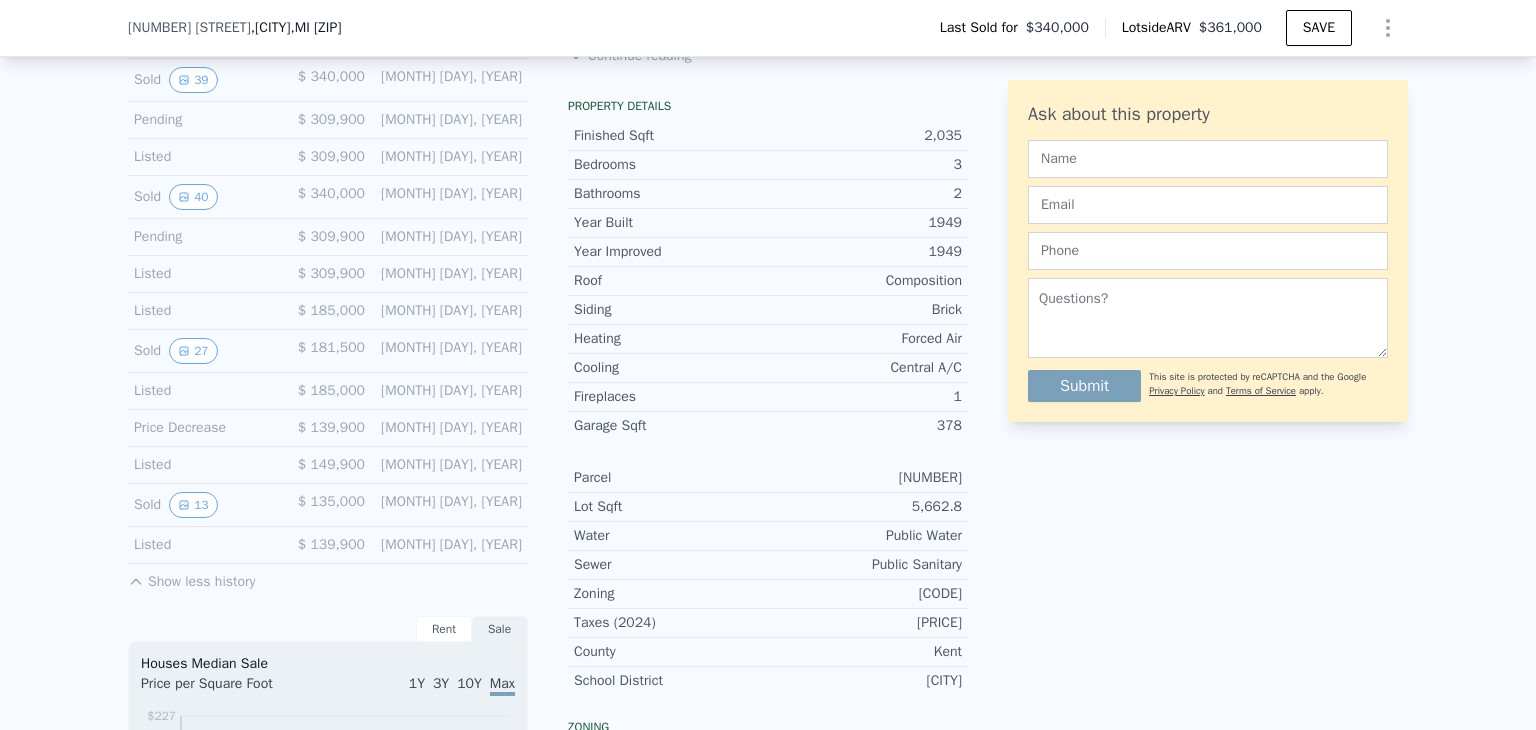 scroll, scrollTop: 695, scrollLeft: 0, axis: vertical 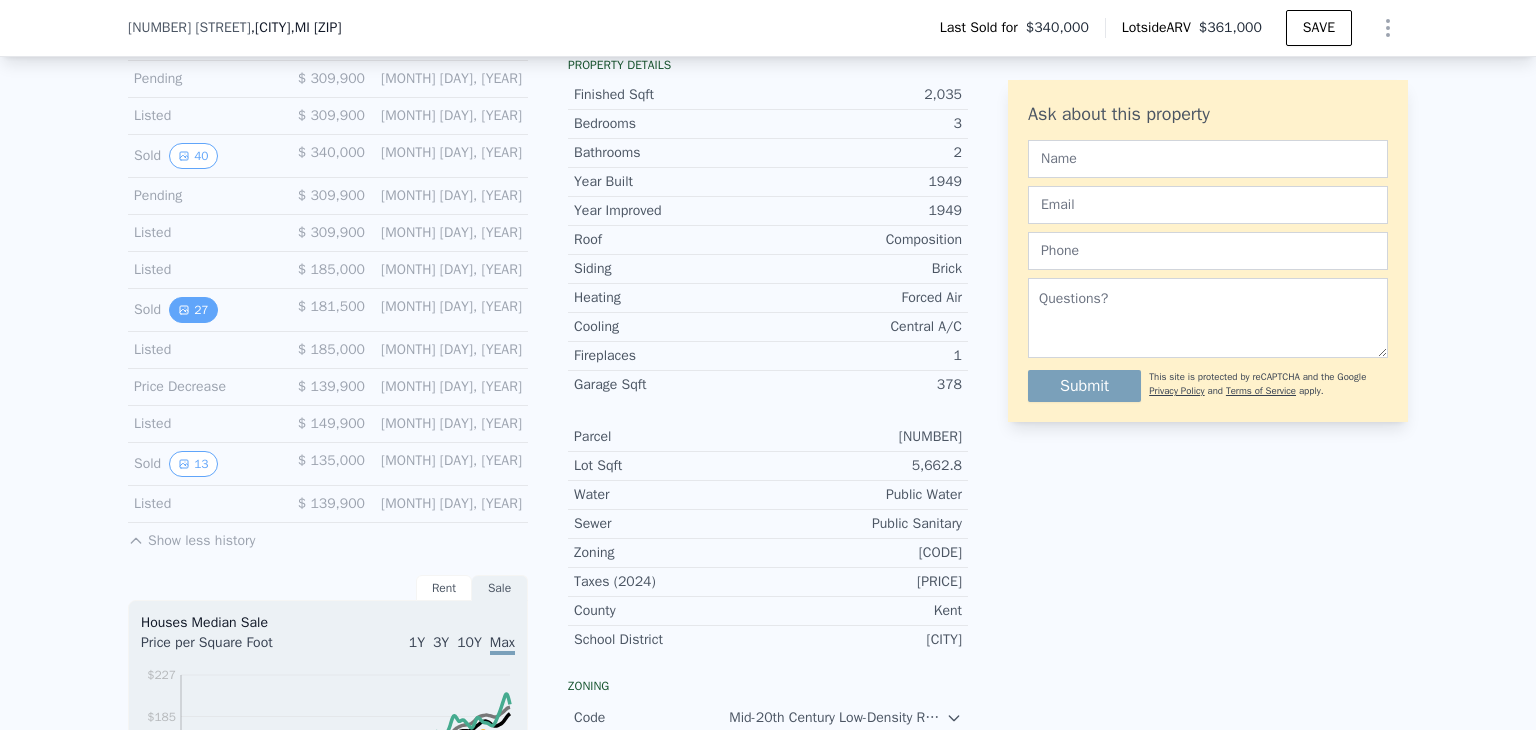 click 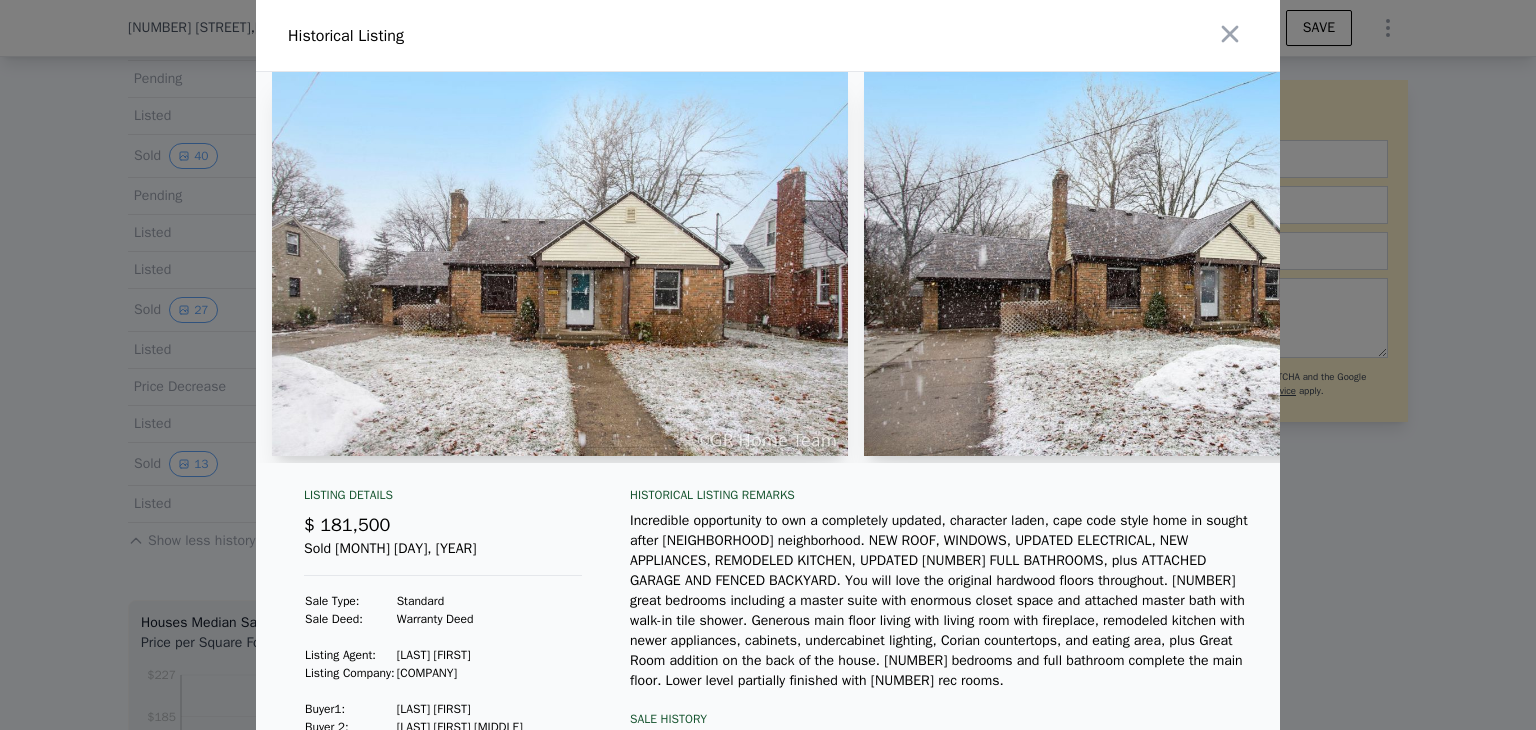 click at bounding box center (560, 264) 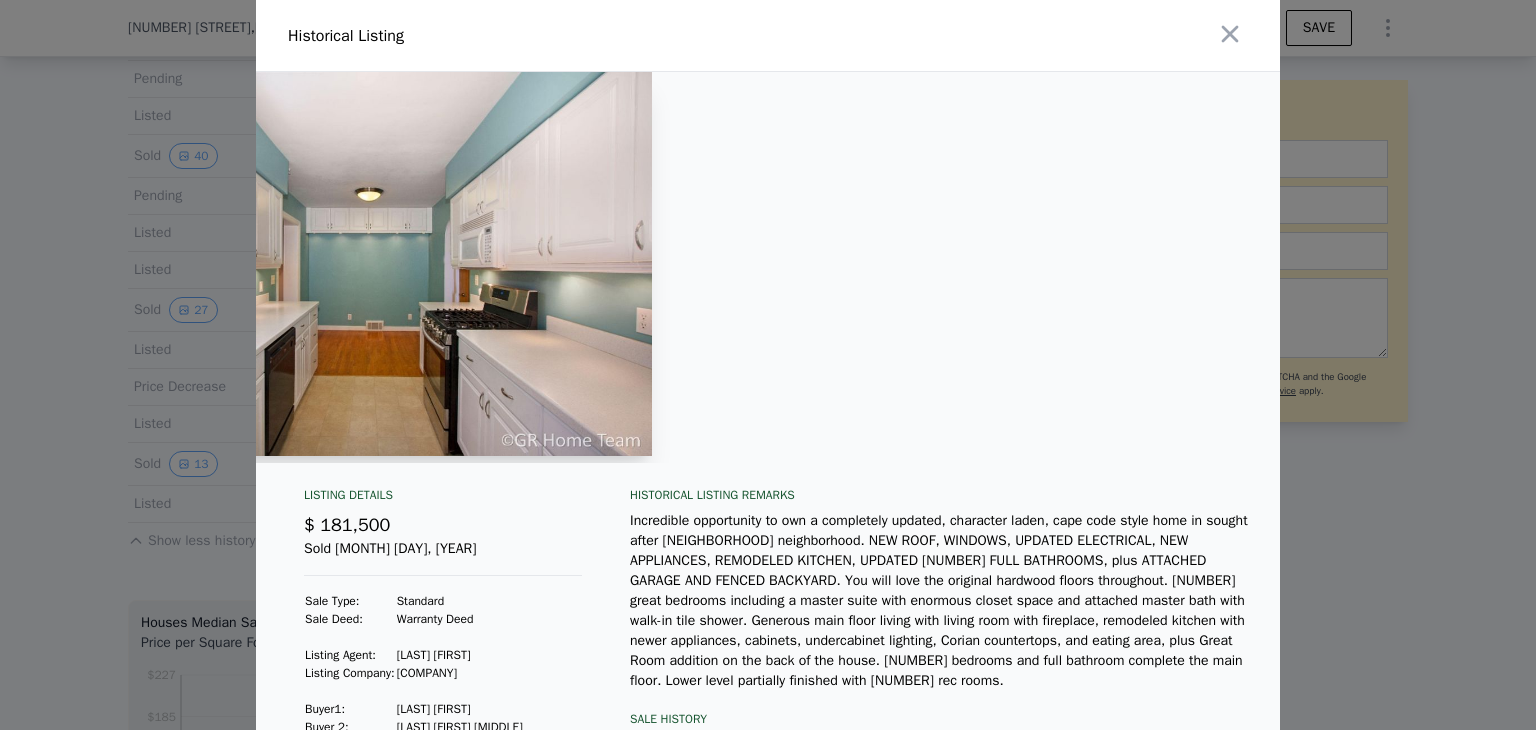 scroll, scrollTop: 0, scrollLeft: 3200, axis: horizontal 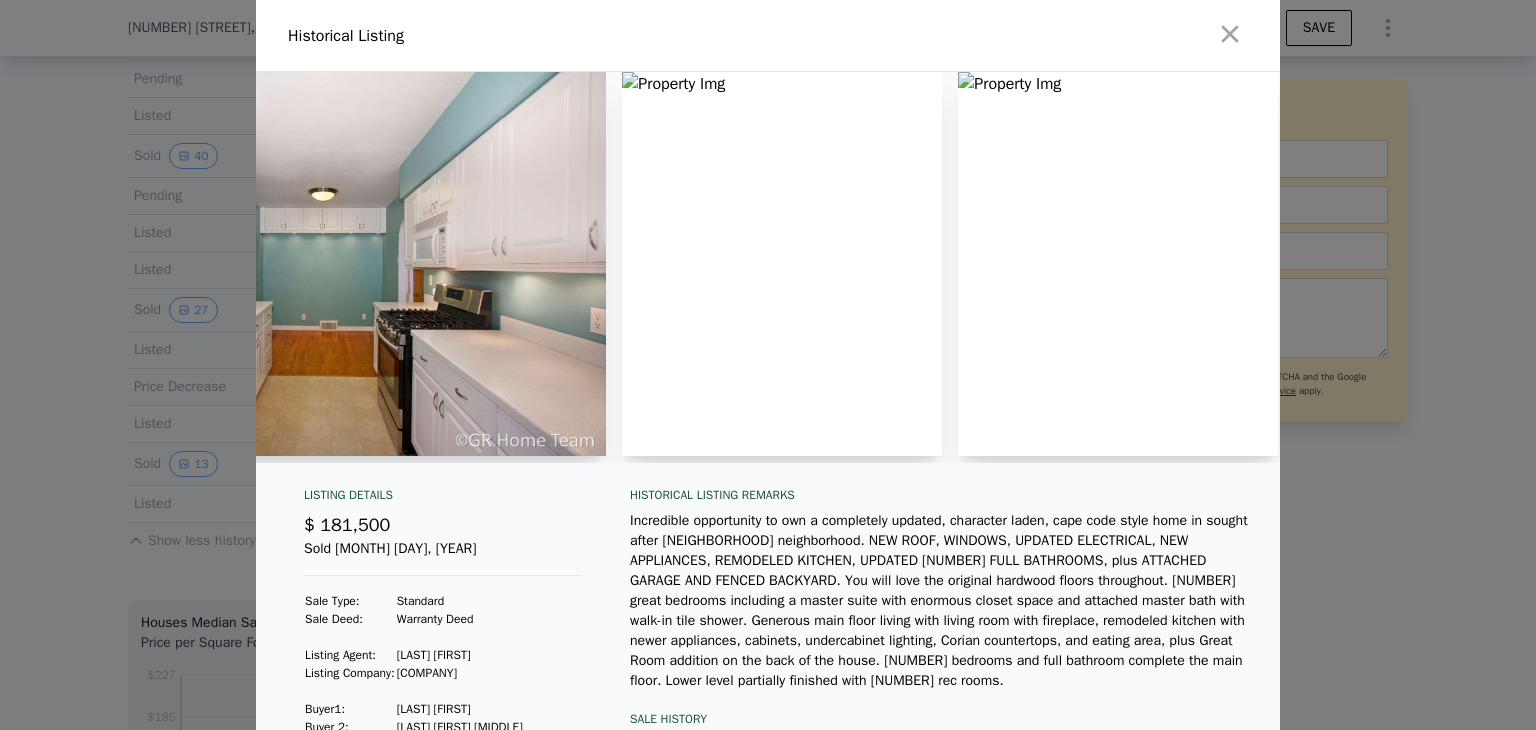 click at bounding box center [782, 264] 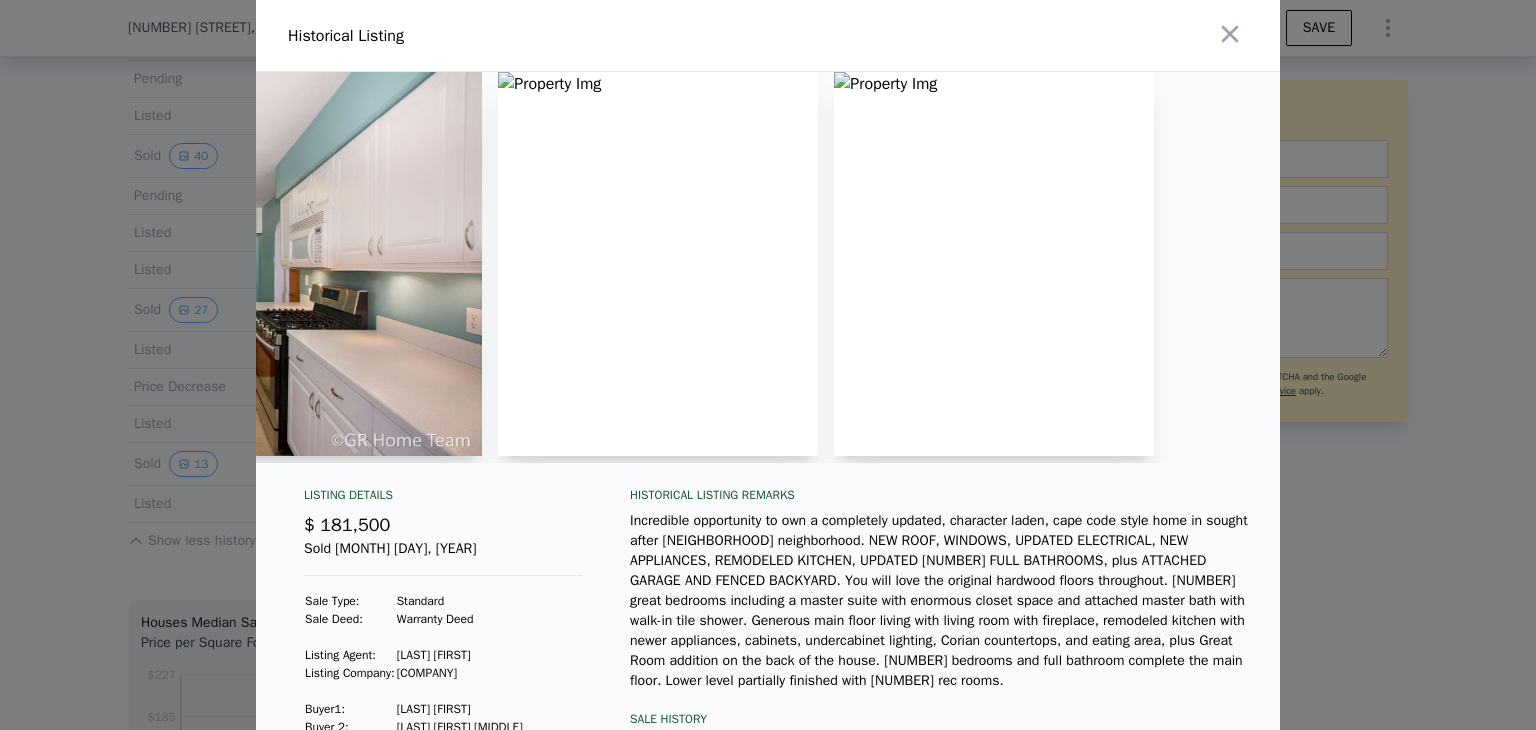 scroll, scrollTop: 0, scrollLeft: 3328, axis: horizontal 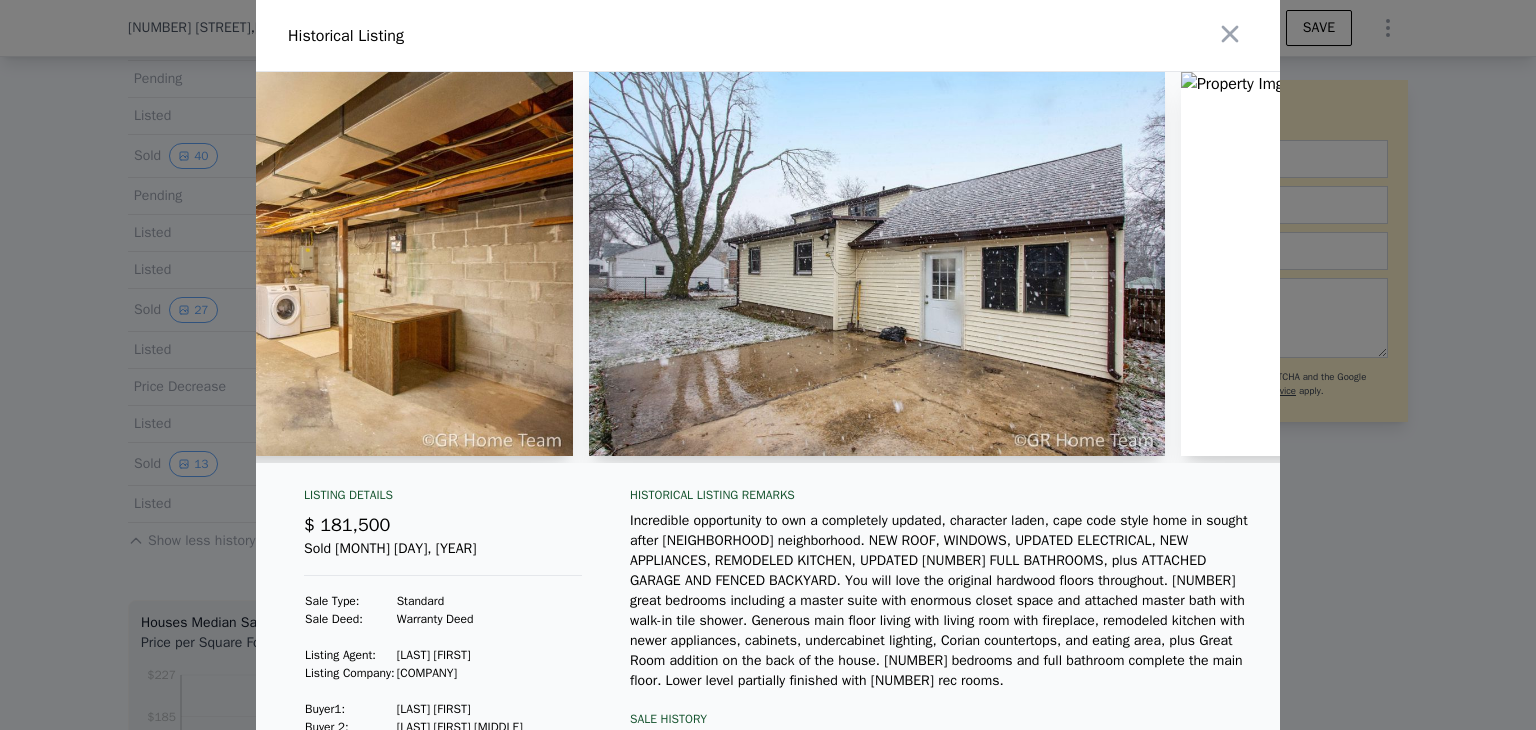click at bounding box center [877, 264] 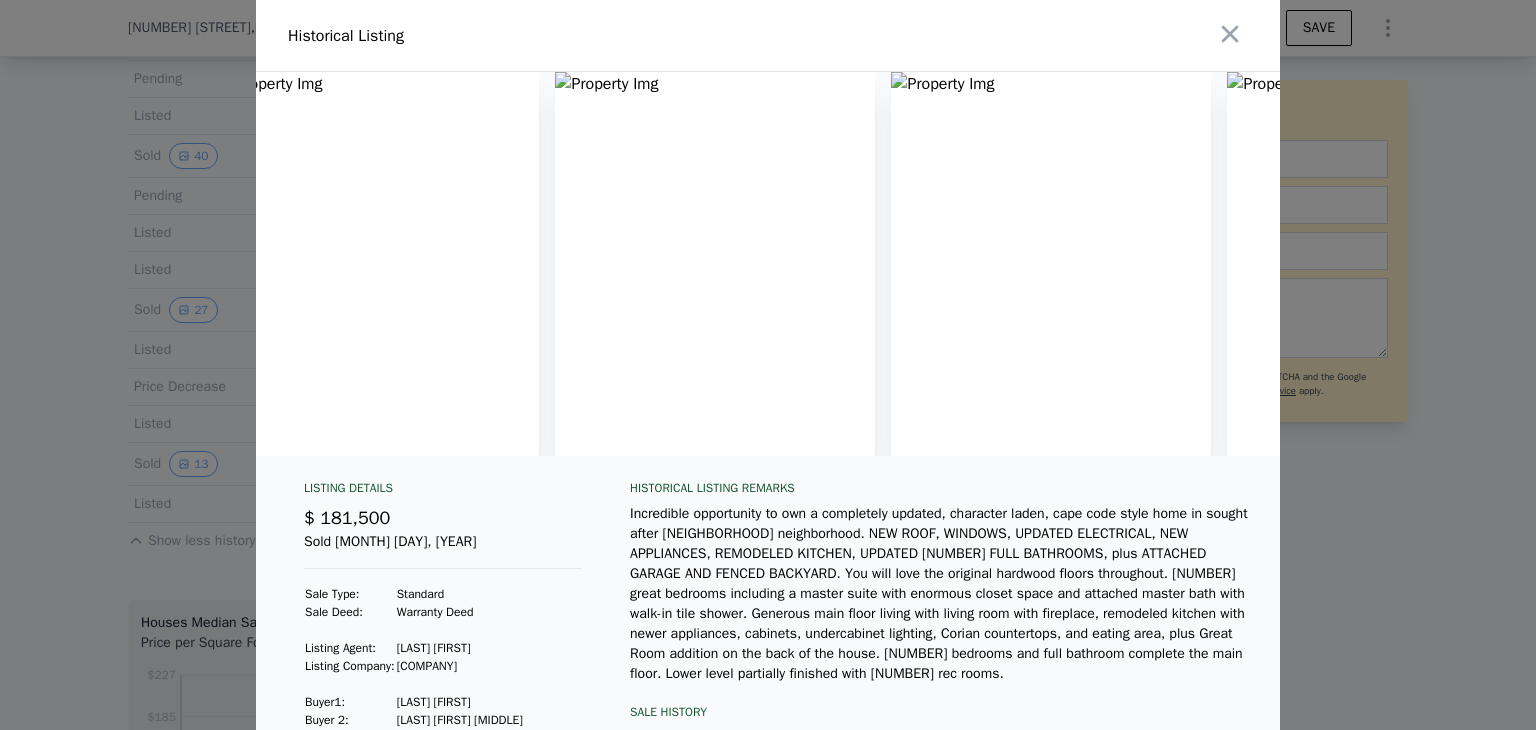 scroll, scrollTop: 0, scrollLeft: 6374, axis: horizontal 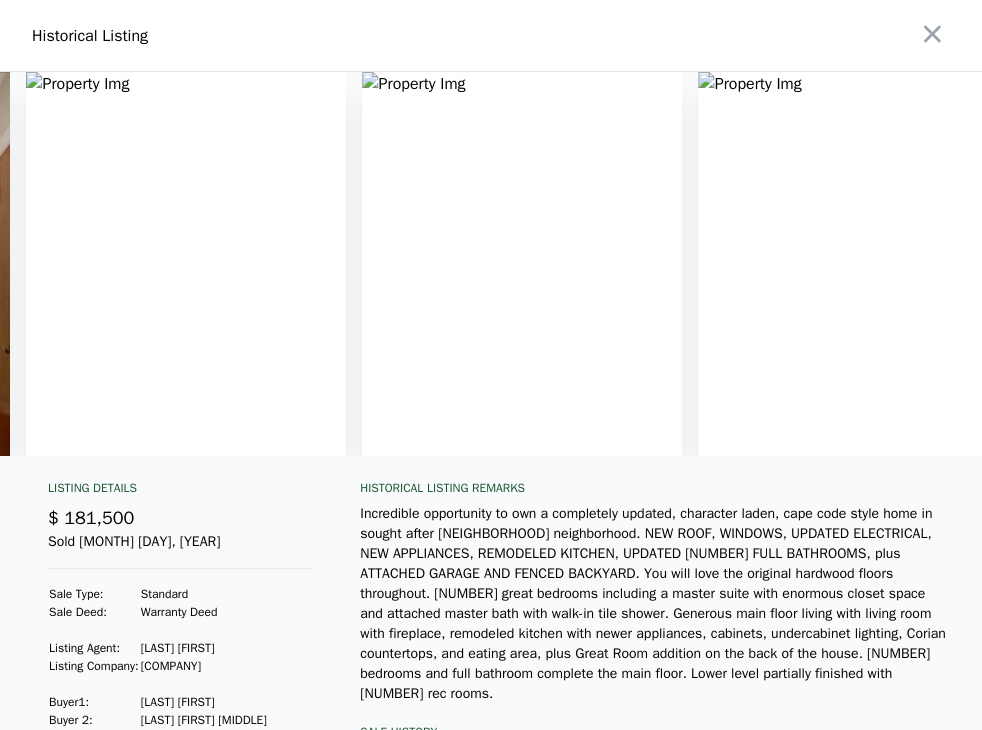 drag, startPoint x: 754, startPoint y: 245, endPoint x: 933, endPoint y: 481, distance: 296.2043 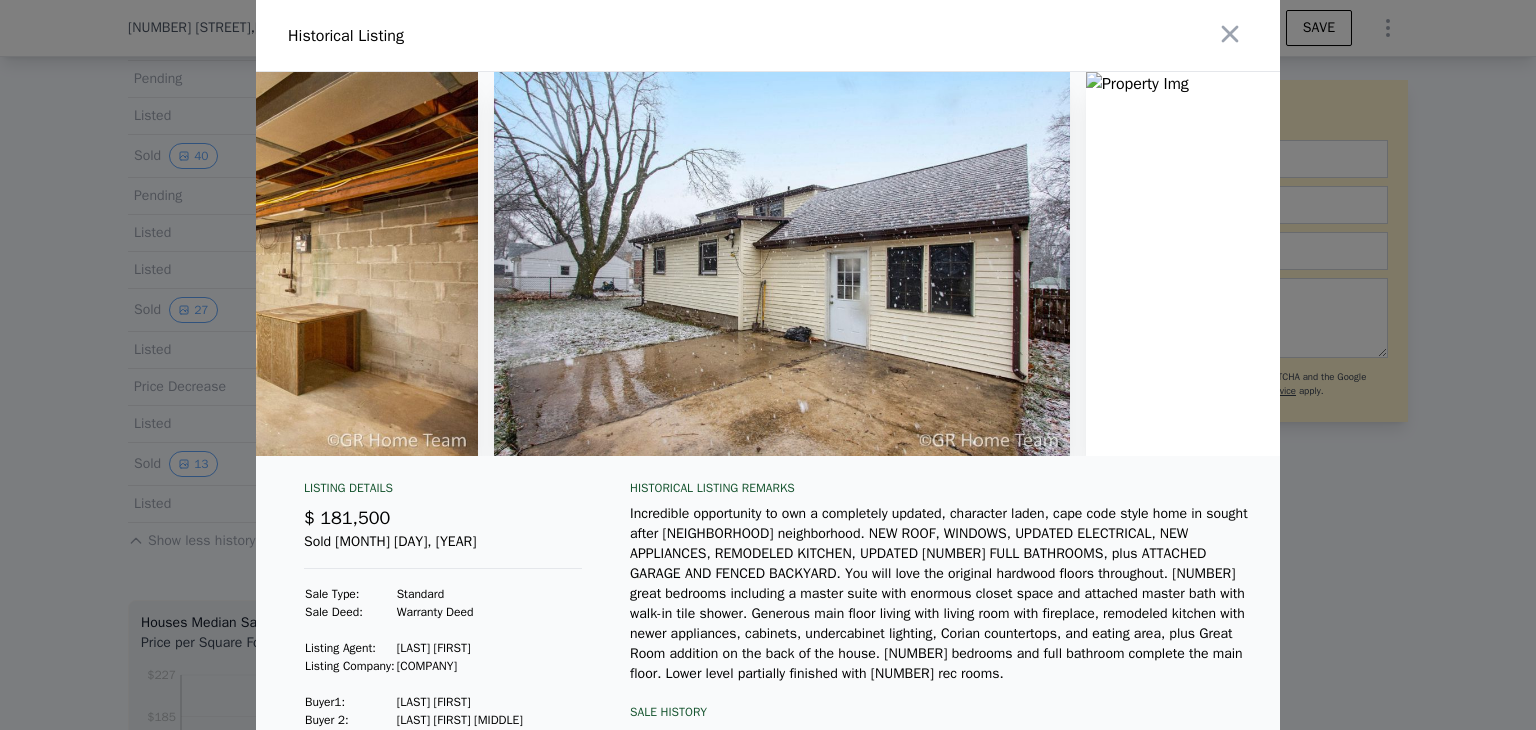 scroll, scrollTop: 0, scrollLeft: 9056, axis: horizontal 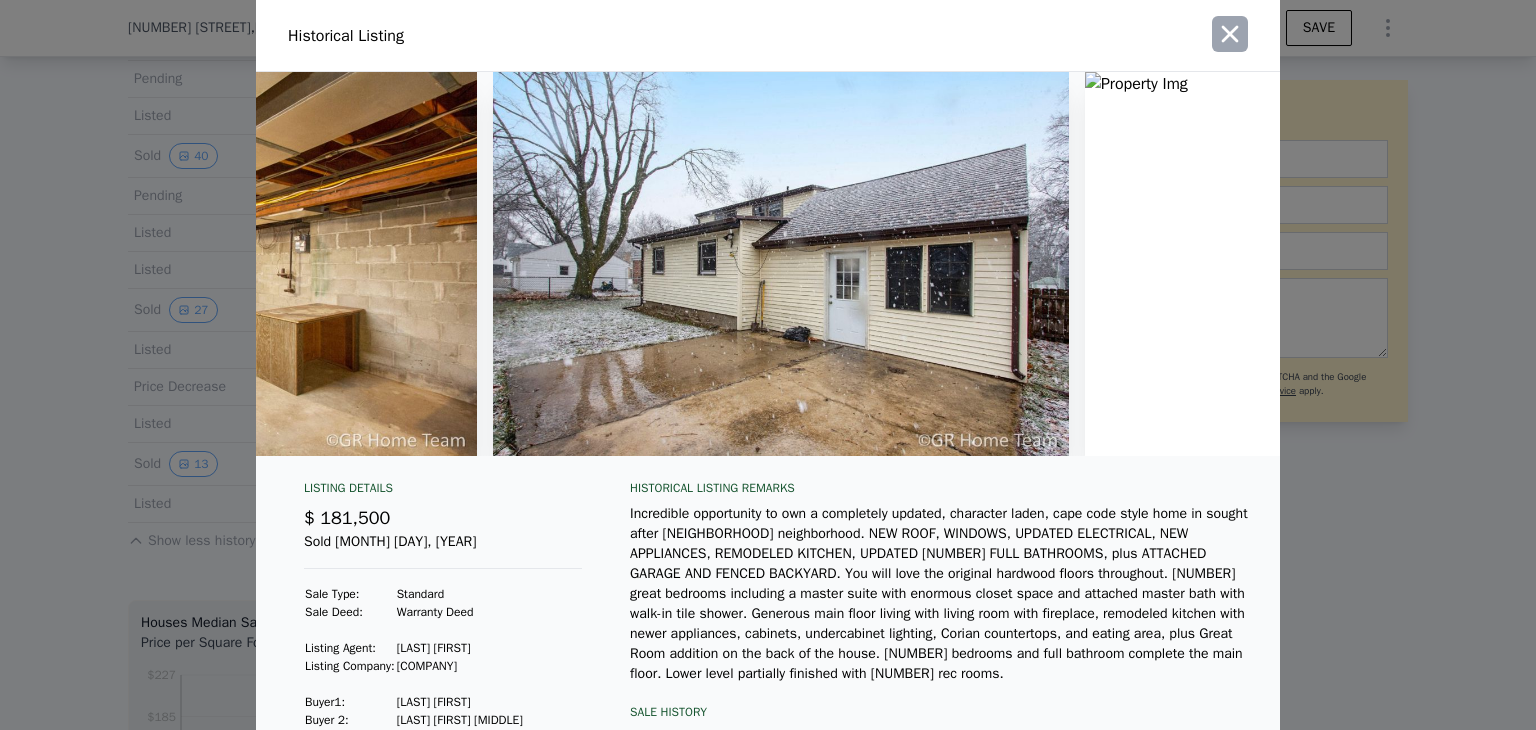 click 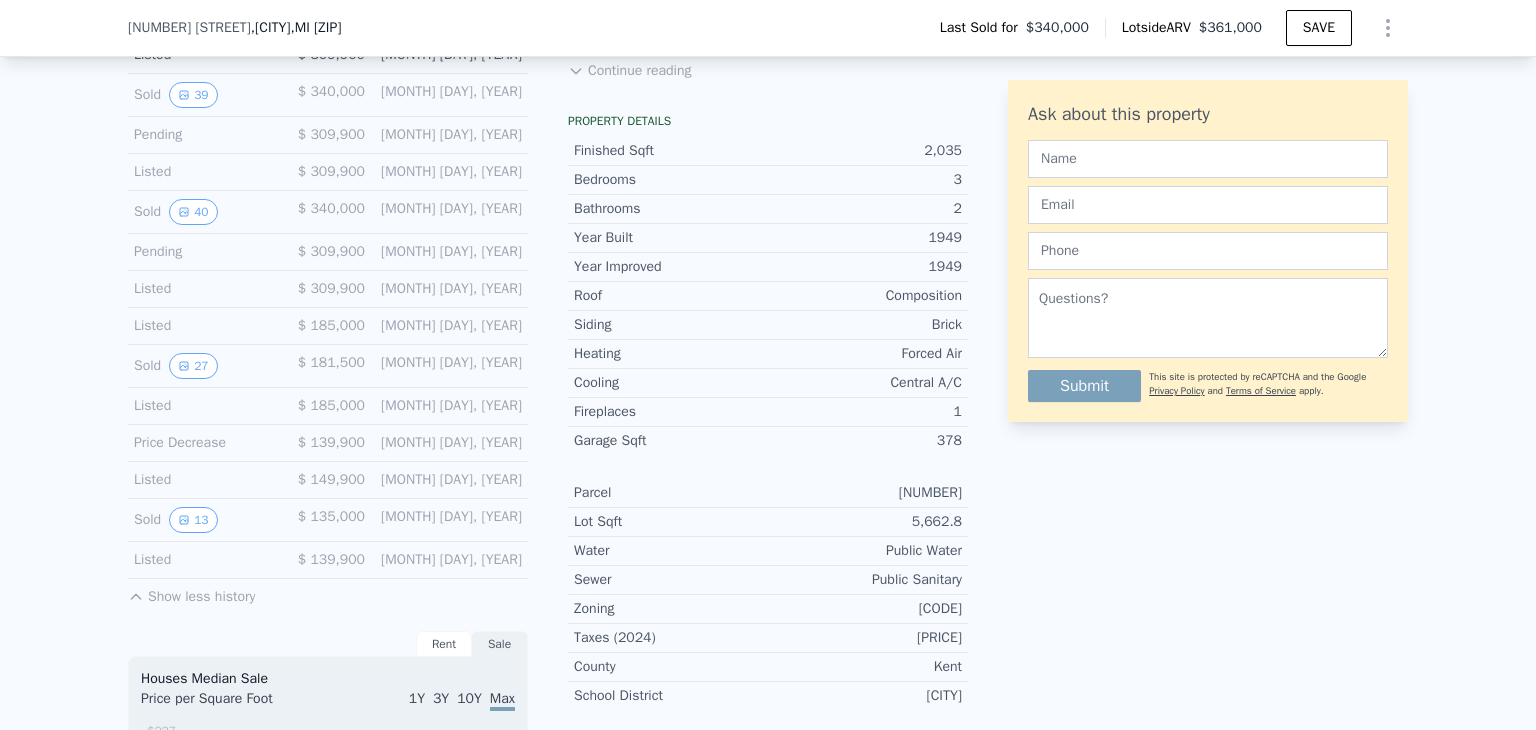 scroll, scrollTop: 634, scrollLeft: 0, axis: vertical 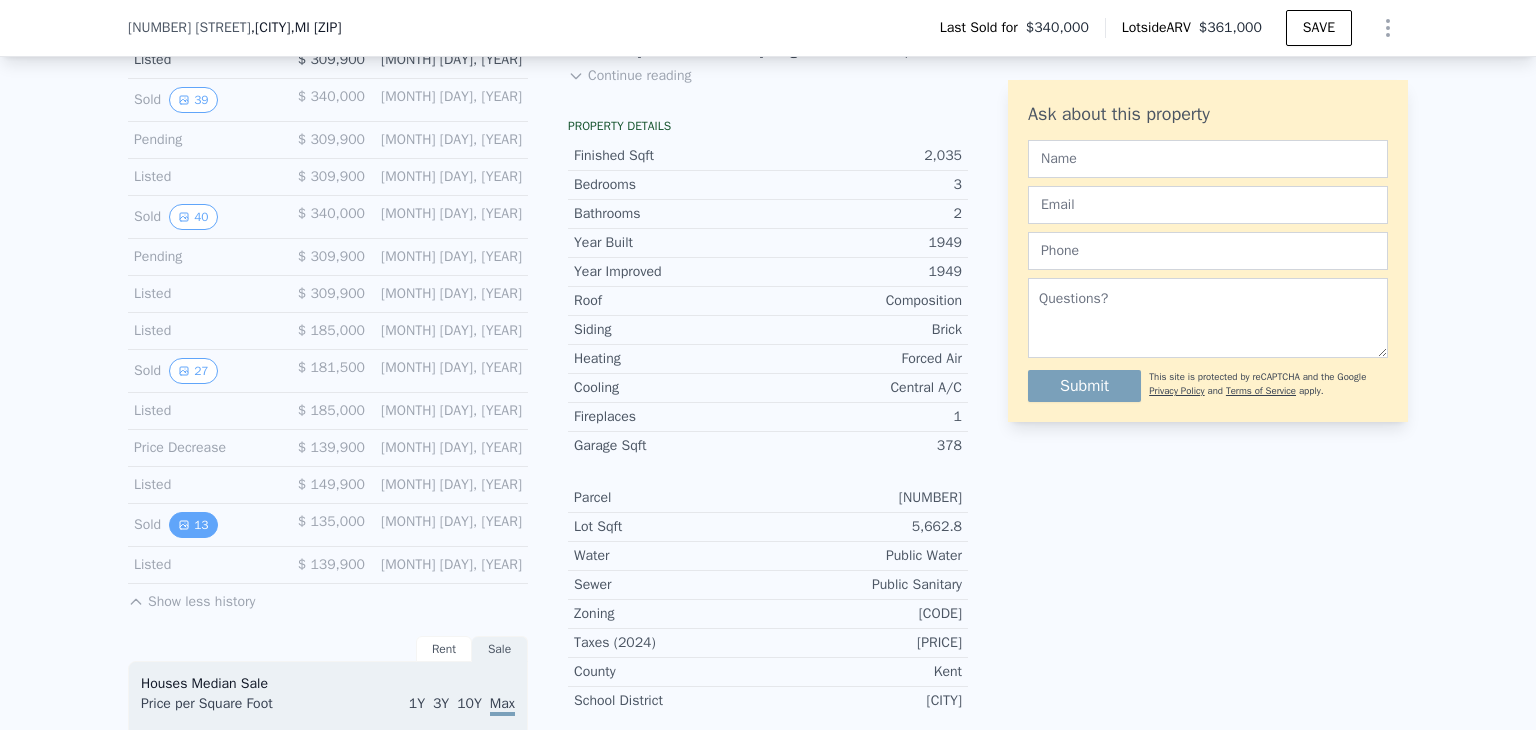 click on "13" at bounding box center [193, 525] 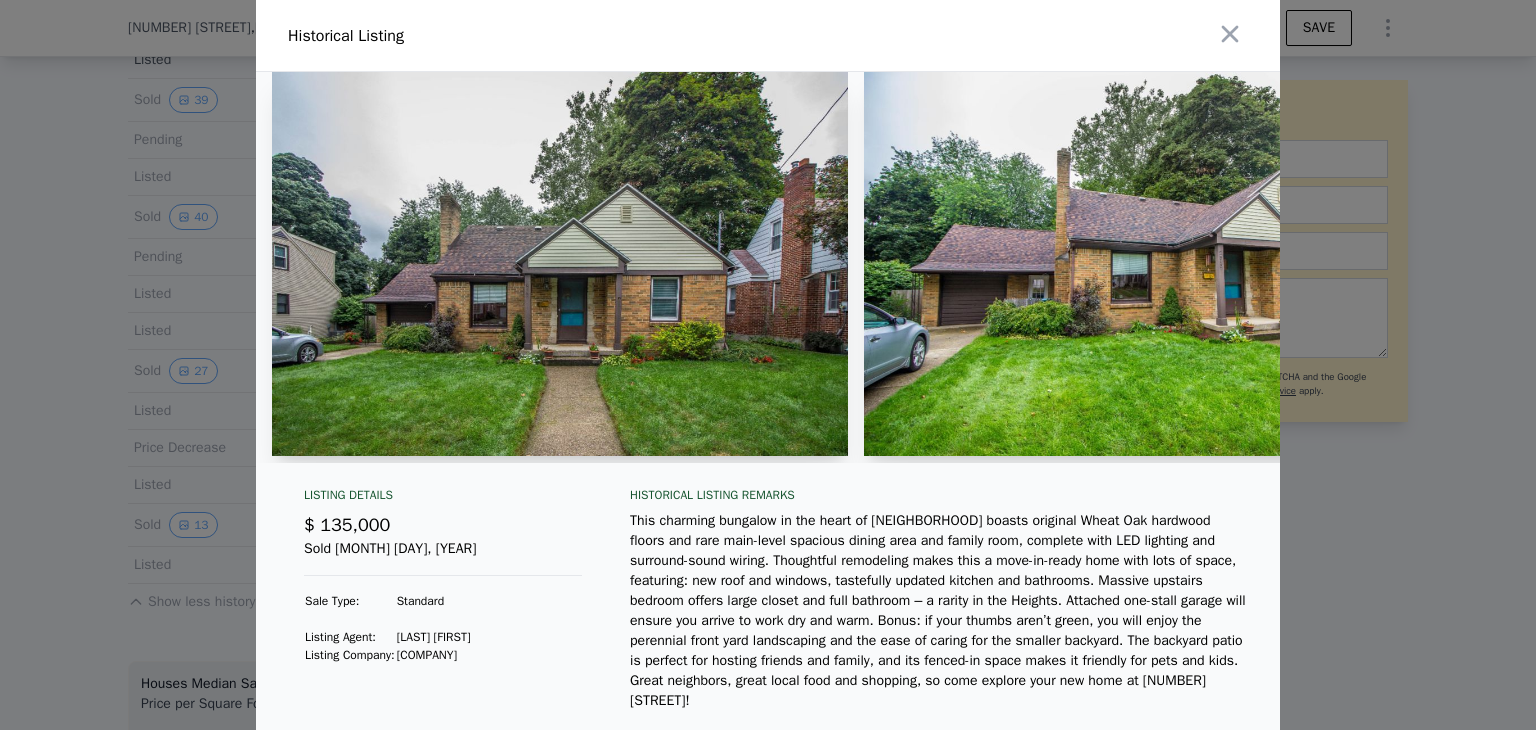 click at bounding box center (1152, 264) 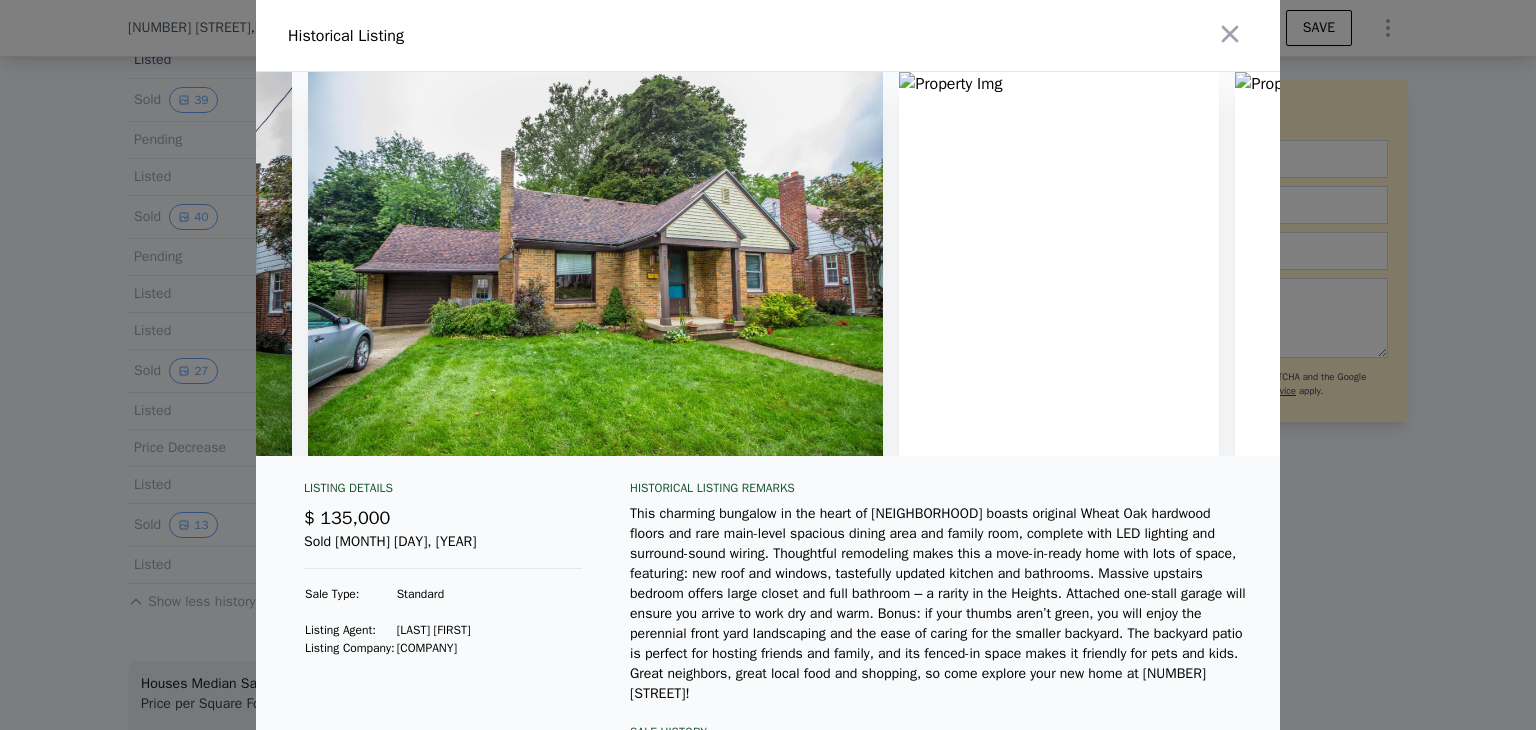 scroll, scrollTop: 0, scrollLeft: 0, axis: both 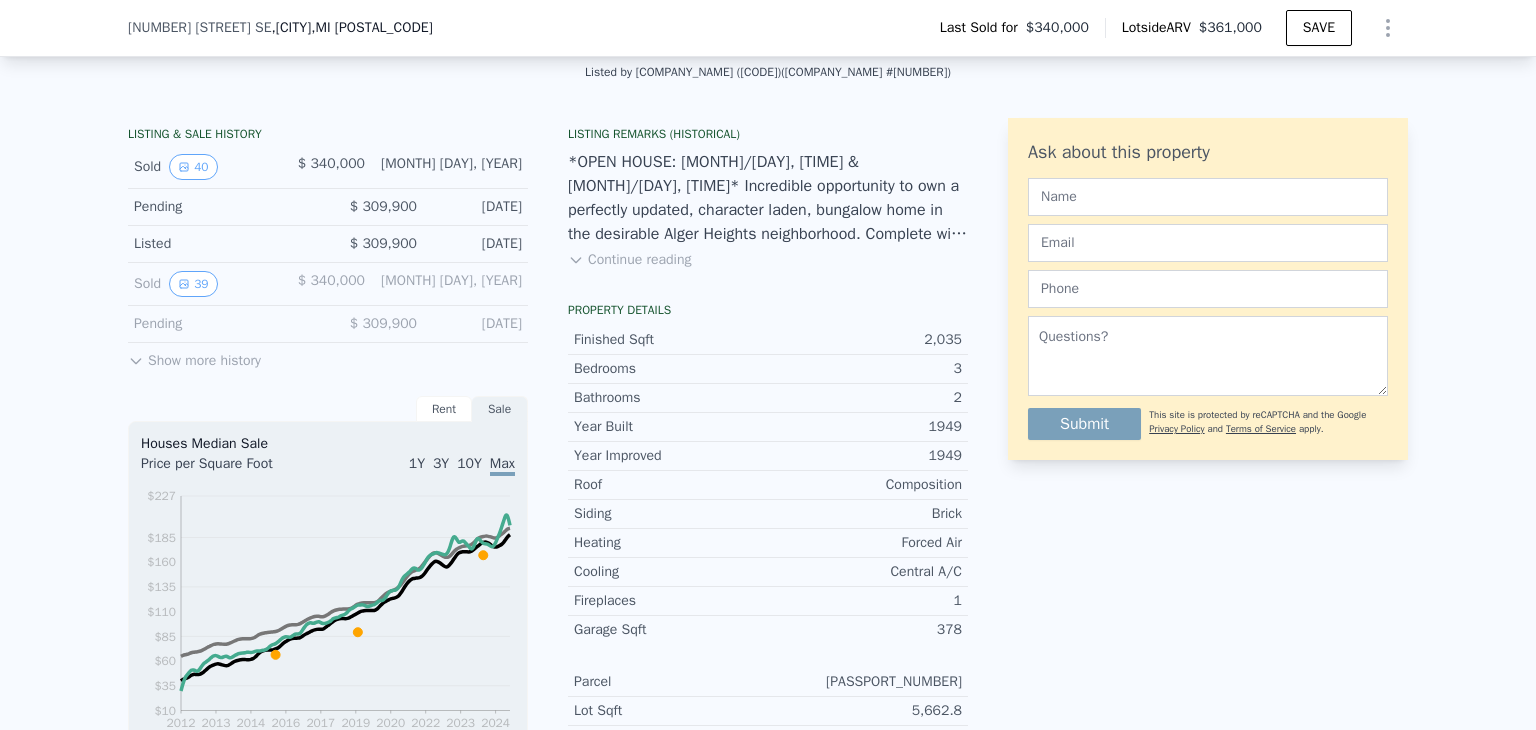 click on "Show more history" at bounding box center (194, 357) 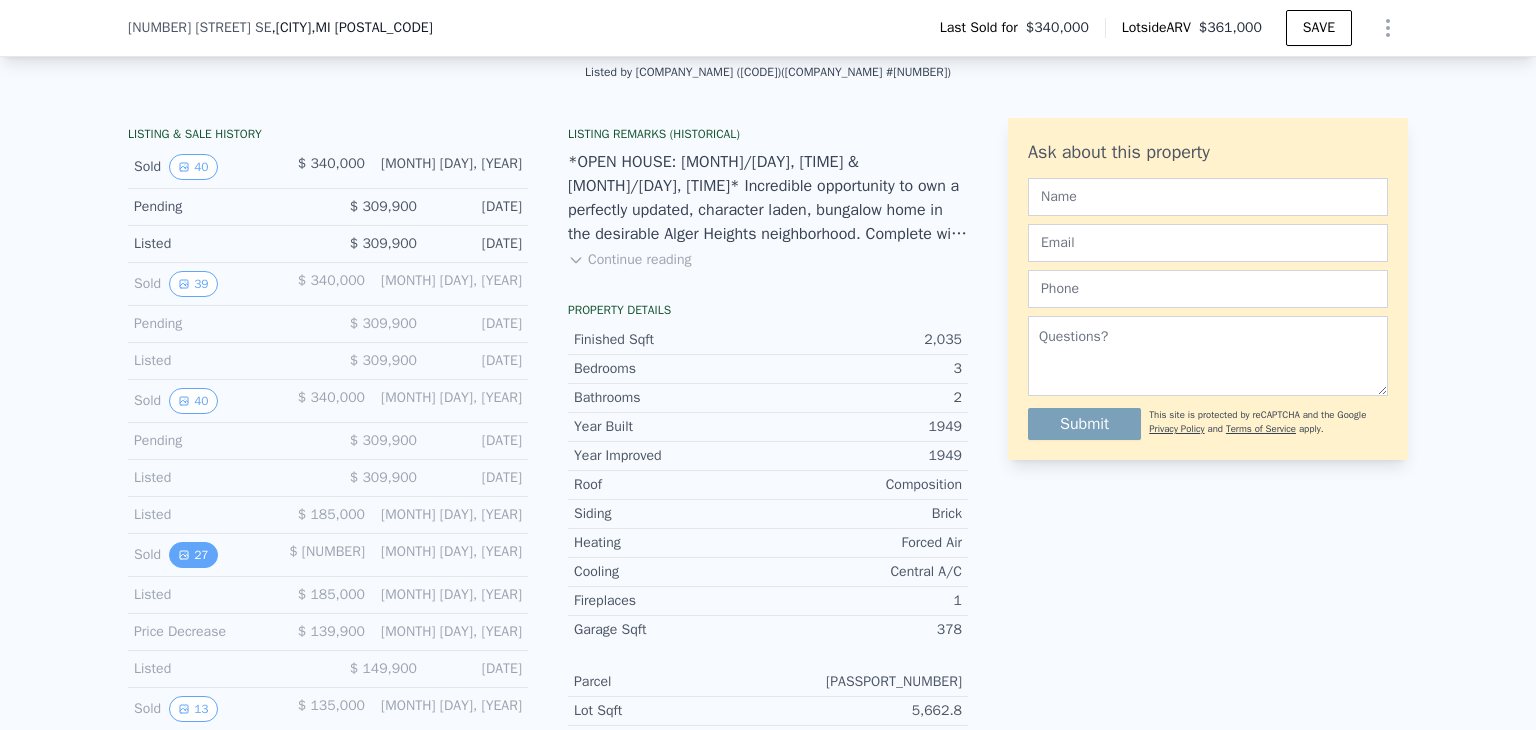 click on "27" at bounding box center (193, 555) 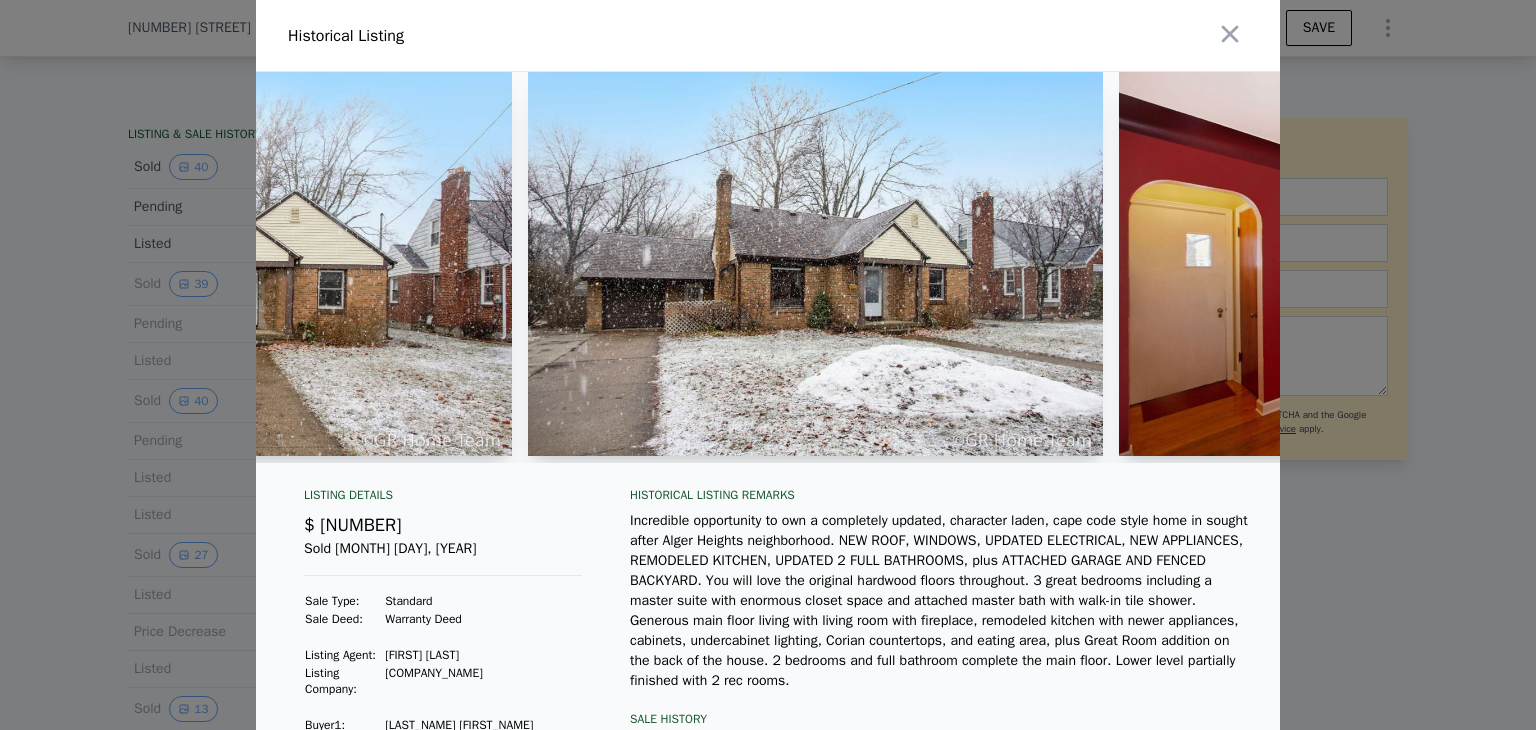 scroll, scrollTop: 0, scrollLeft: 0, axis: both 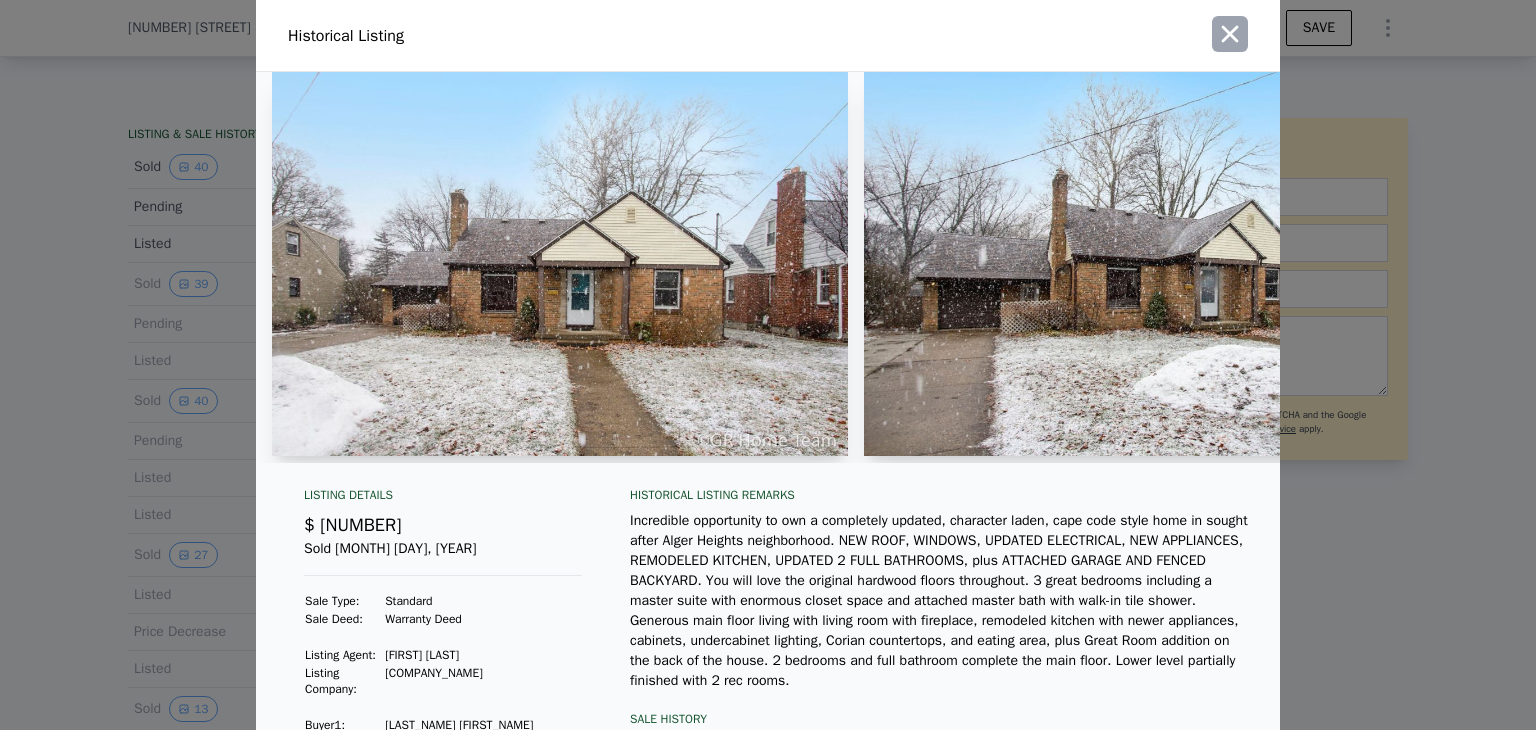 click 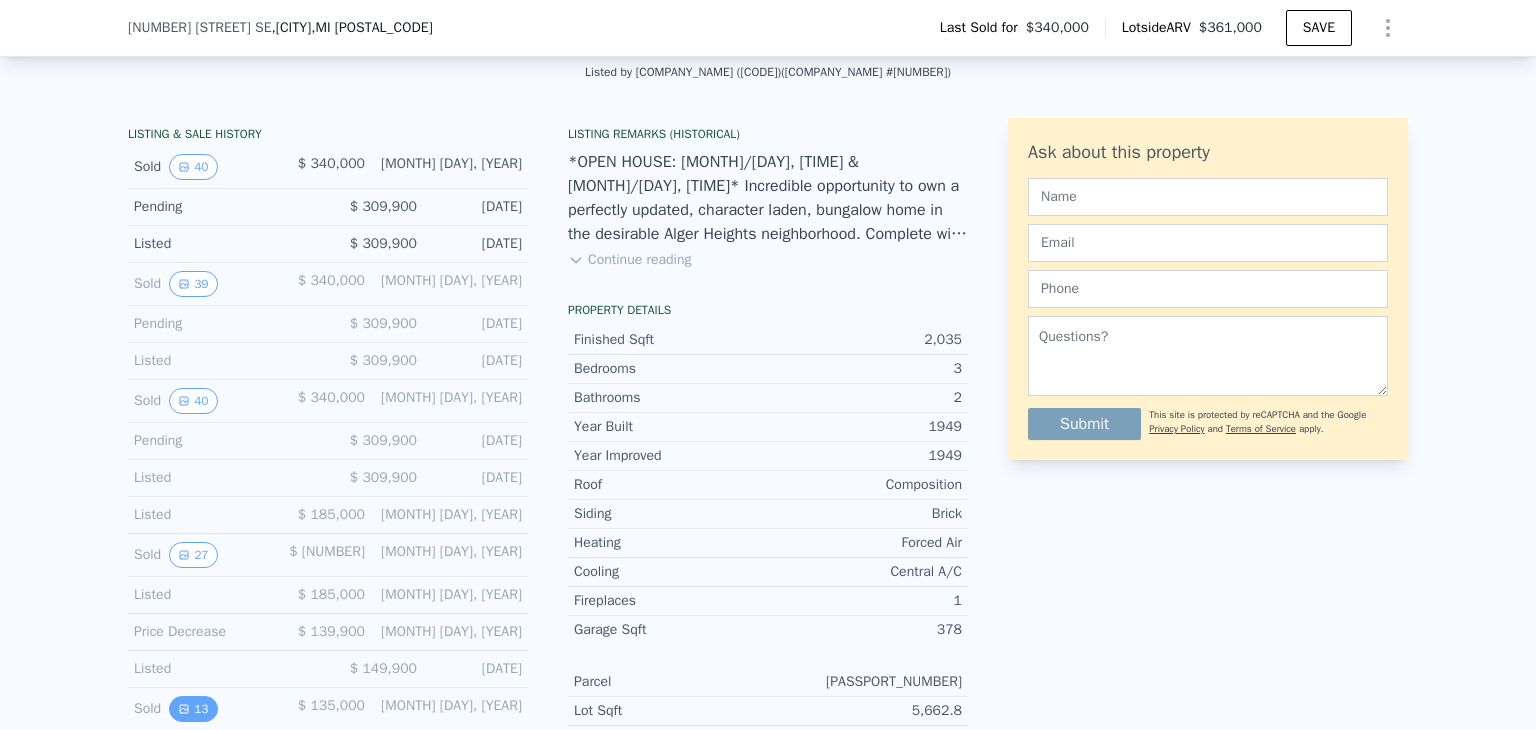 click on "13" at bounding box center (193, 709) 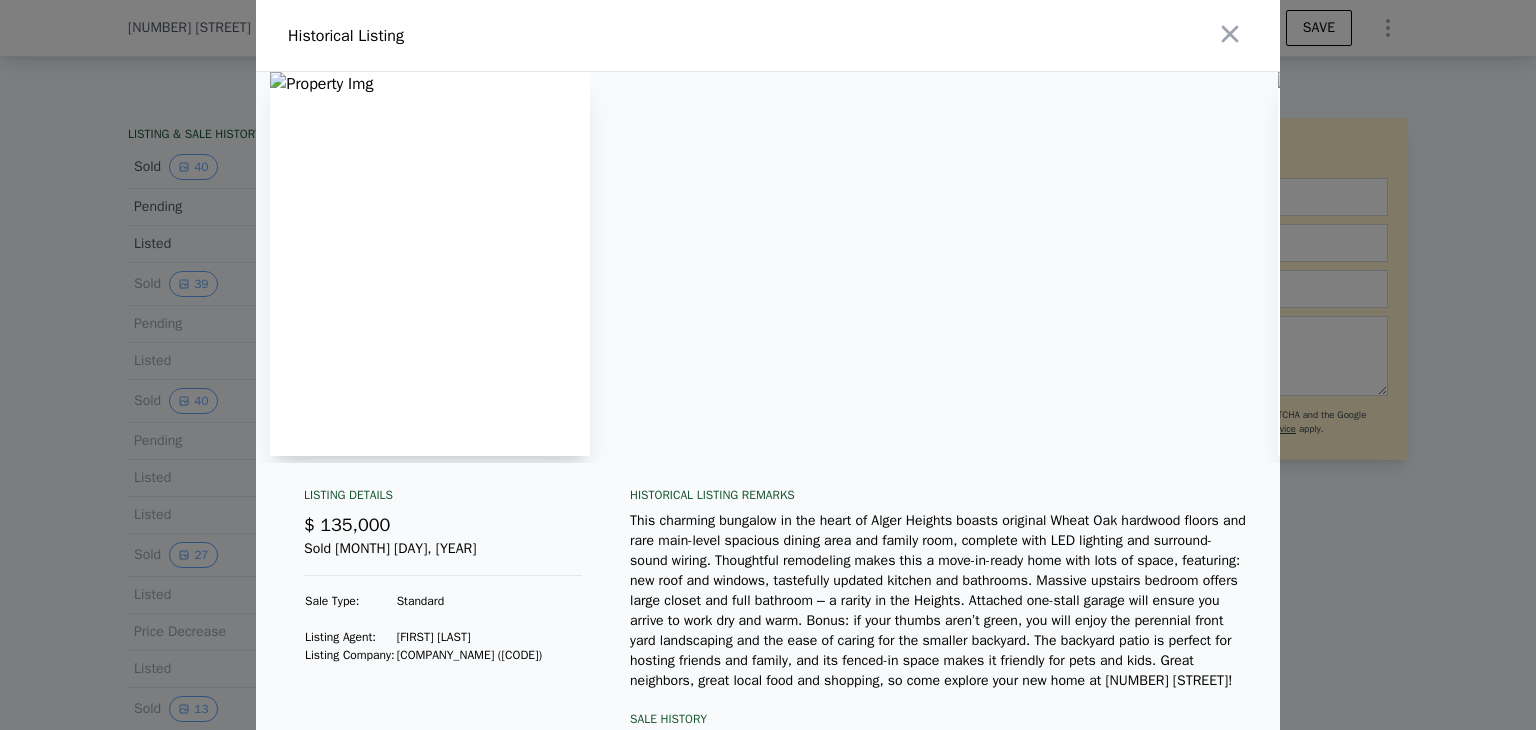 scroll, scrollTop: 0, scrollLeft: 1523, axis: horizontal 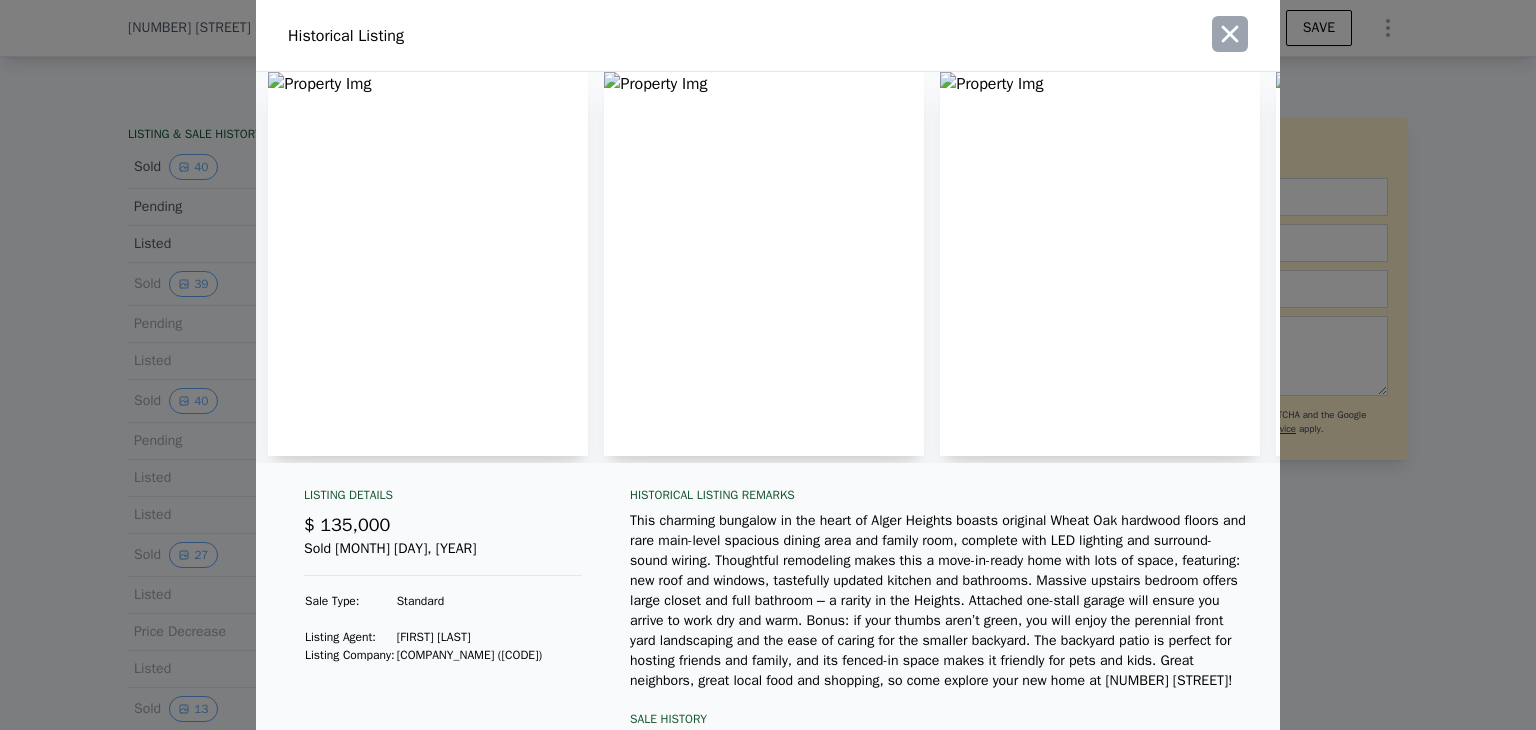 click 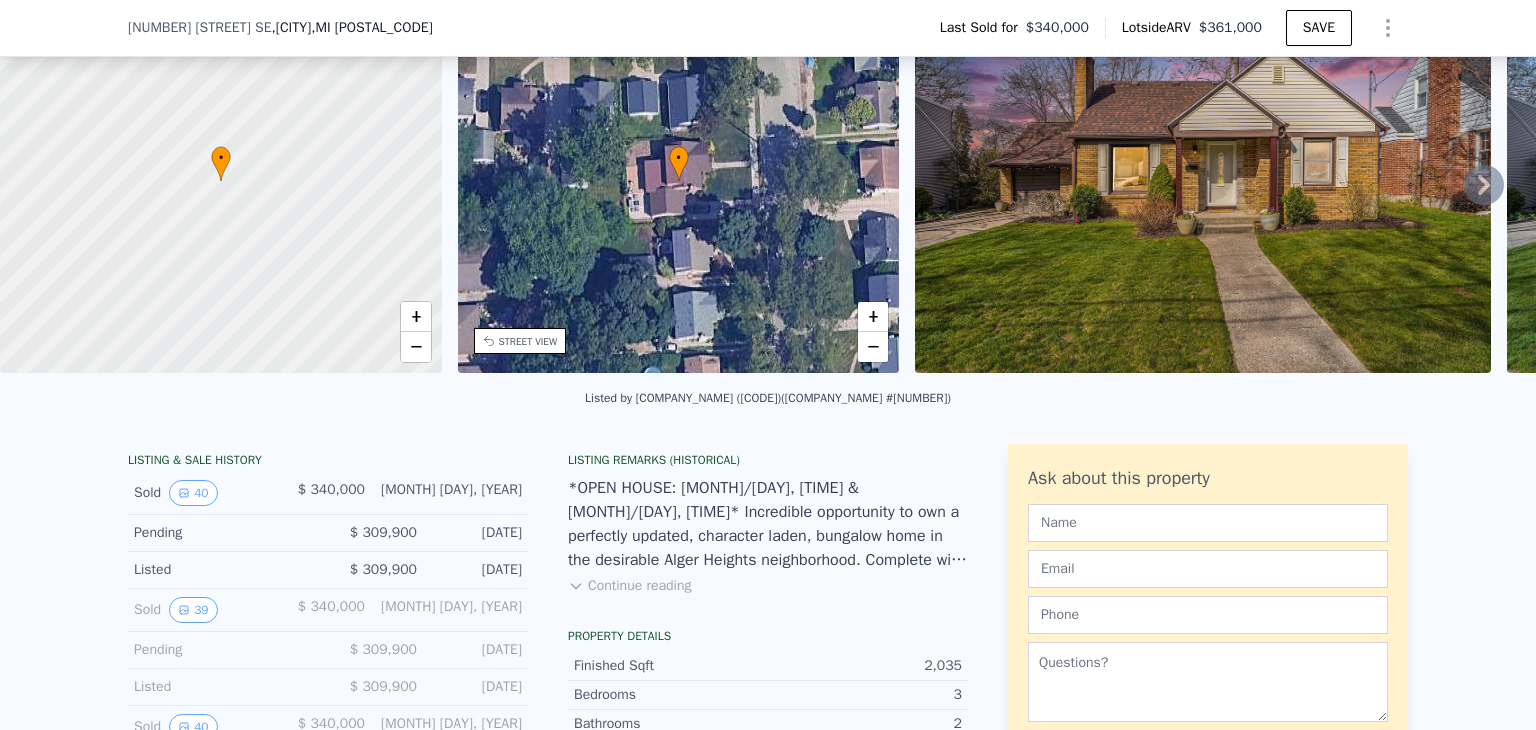 click on "*OPEN HOUSE: [MONTH]/[DAY], [TIME] & [MONTH]/[DAY], [TIME]* Incredible opportunity to own a perfectly updated, character laden, bungalow home in the desirable Alger Heights neighborhood. Complete with a newer roof, windows, & updated electrical, fully updated kitchen with 2 full bathrooms plus attached garage & fenced in yard! Beautiful hardwoods throughout. 3 large bedrooms including a primary suite up with ample closet space and attached bath with walk-in tile shower and laundry. Cozy main floor living complete with fireplace, special features like under-cabinet lighting, Corian countertops, plus a Great Room addition on the back of the house make this a dream home with the benefits of a local neighborhood and plenty of space to entertain! Offers Due [MONTH]/[DAY] at [TIME]." at bounding box center [768, 524] 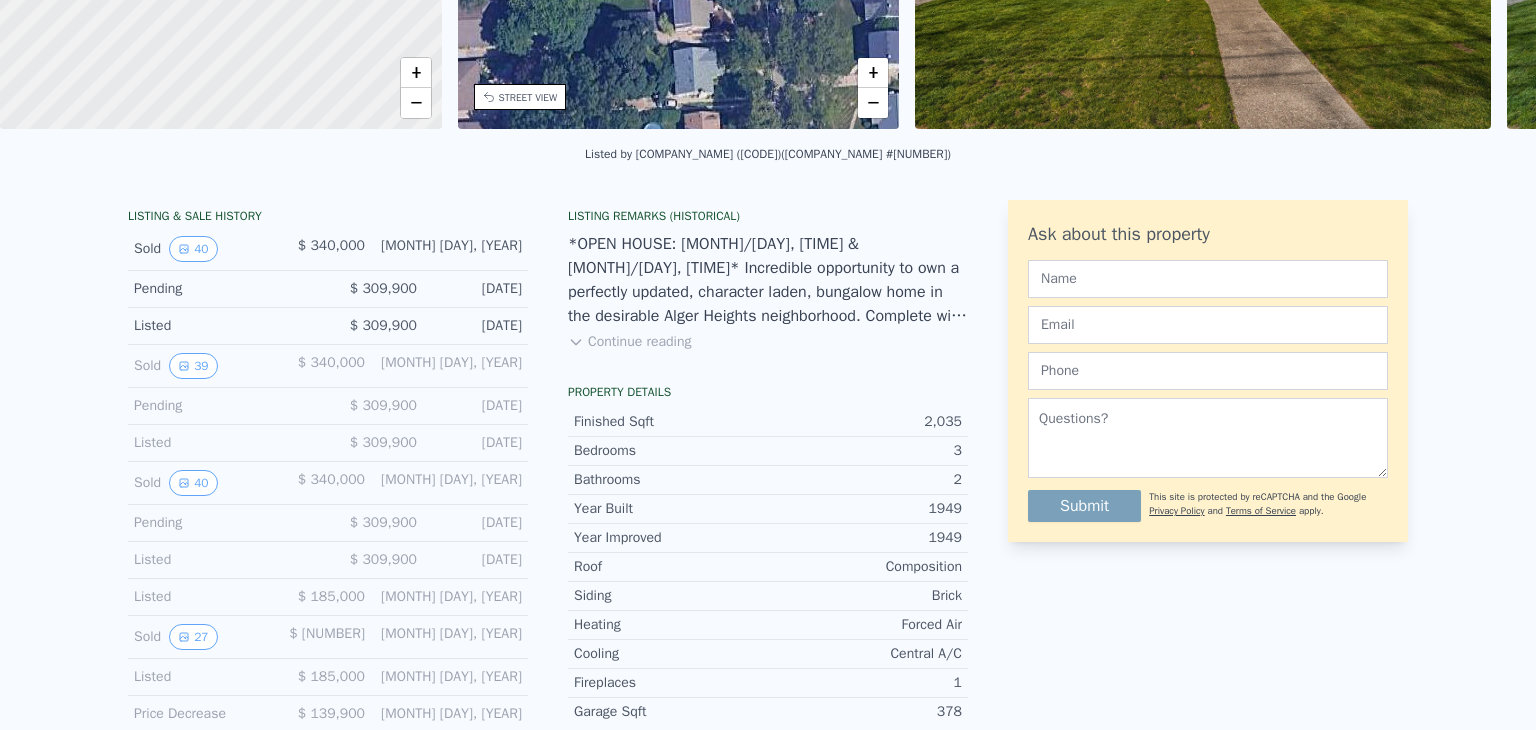 scroll, scrollTop: 7, scrollLeft: 0, axis: vertical 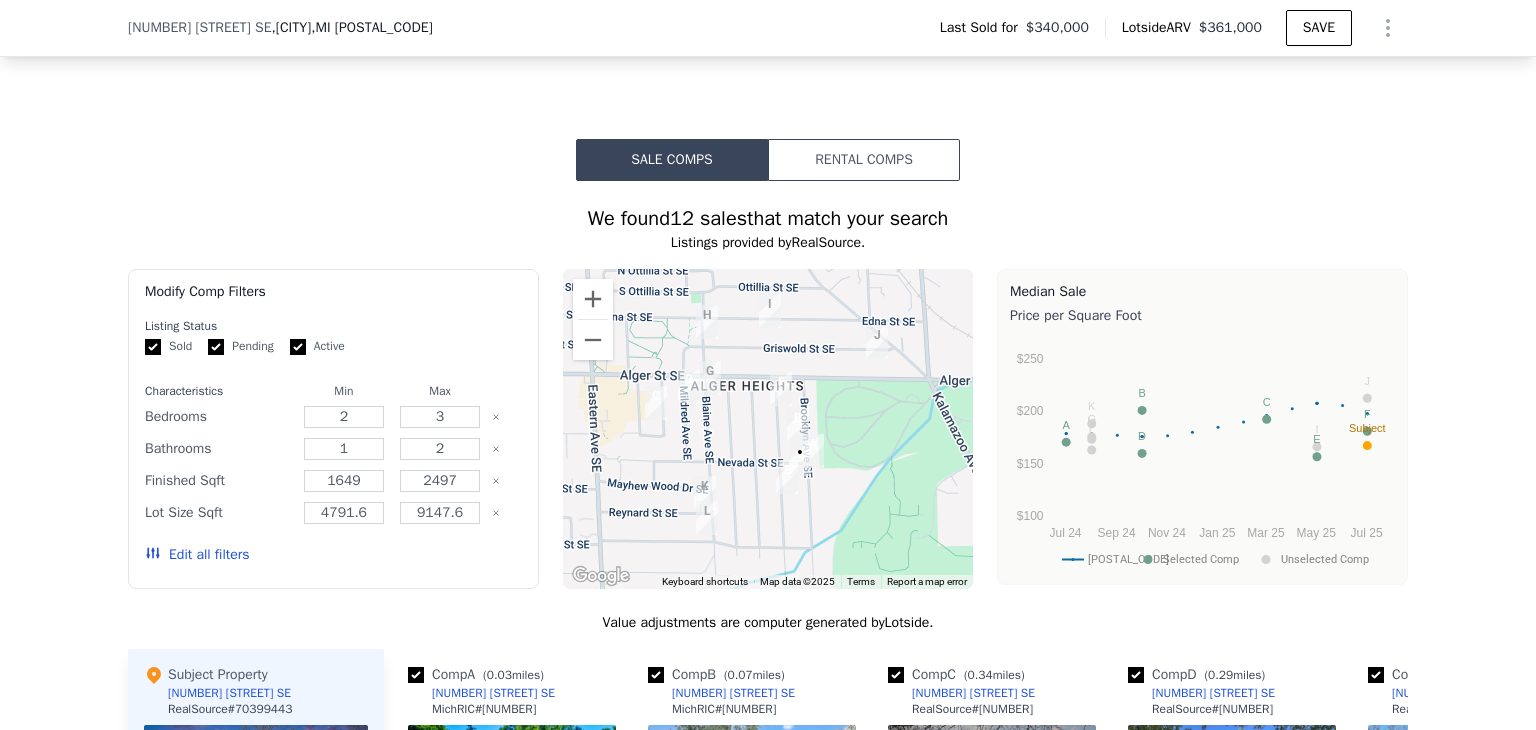 click at bounding box center (768, 429) 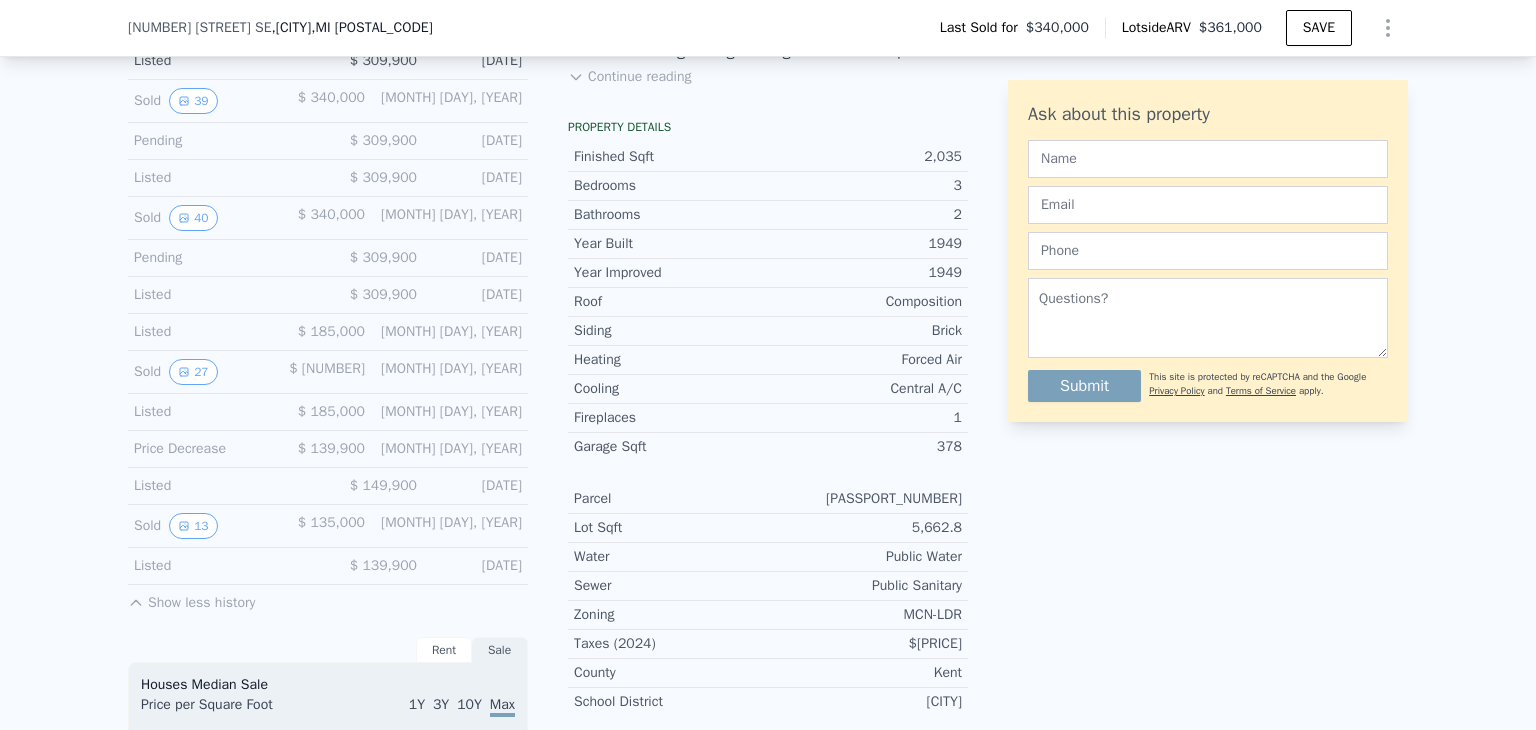 scroll, scrollTop: 643, scrollLeft: 0, axis: vertical 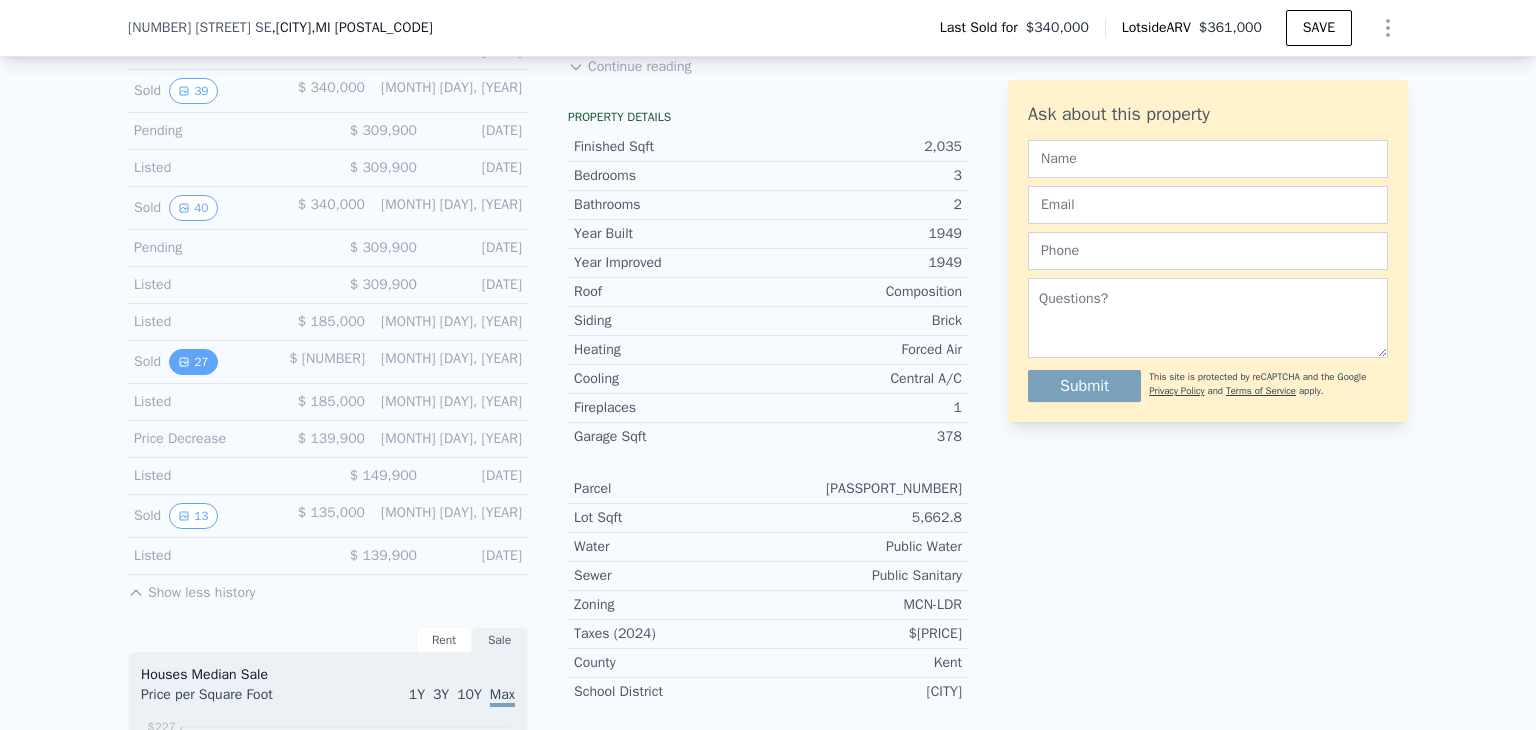 click on "27" at bounding box center (193, 362) 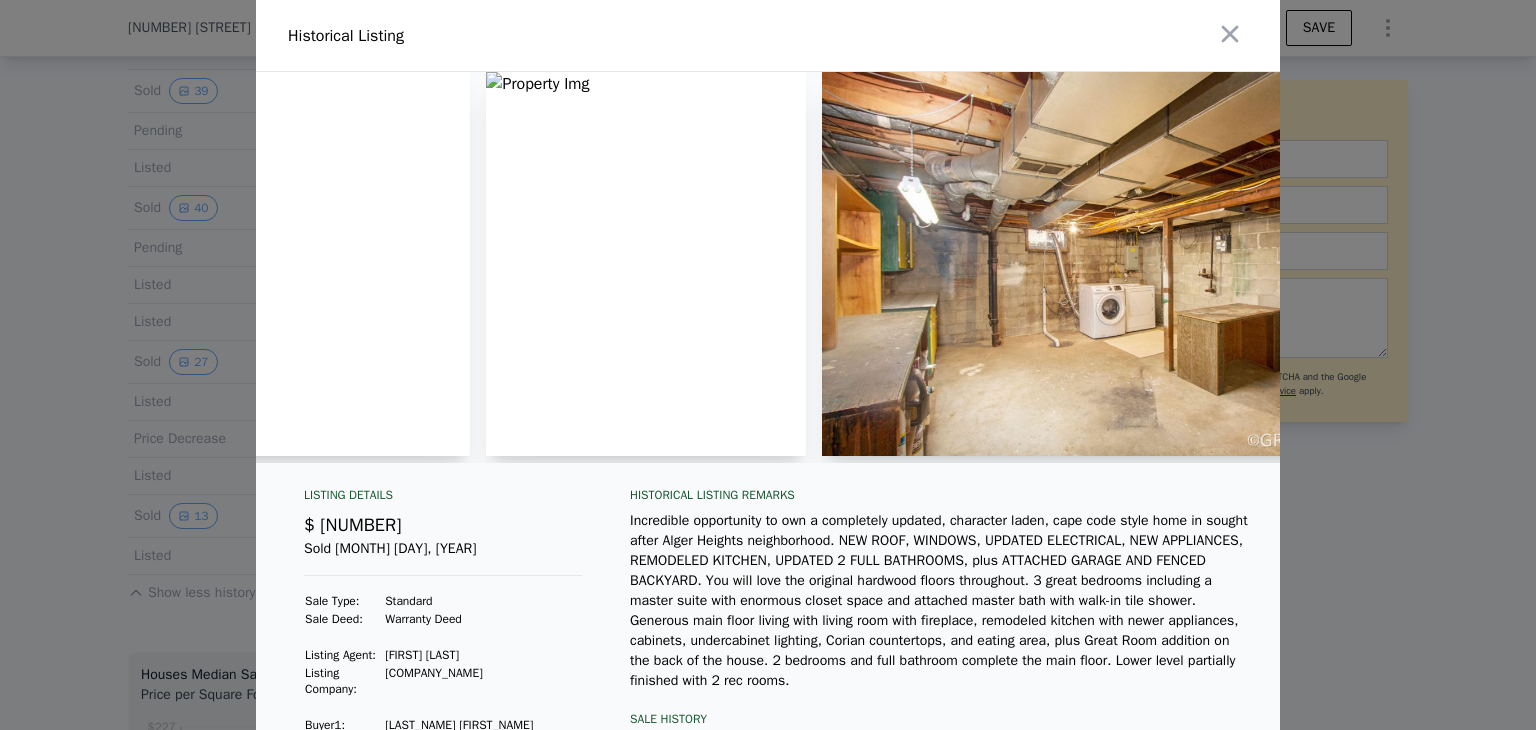 scroll, scrollTop: 0, scrollLeft: 8136, axis: horizontal 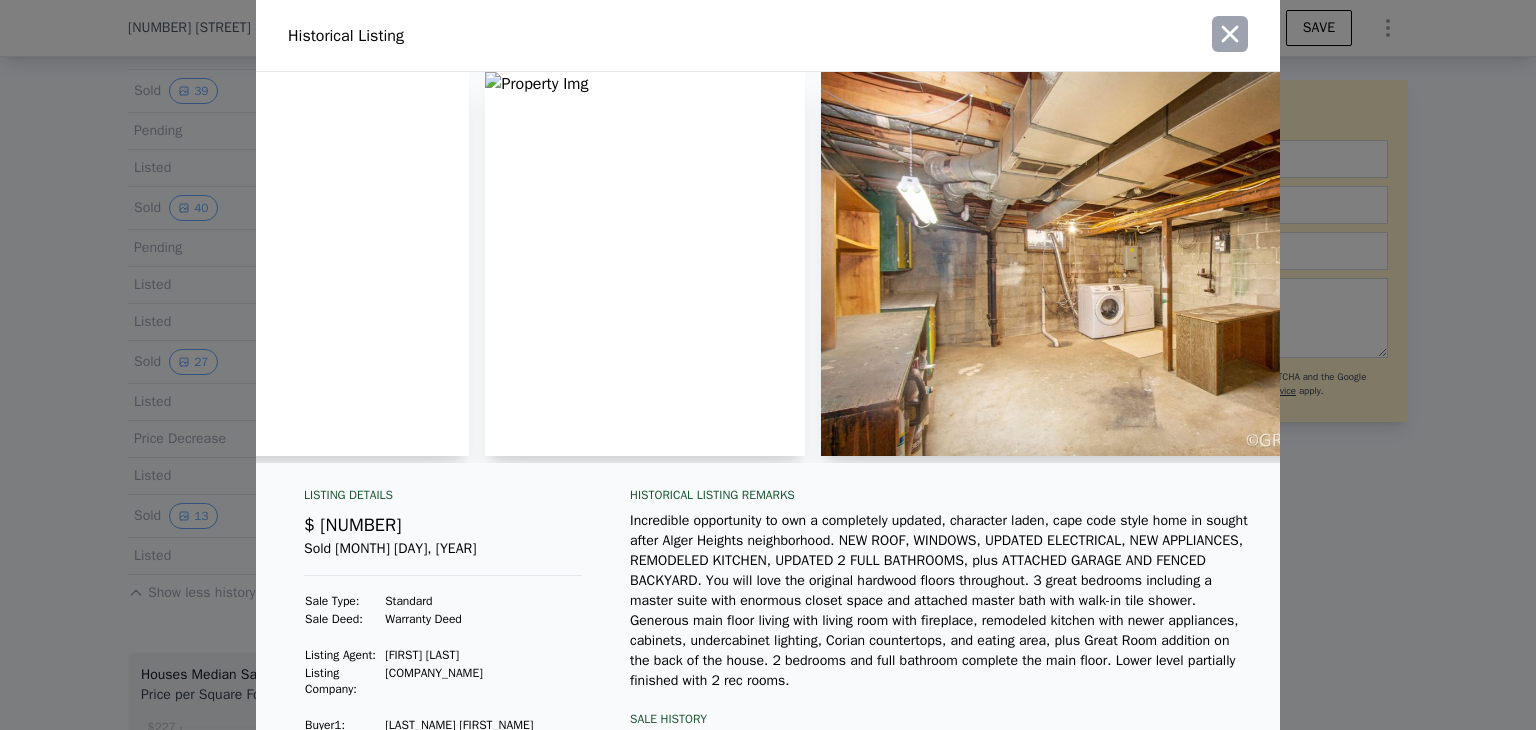 click 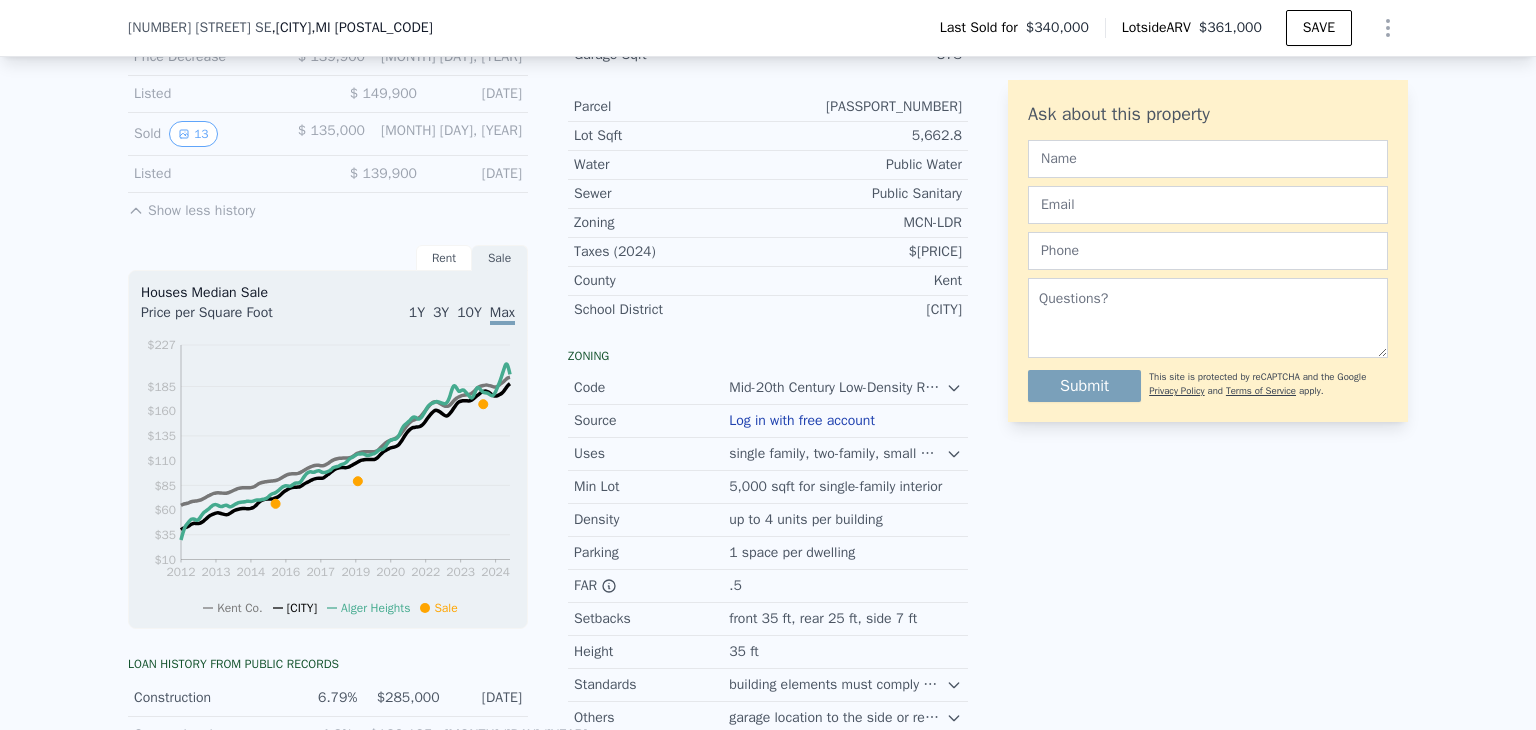 scroll, scrollTop: 1074, scrollLeft: 0, axis: vertical 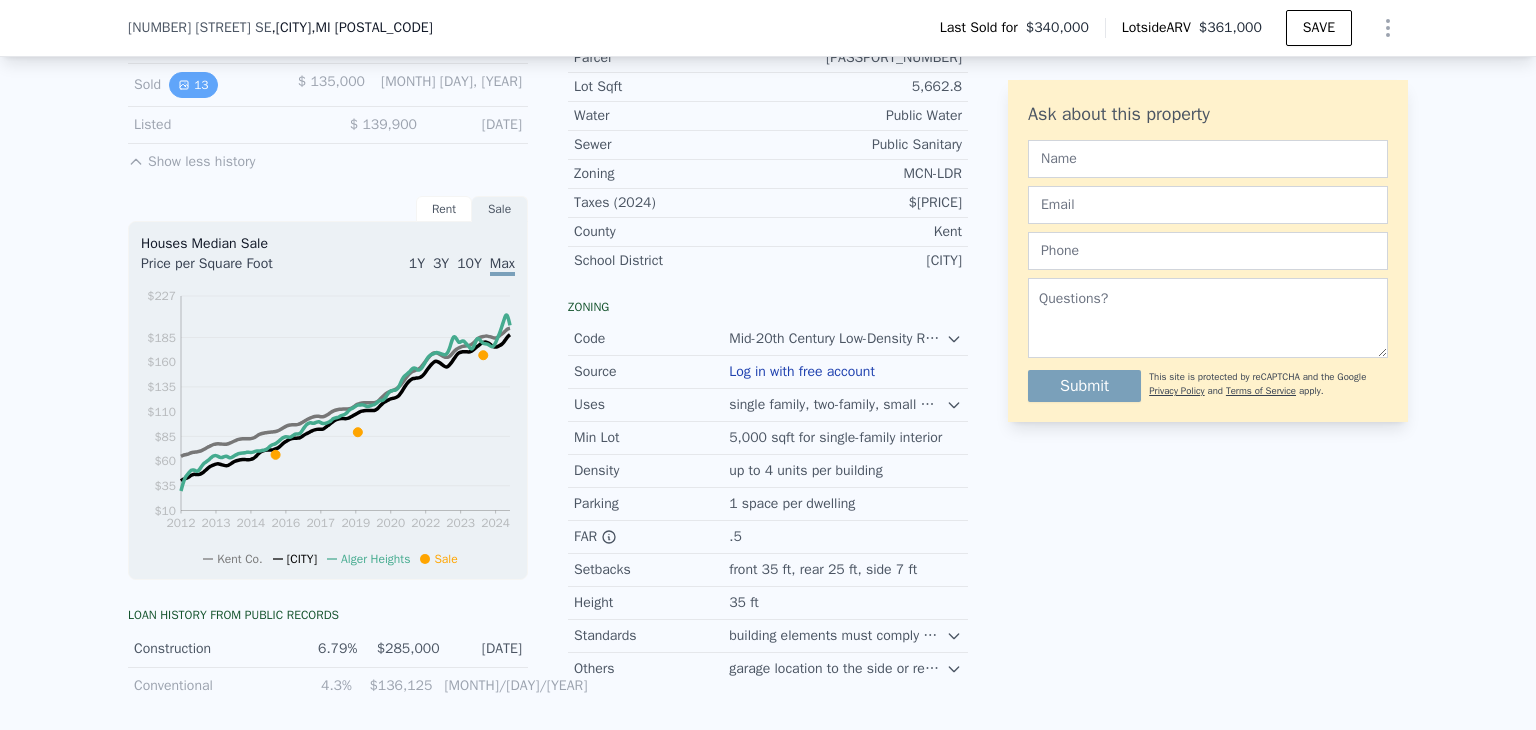 click 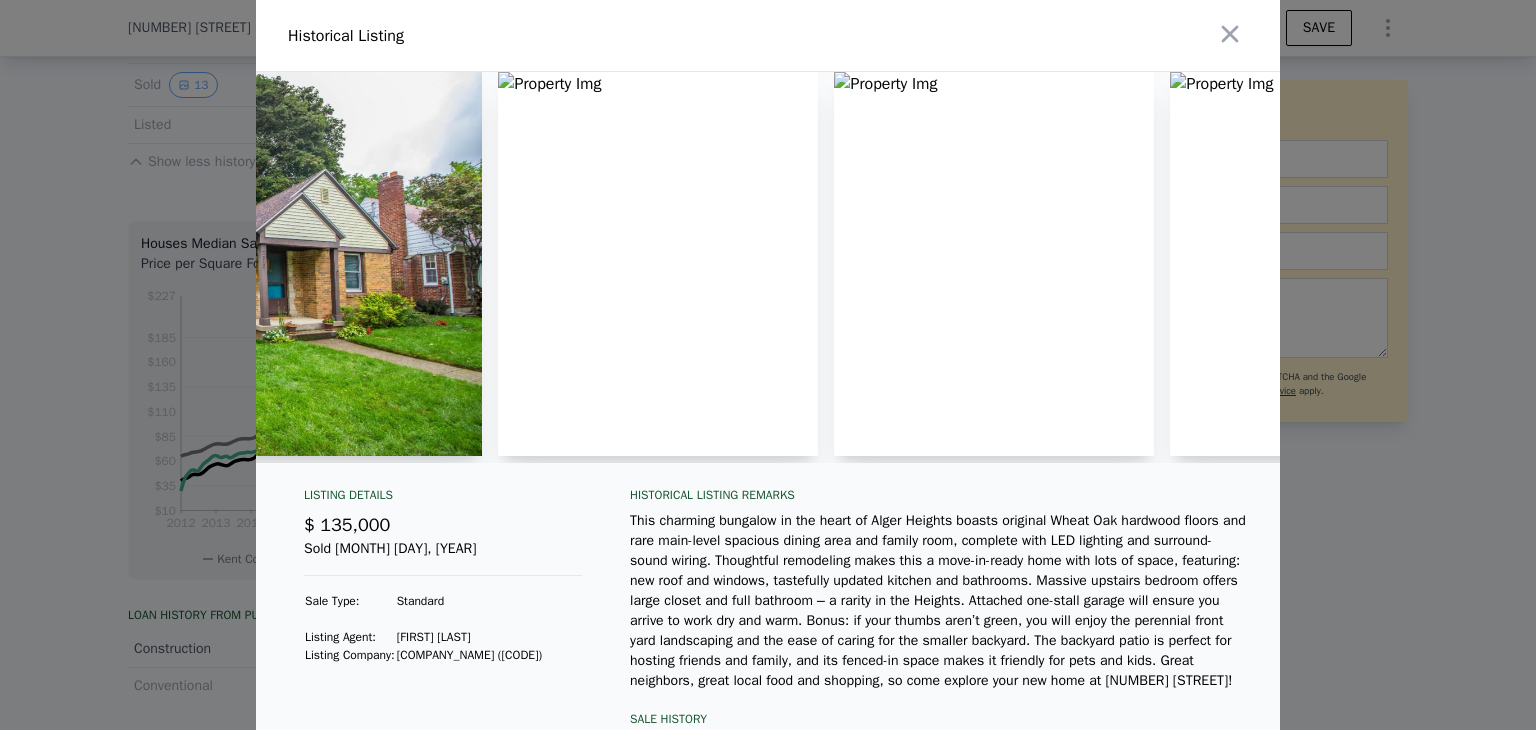 scroll, scrollTop: 0, scrollLeft: 954, axis: horizontal 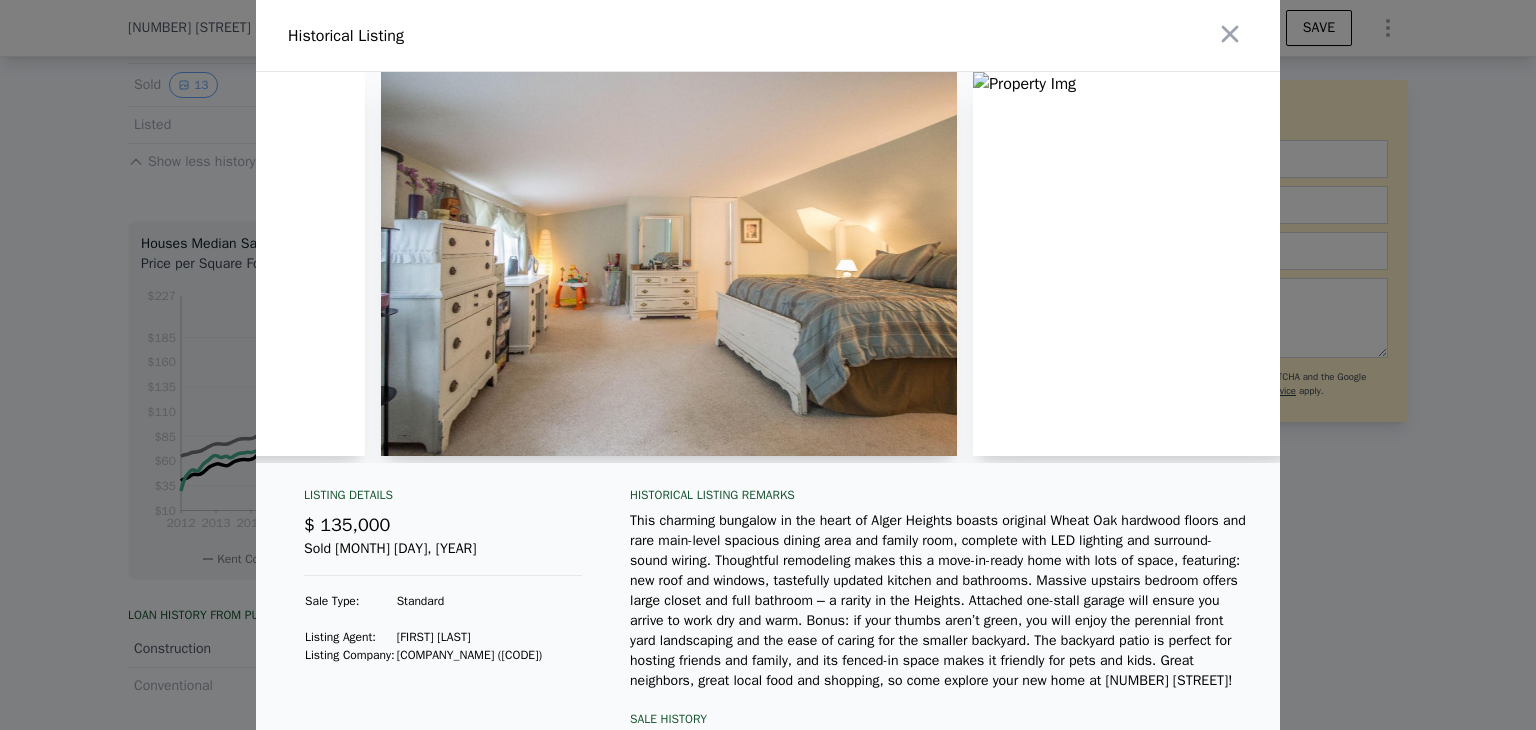 click at bounding box center [768, 365] 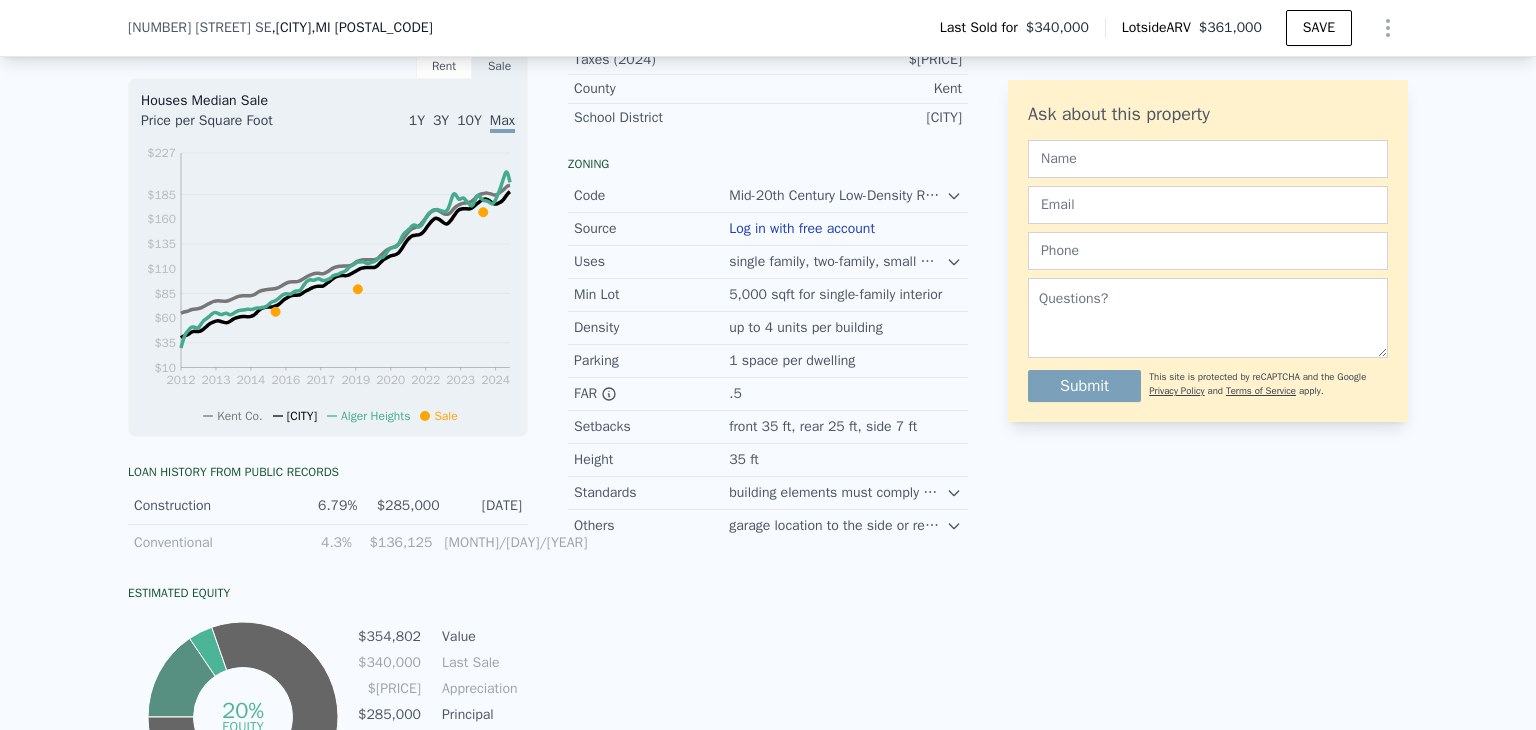 scroll, scrollTop: 1212, scrollLeft: 0, axis: vertical 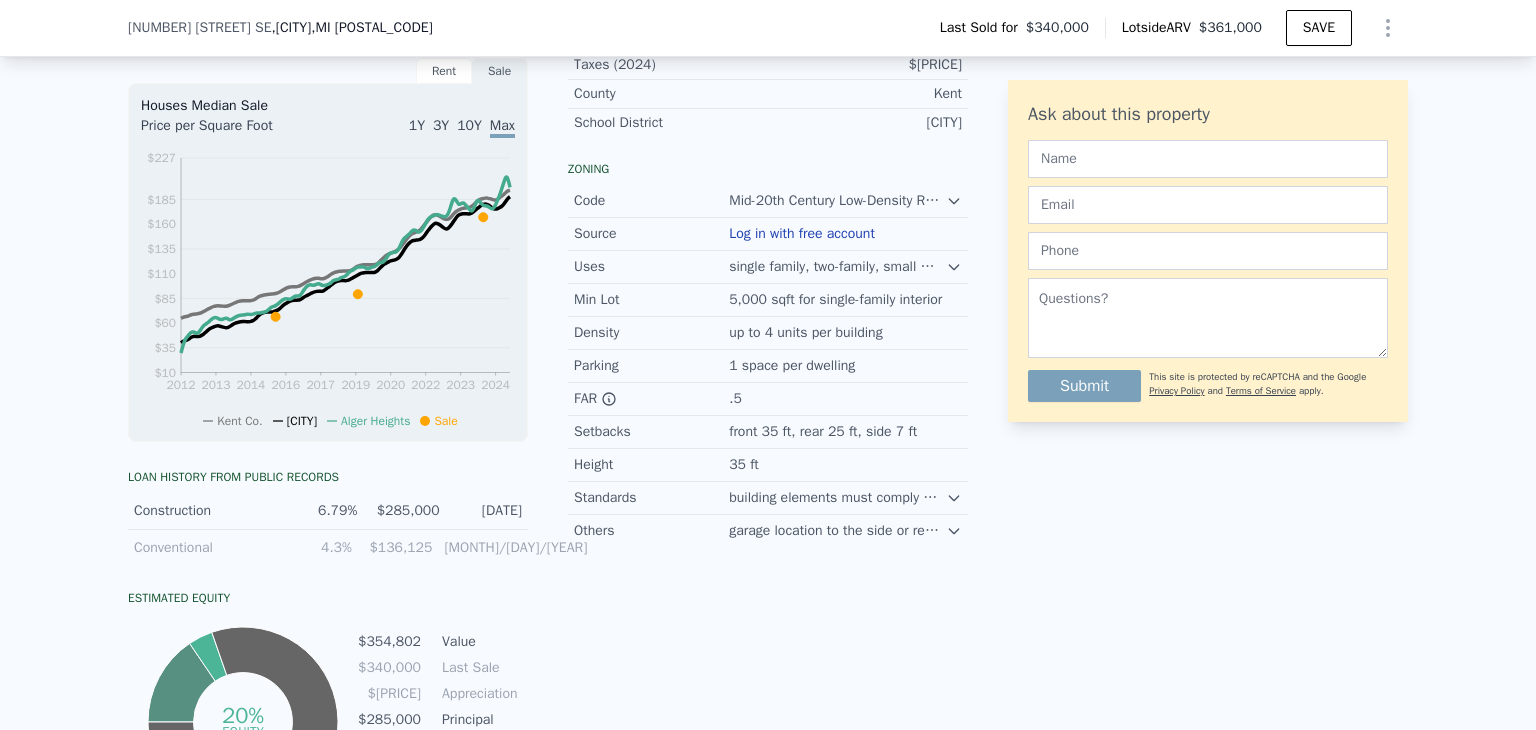 click 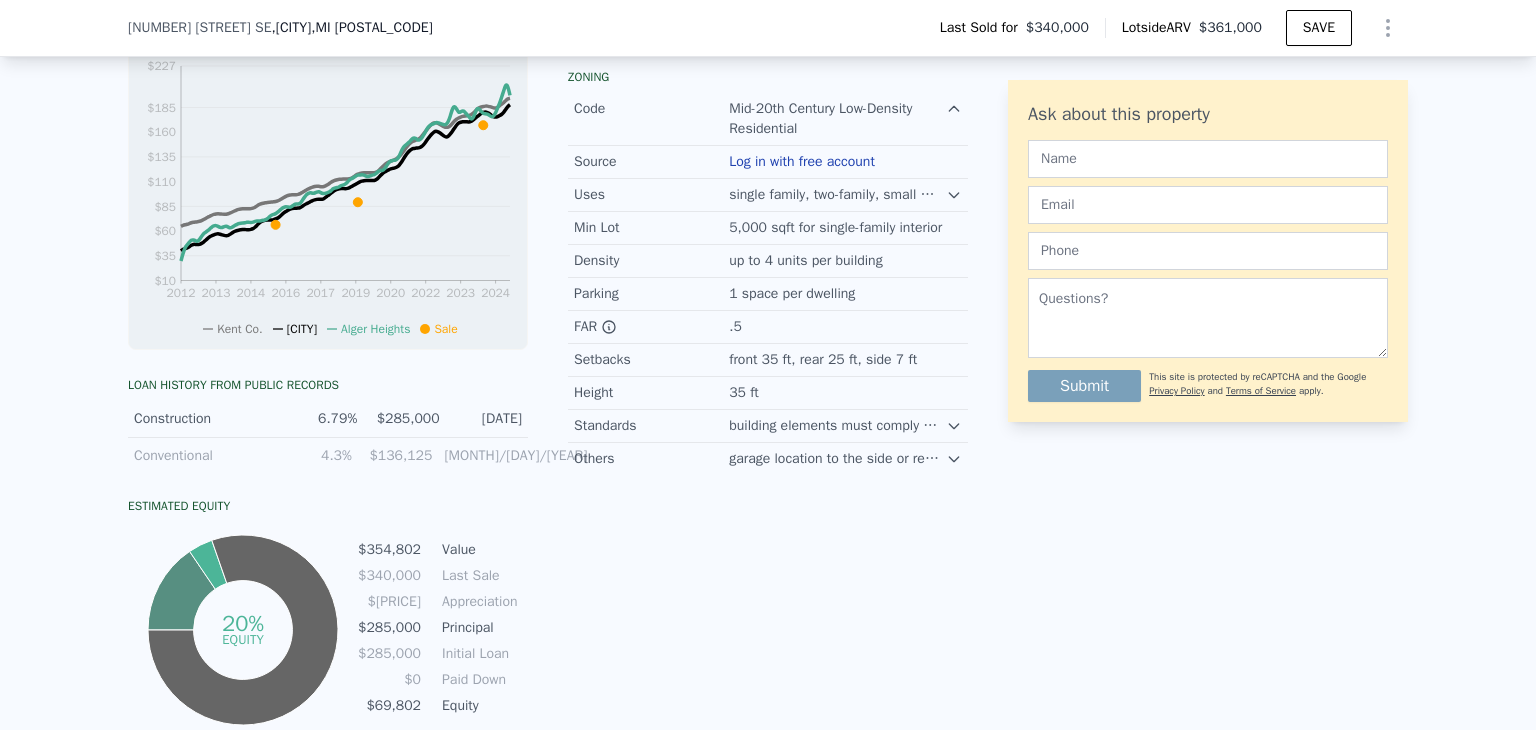 scroll, scrollTop: 1310, scrollLeft: 0, axis: vertical 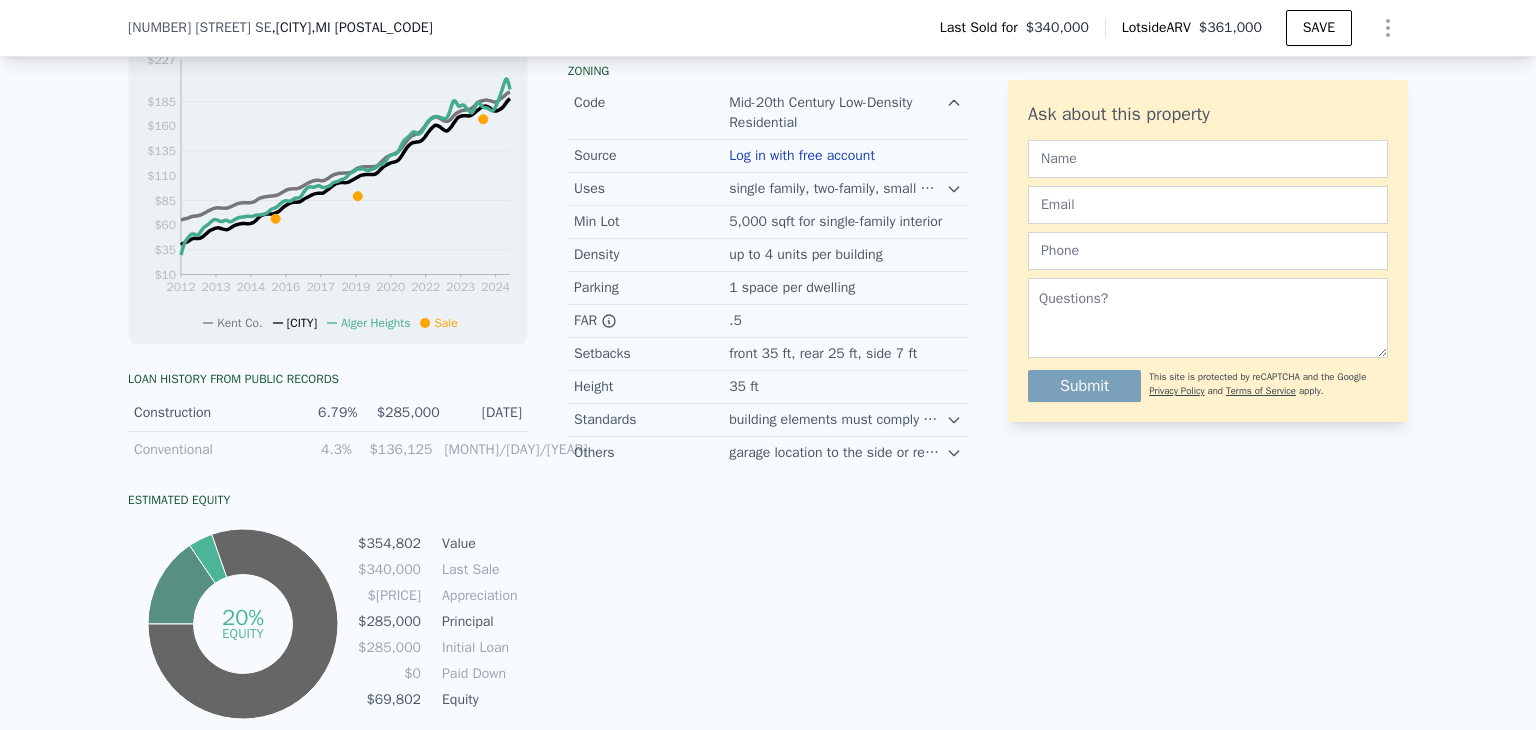 click on "Log in with free account" at bounding box center (802, 156) 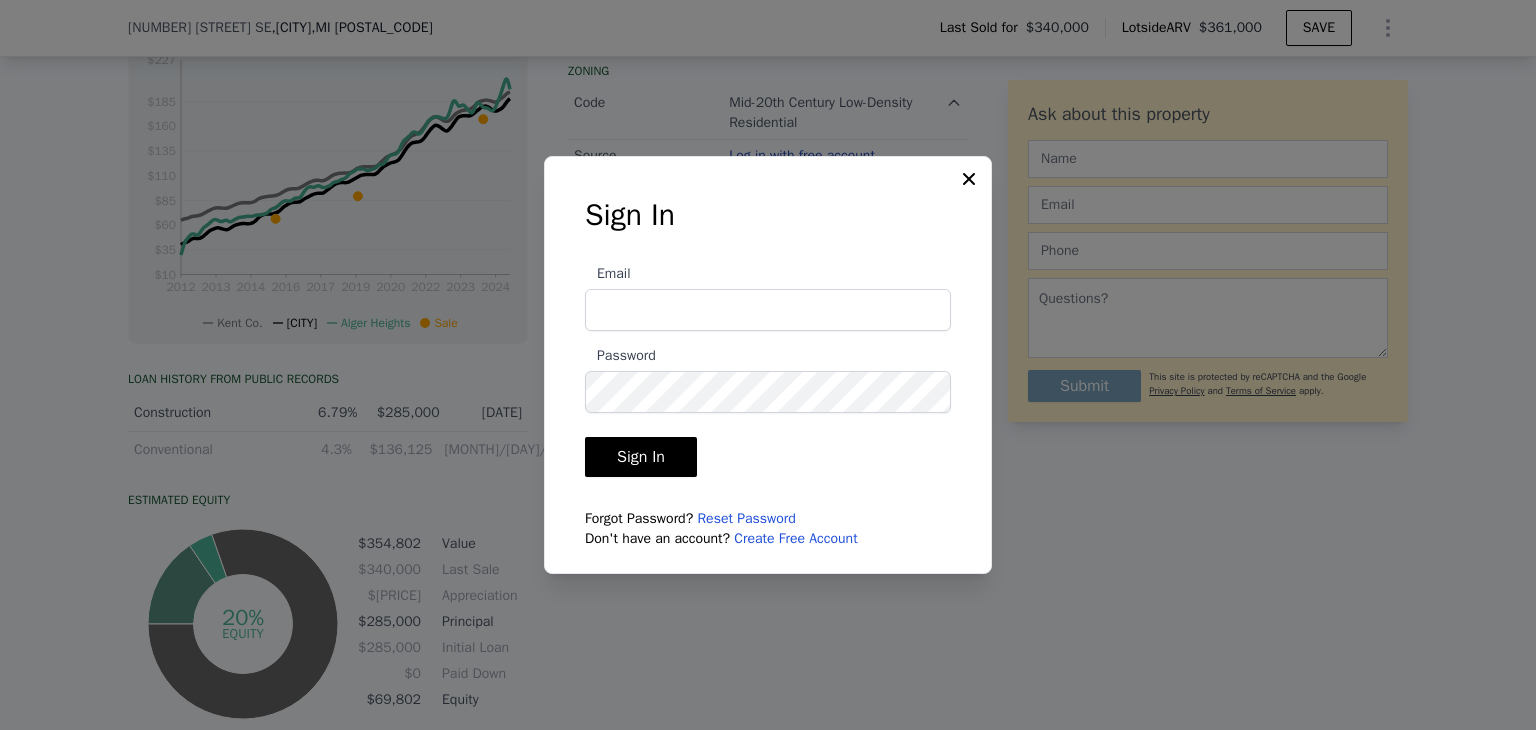 click on "Create Free Account" at bounding box center [795, 538] 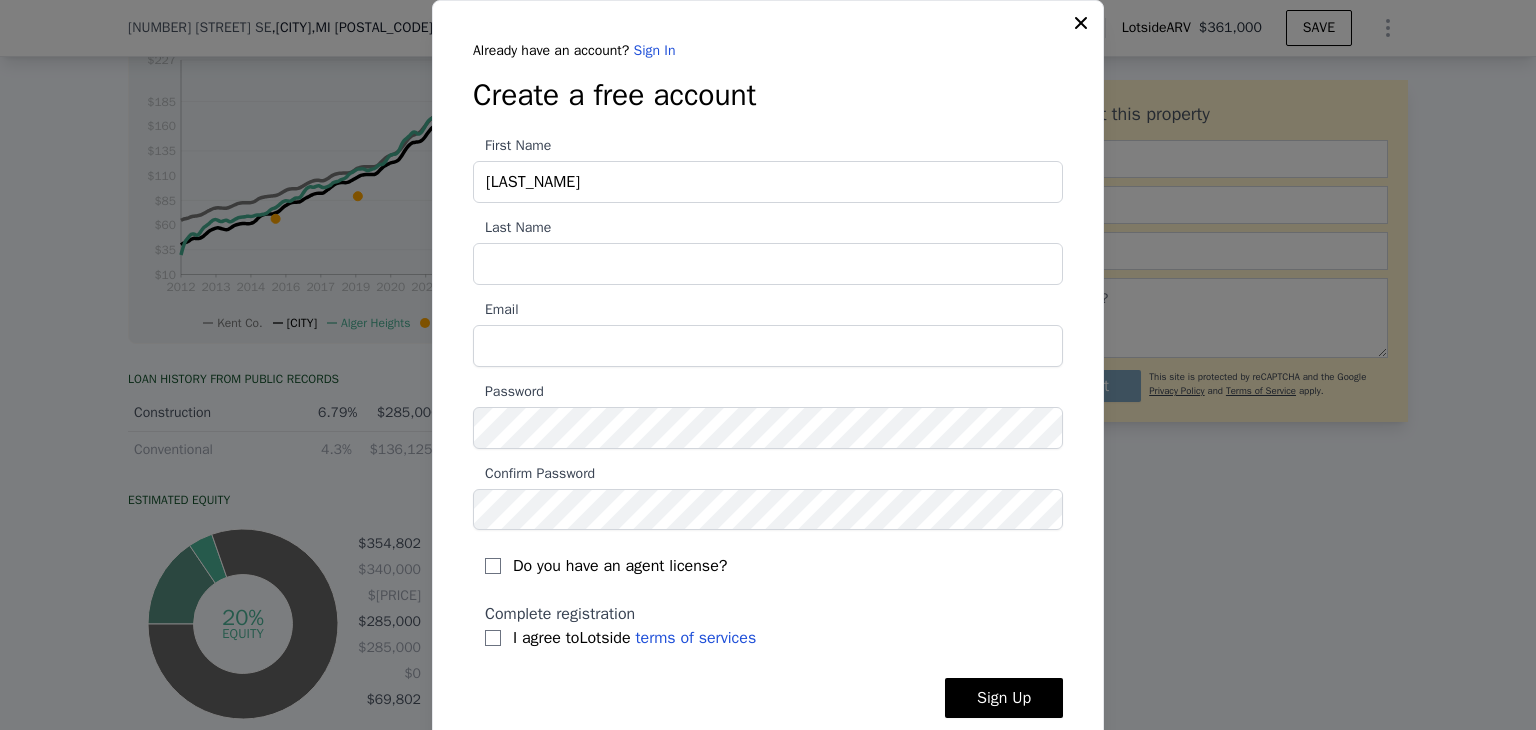 type on "[LAST_NAME]" 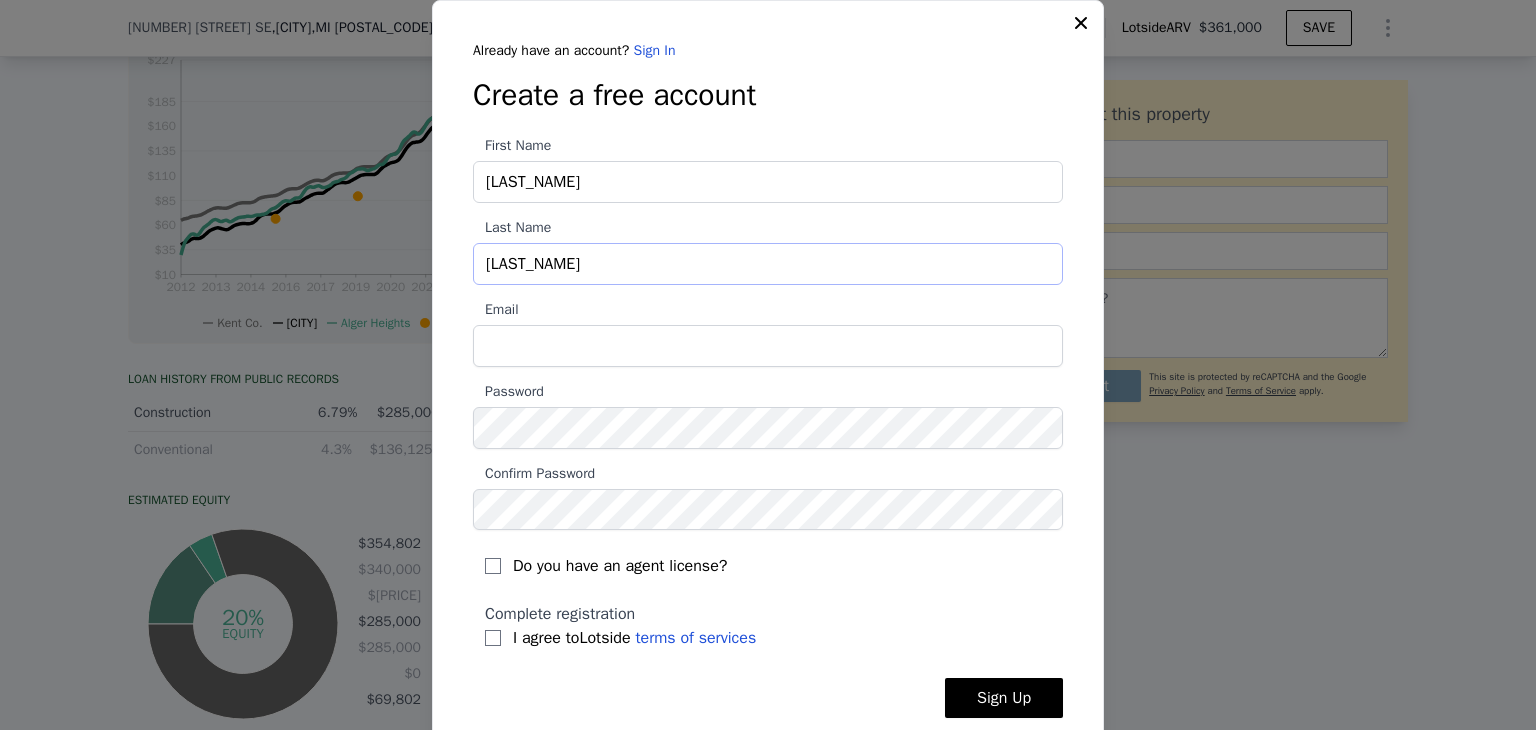 type on "[LAST_NAME]" 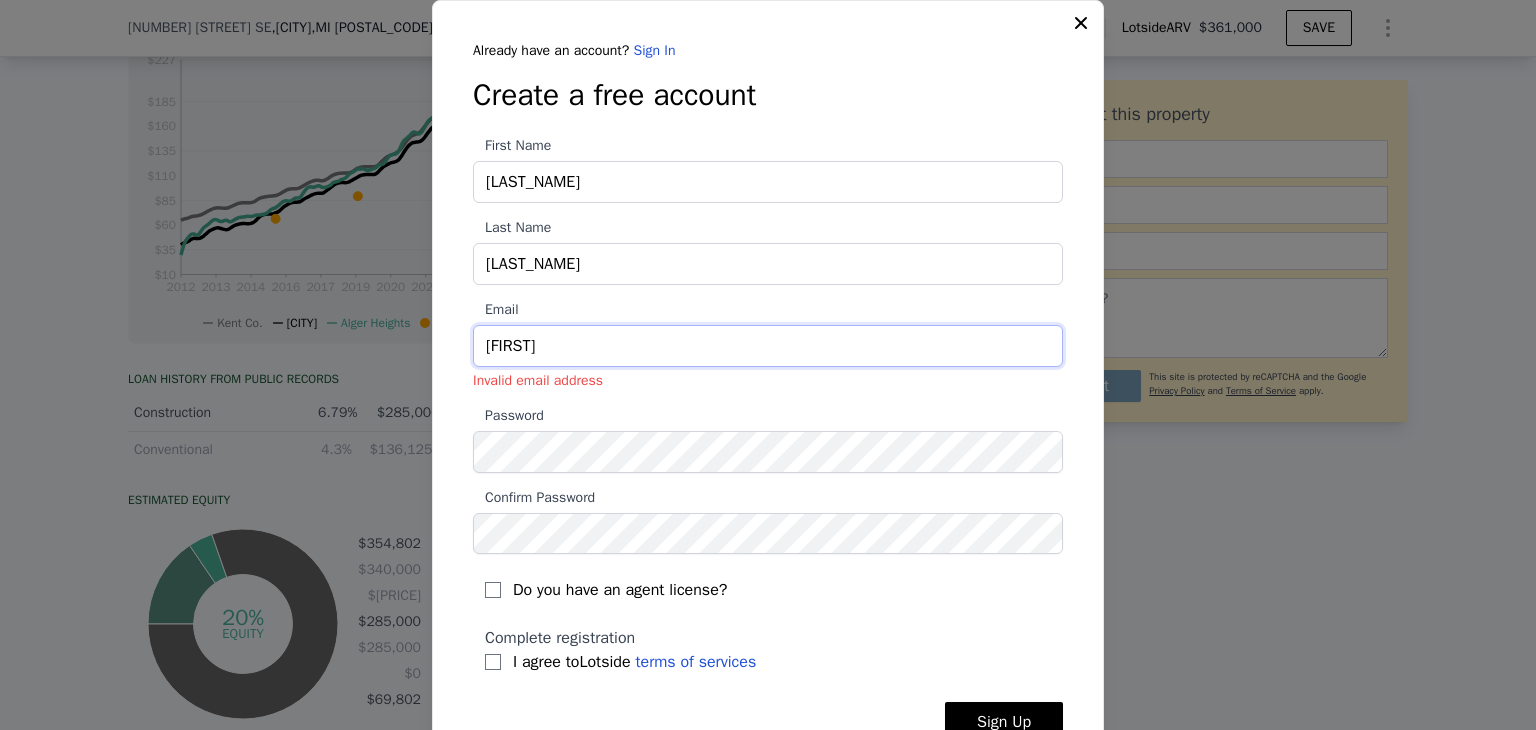type on "[EMAIL]" 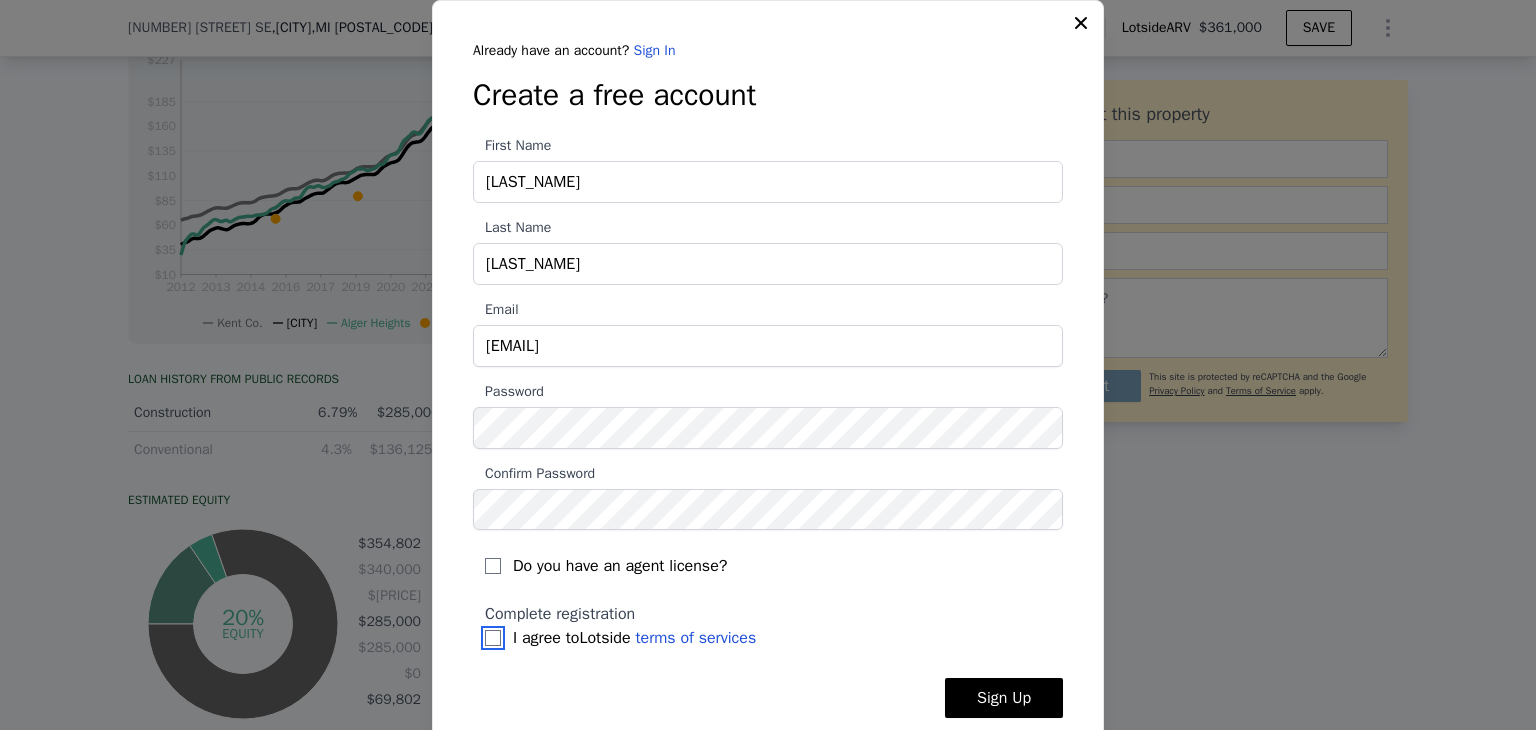 click on "I agree to  Lotside   terms of services" at bounding box center (493, 638) 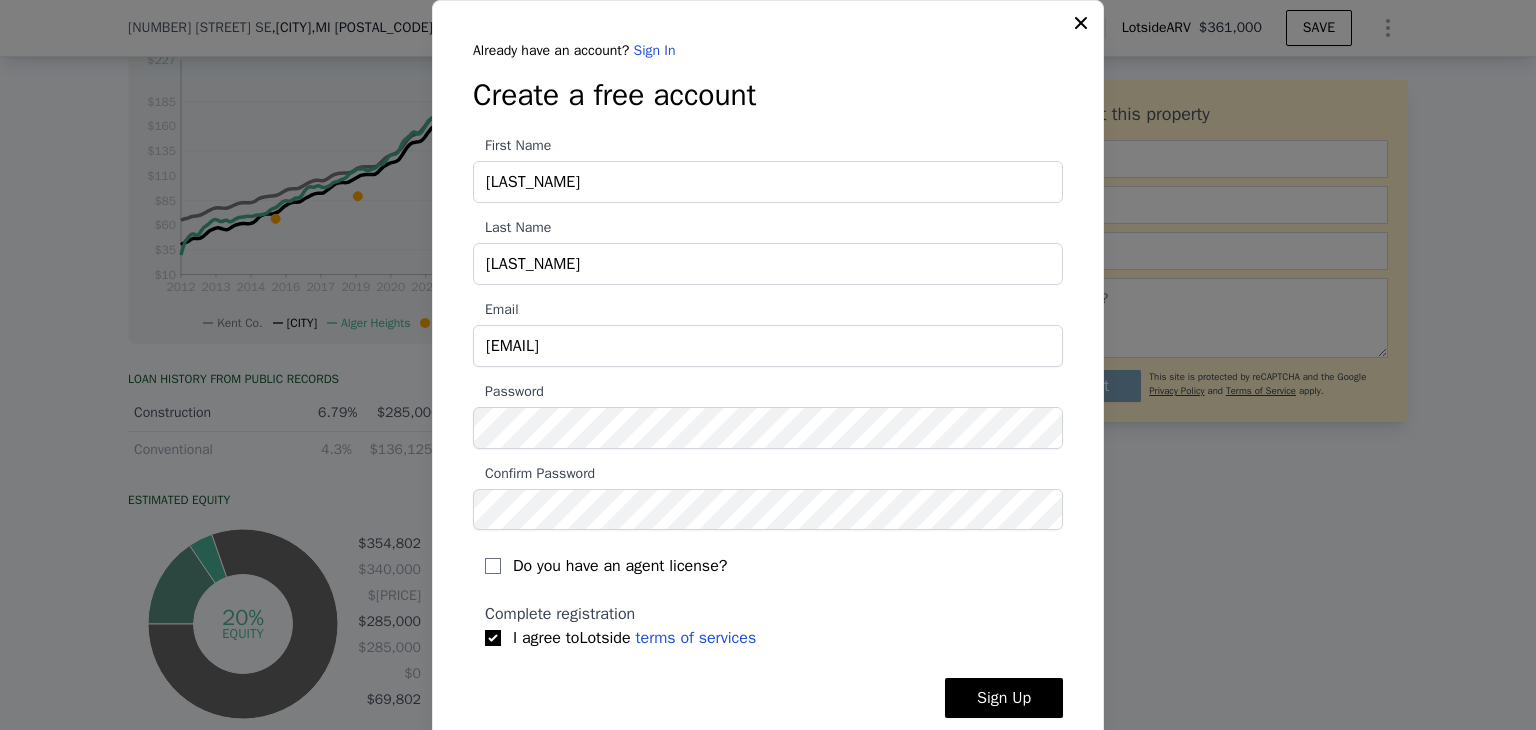 click on "Sign Up" at bounding box center [1004, 698] 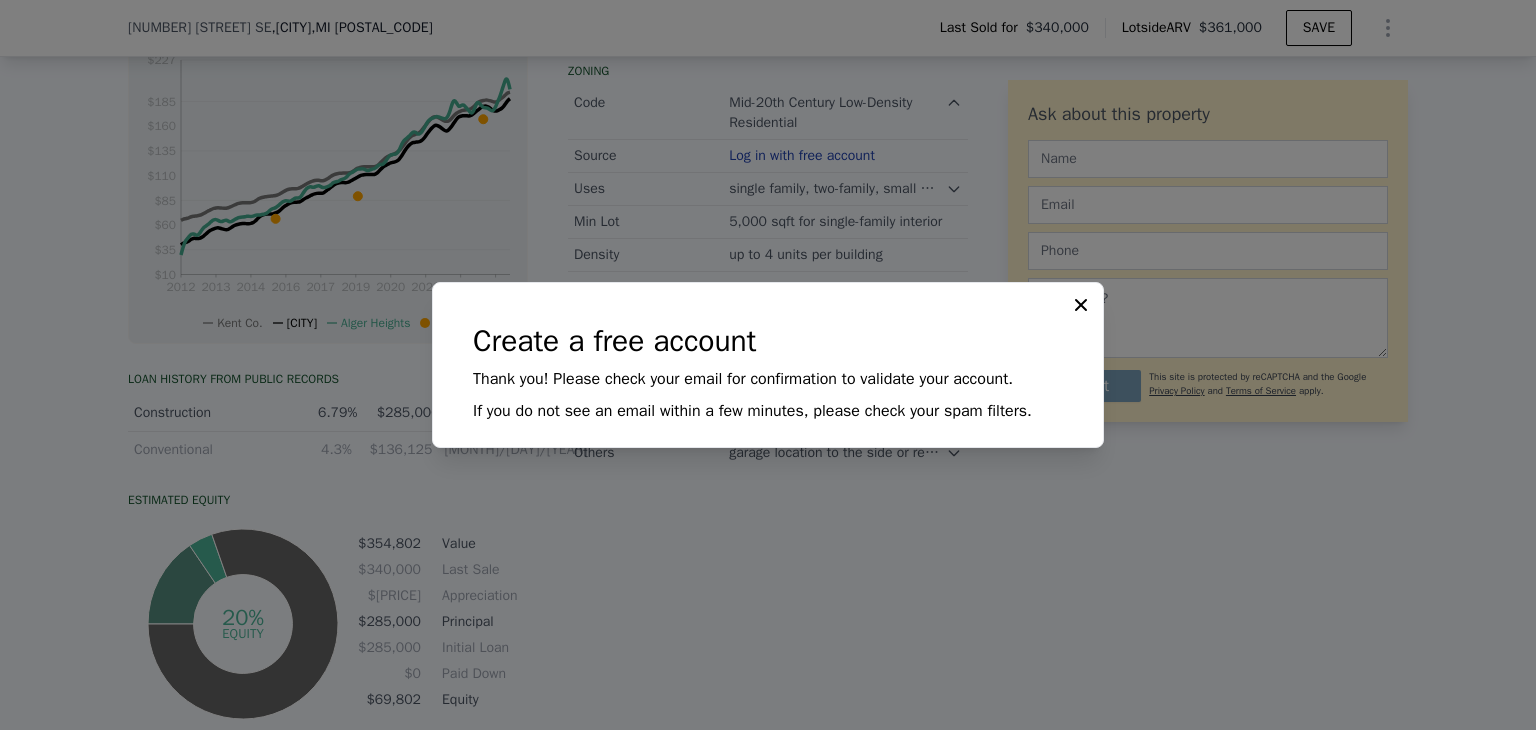 click 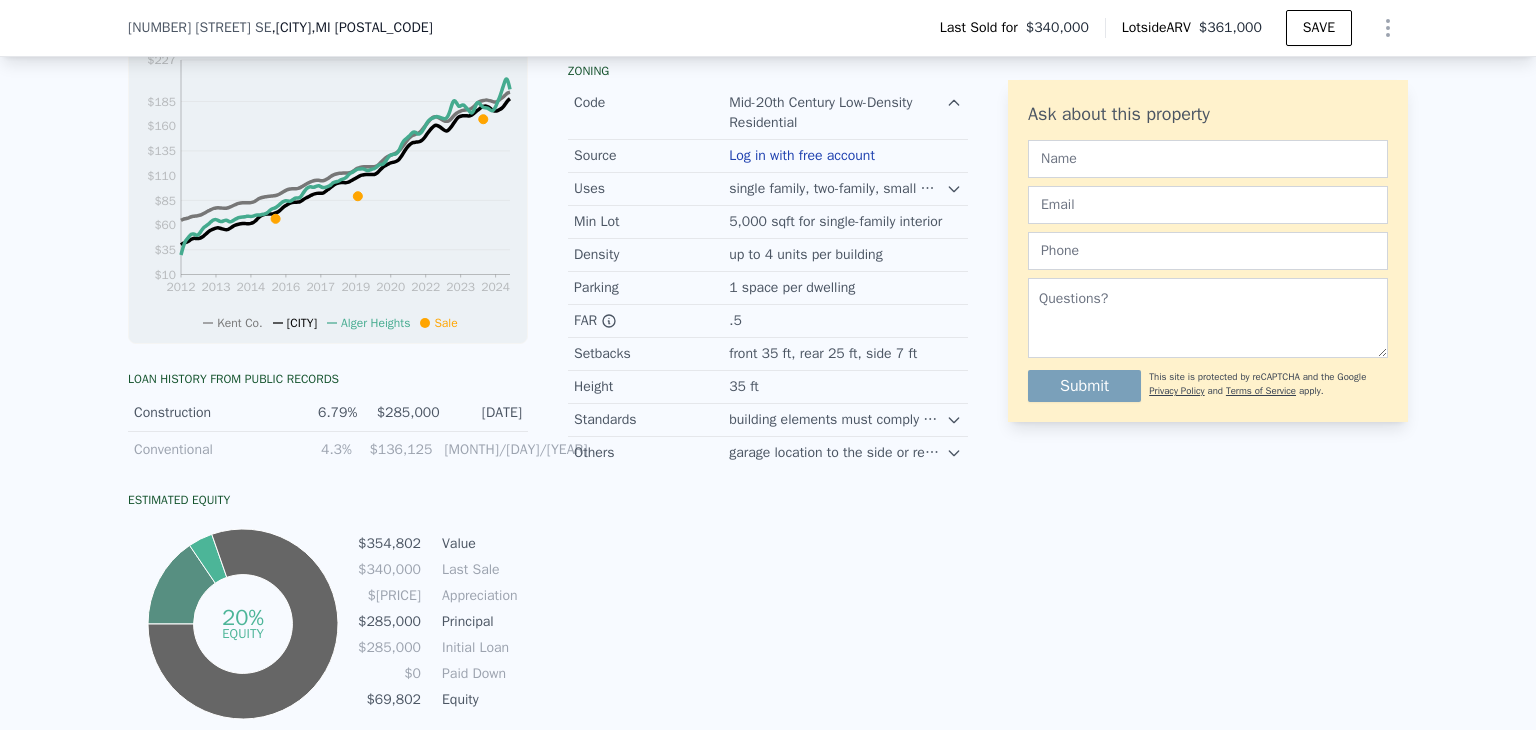 click on "Log in with free account" at bounding box center (802, 156) 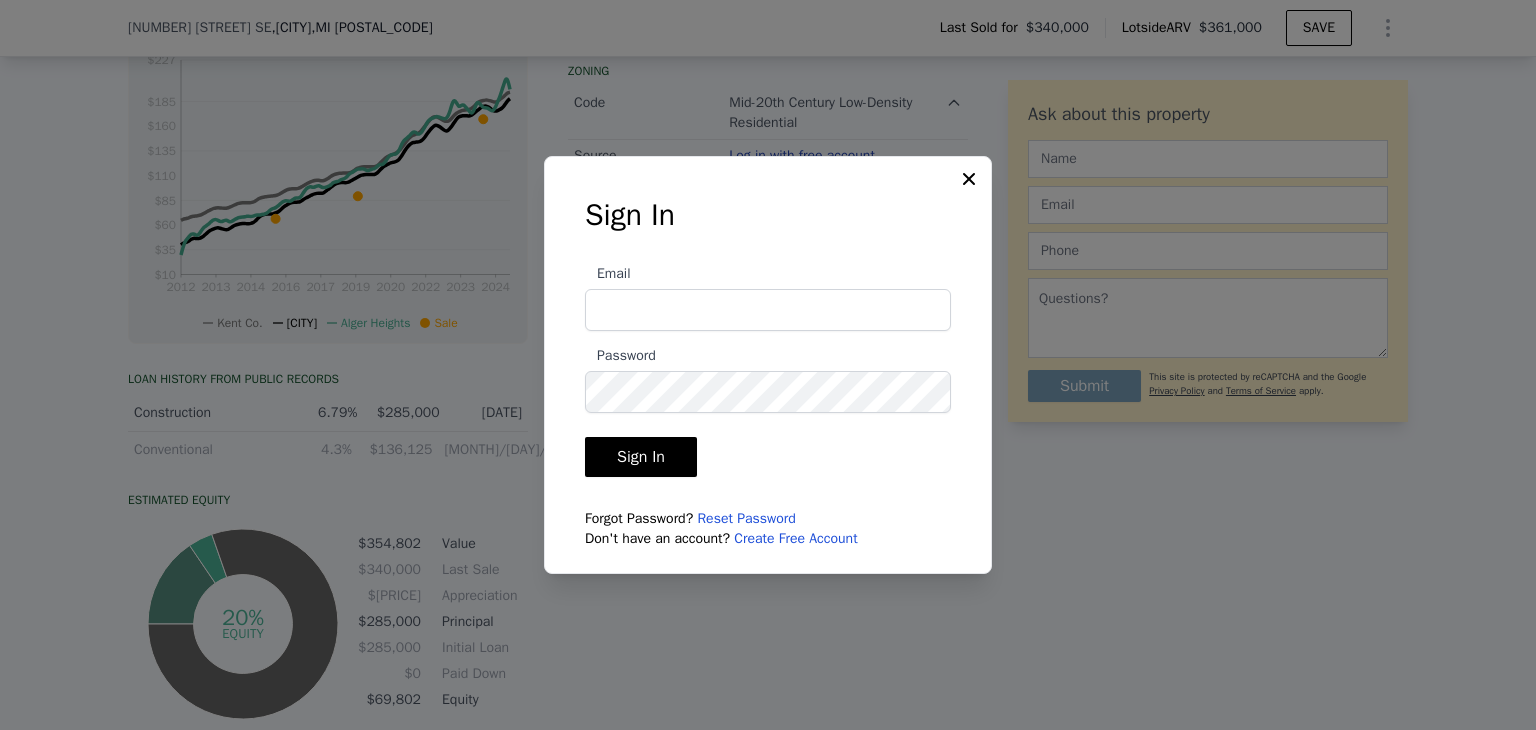 type on "[EMAIL]" 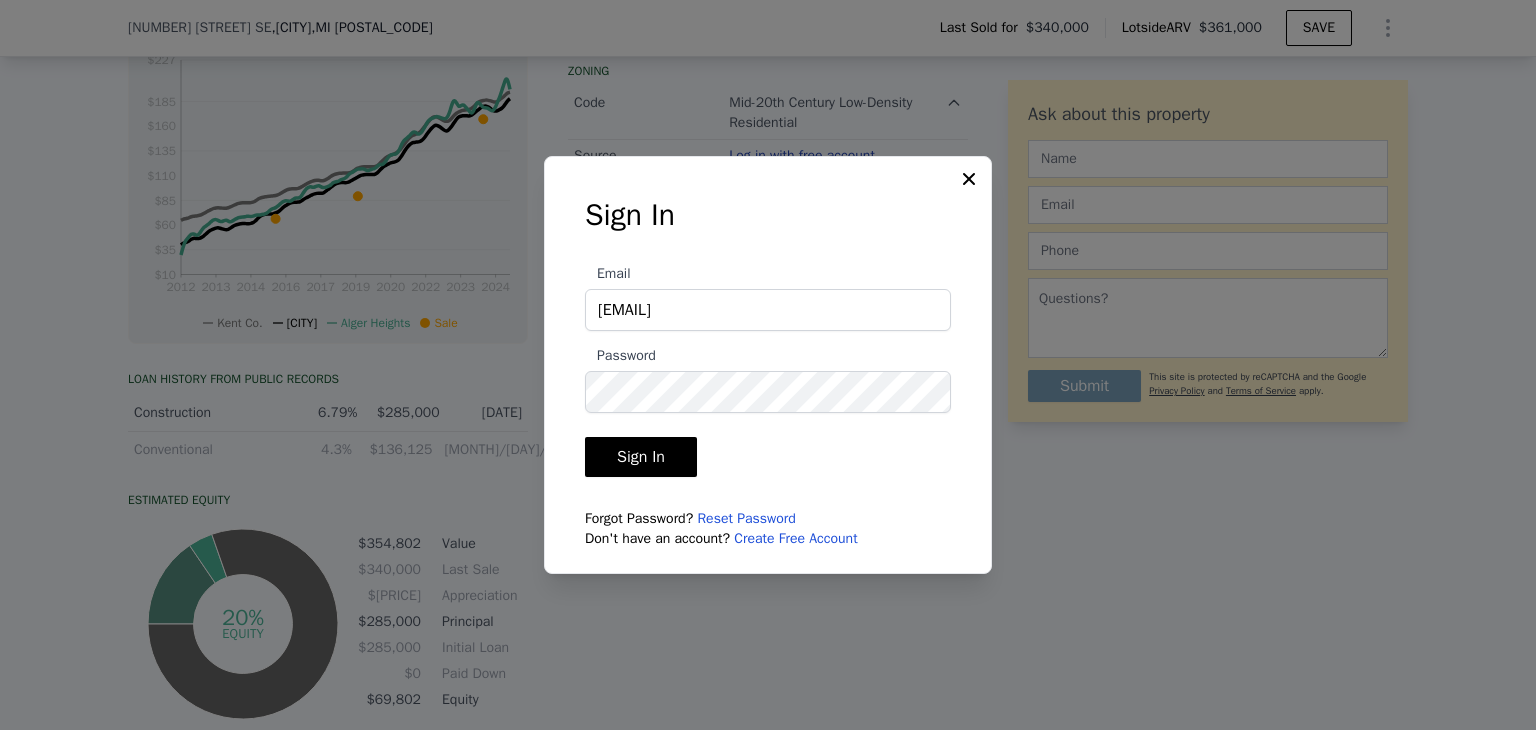 click on "Sign In" at bounding box center (641, 457) 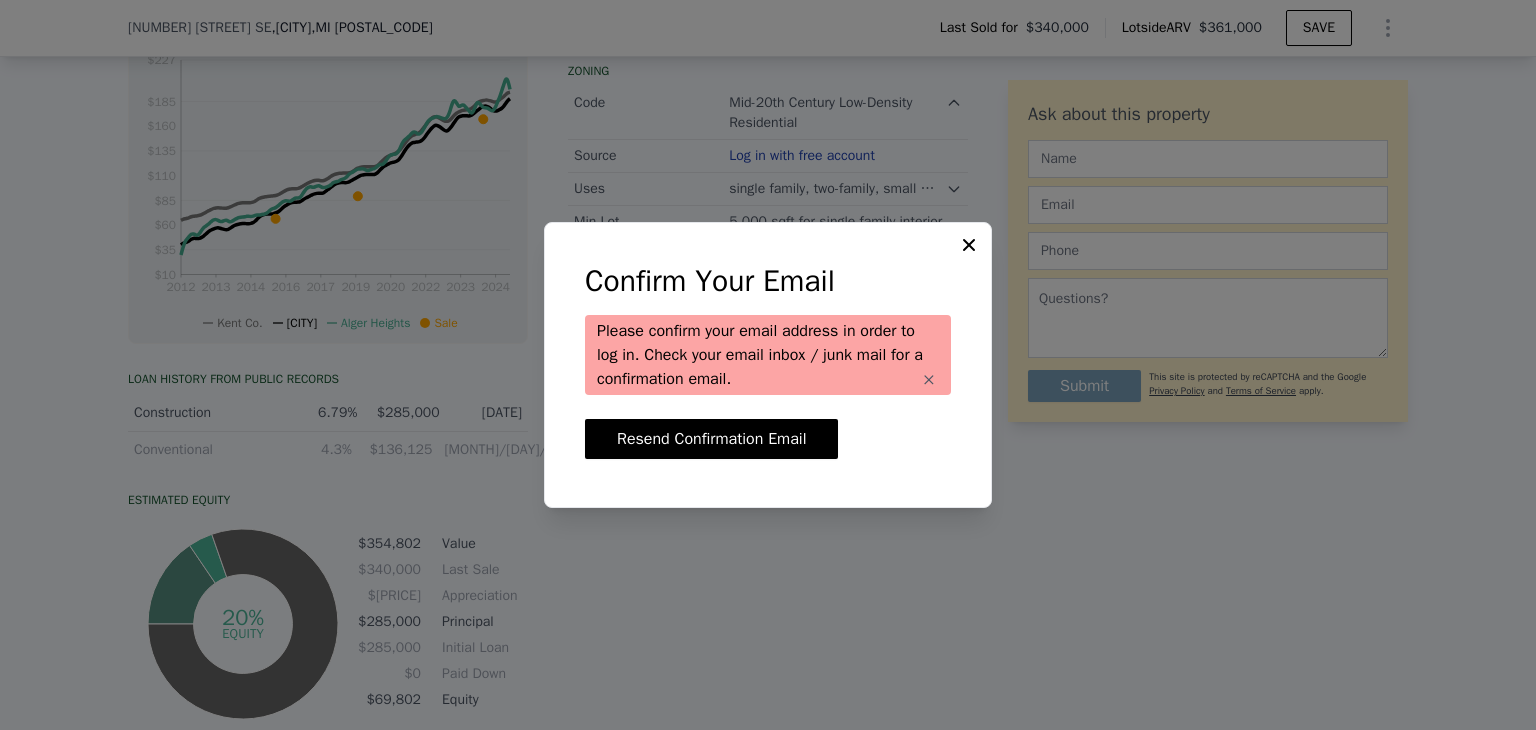 click on "Resend Confirmation Email" at bounding box center (768, 439) 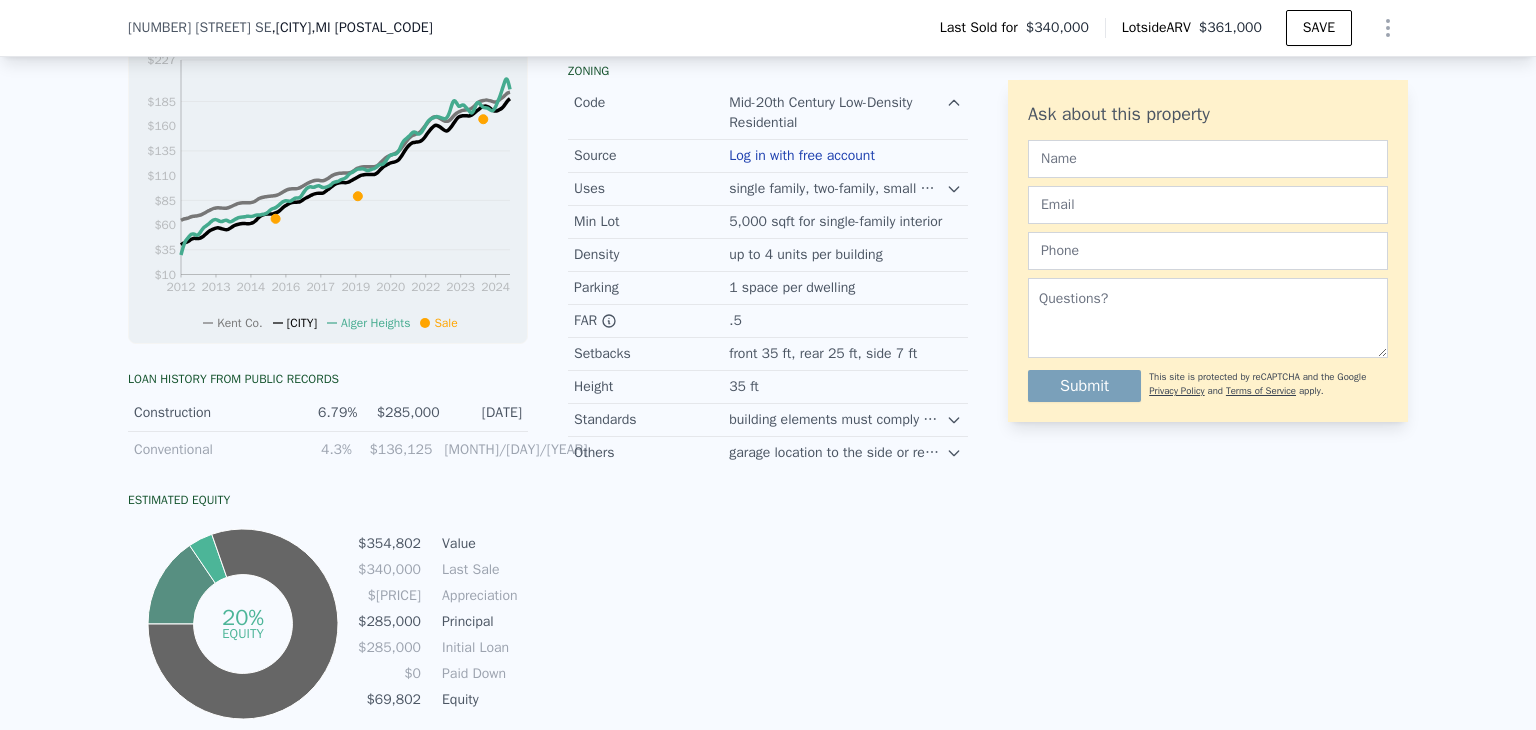 click on "Log in with free account" at bounding box center [802, 156] 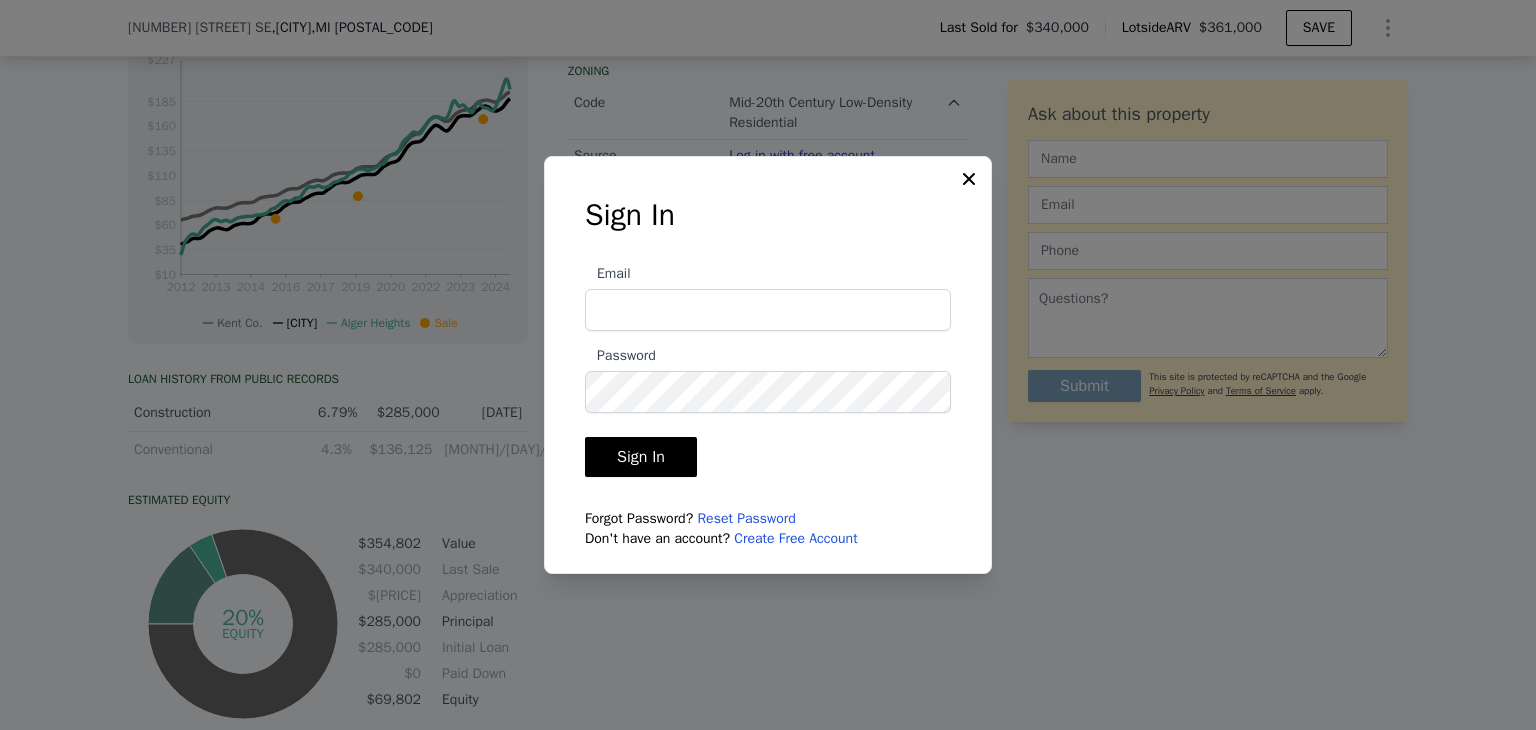 type 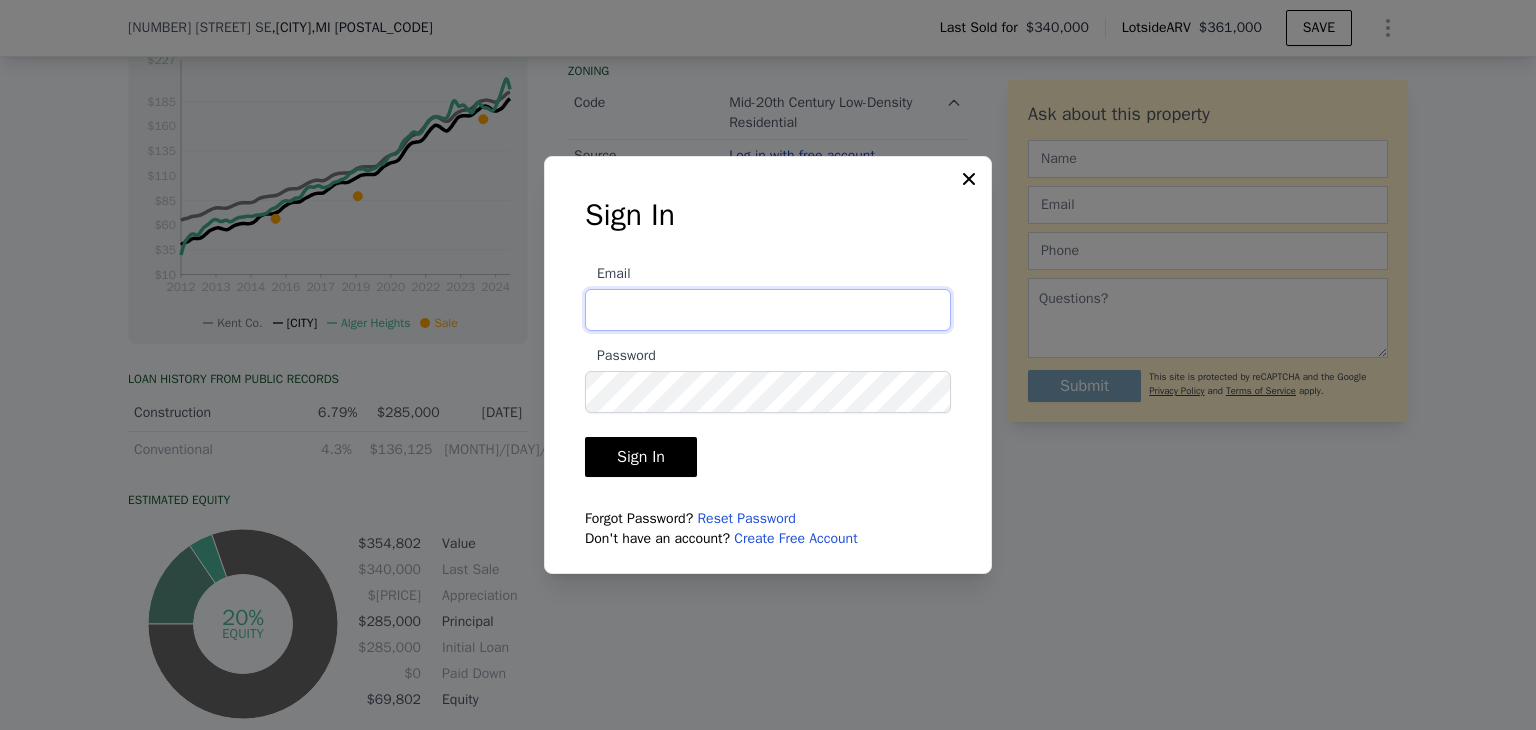 type on "[EMAIL]" 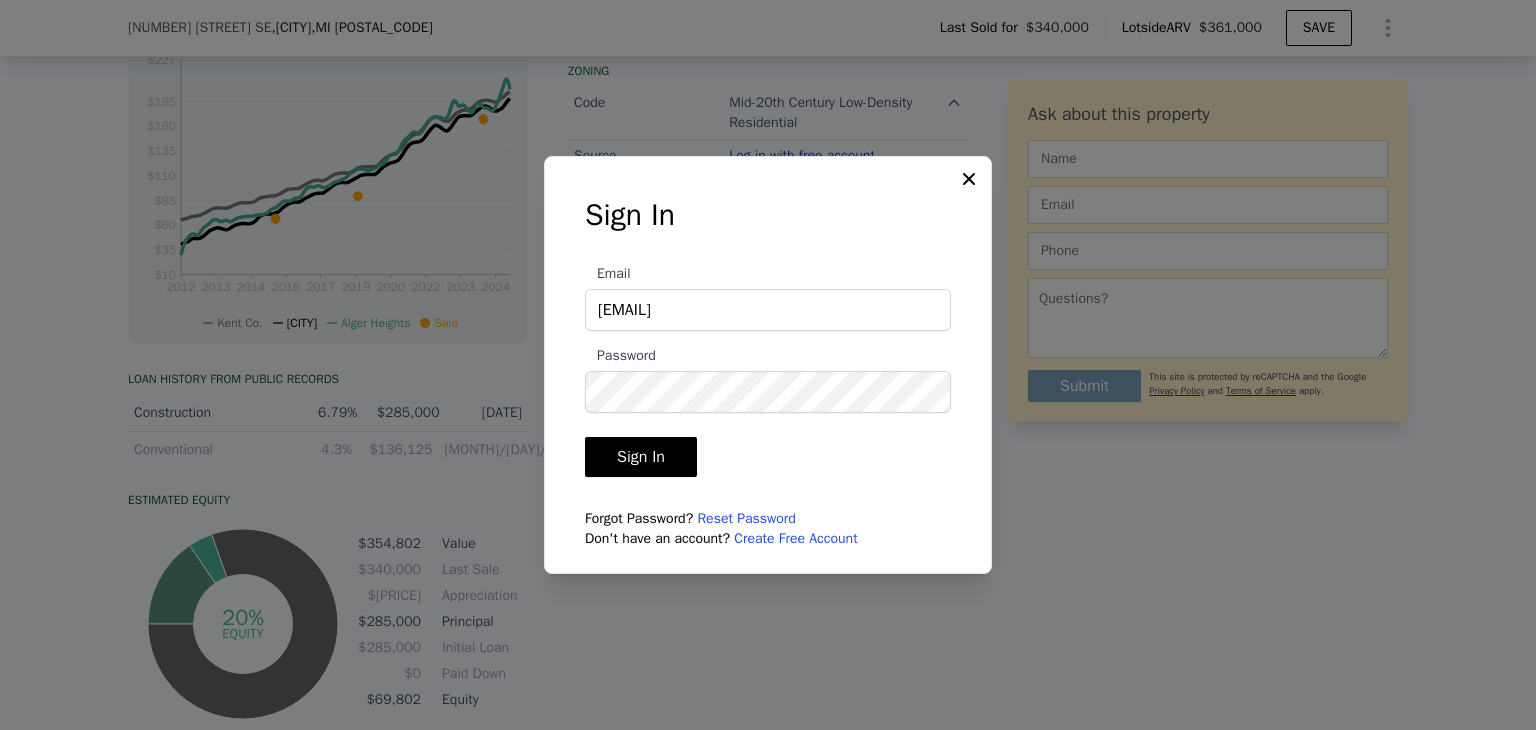 click at bounding box center [971, 177] 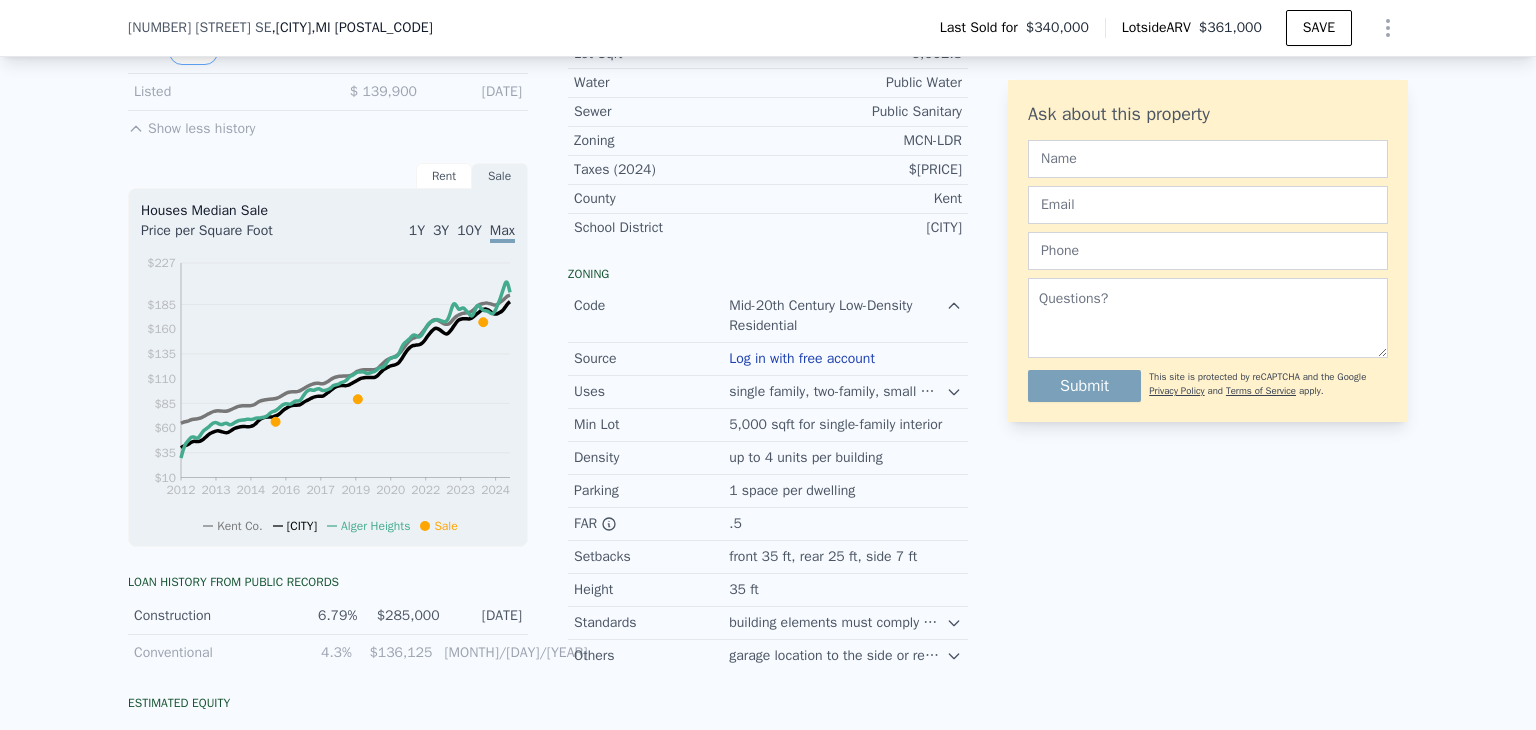 scroll, scrollTop: 1097, scrollLeft: 0, axis: vertical 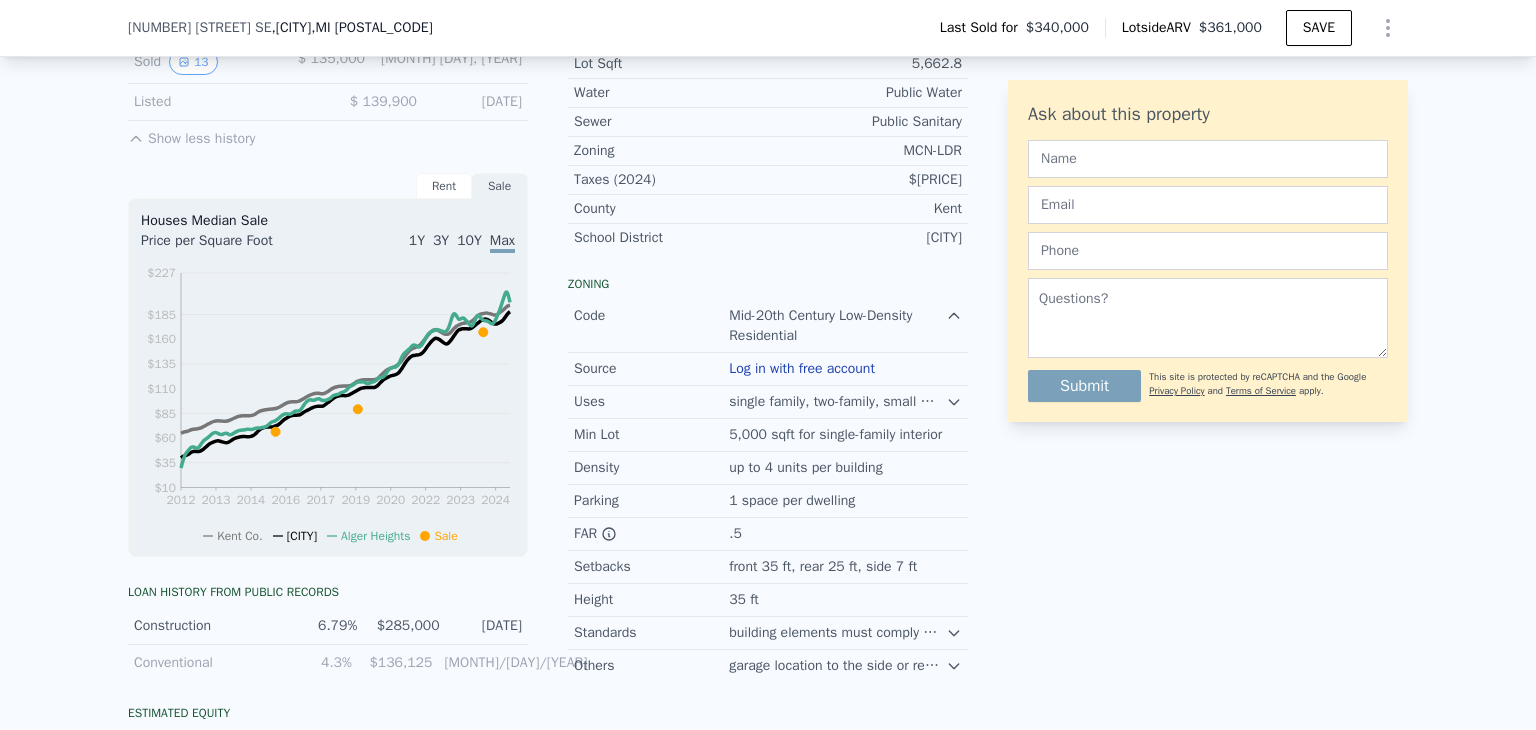 click on "Log in with free account" at bounding box center [802, 369] 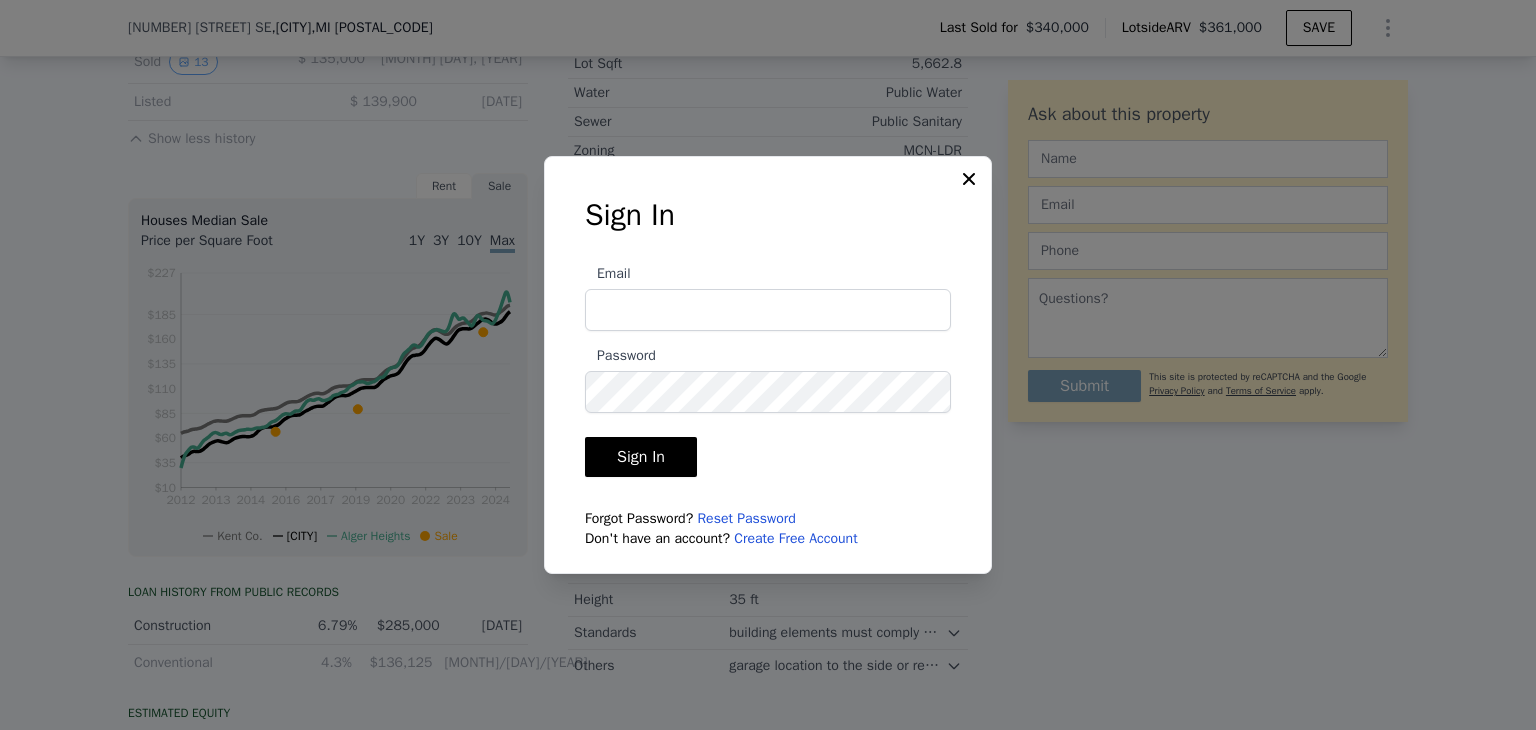 type on "[EMAIL]" 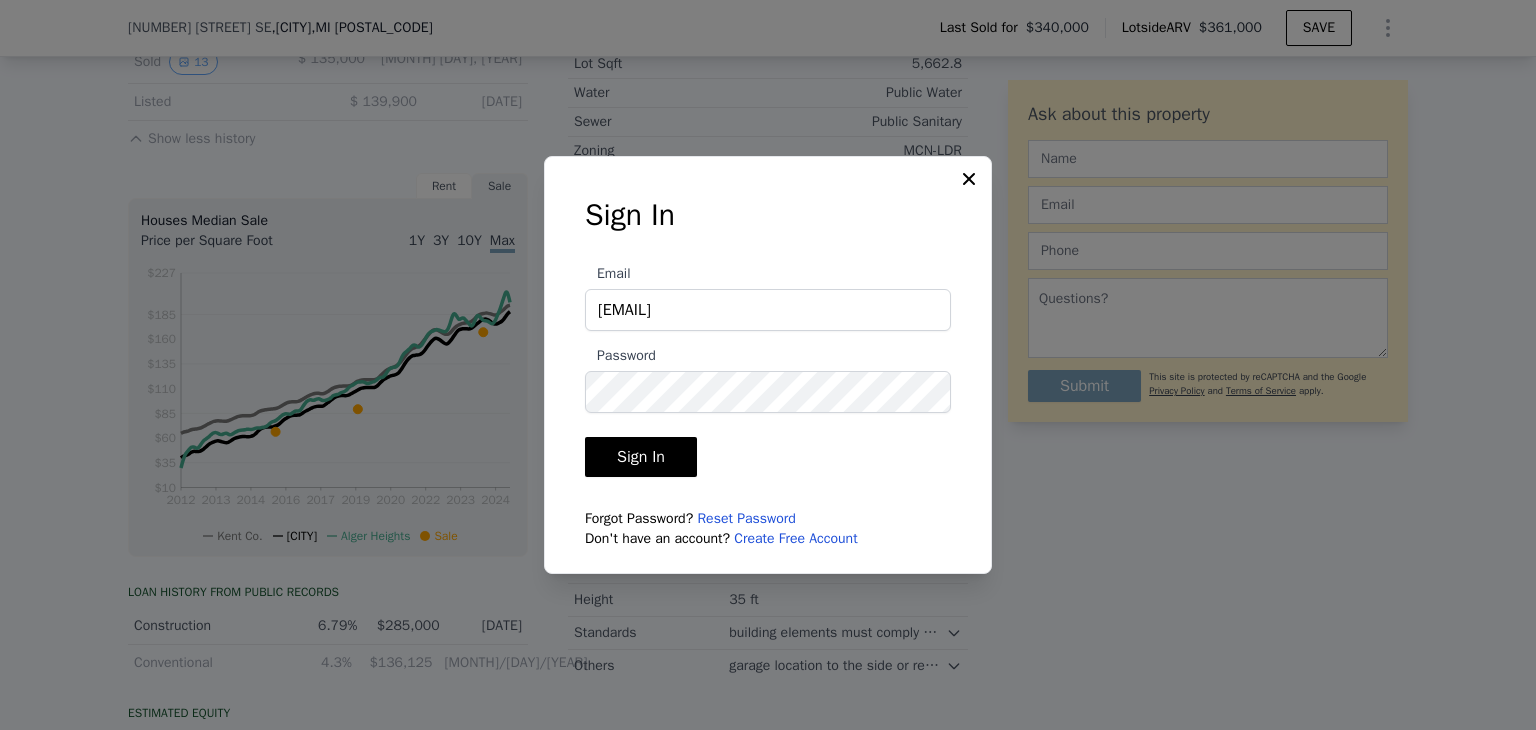 click on "Sign In" at bounding box center [641, 457] 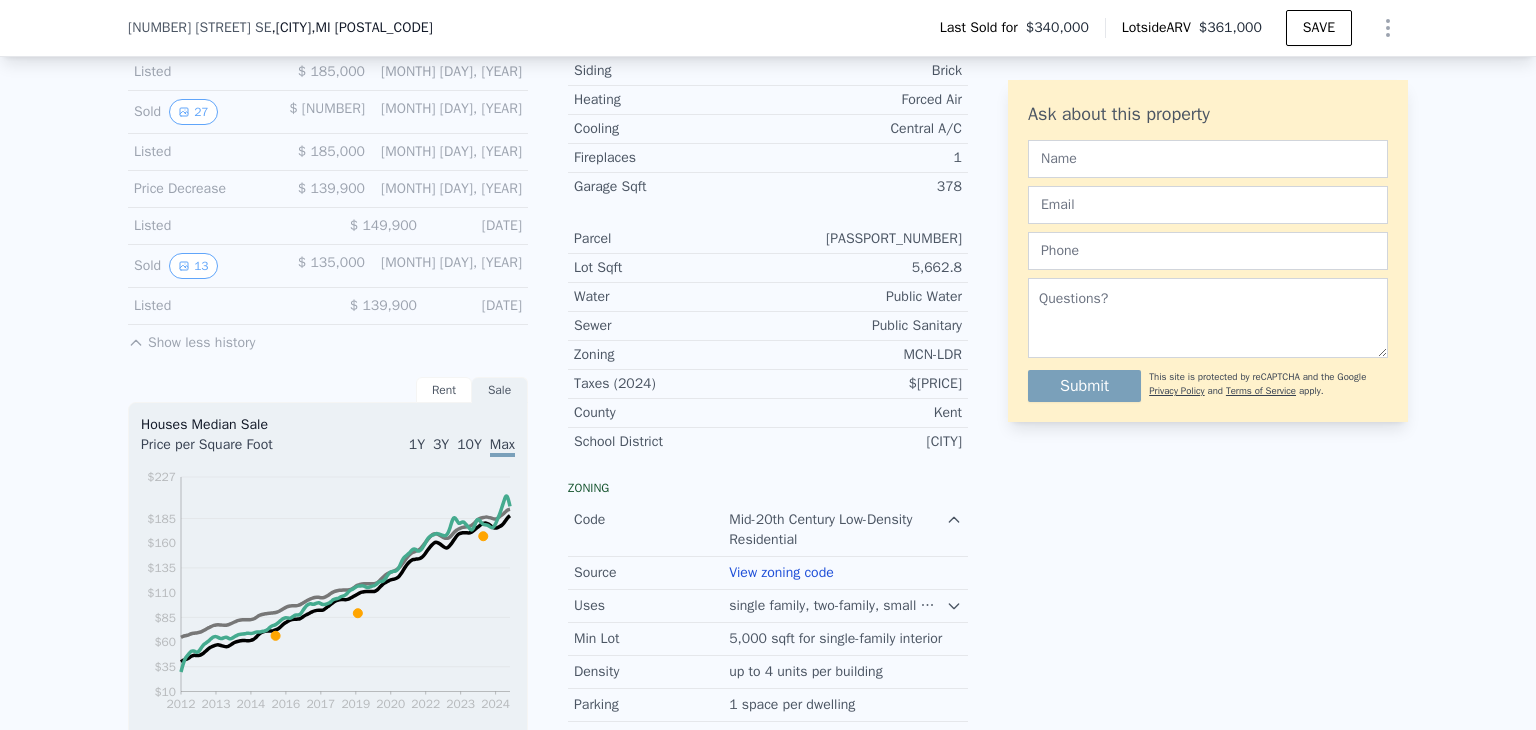scroll, scrollTop: 891, scrollLeft: 0, axis: vertical 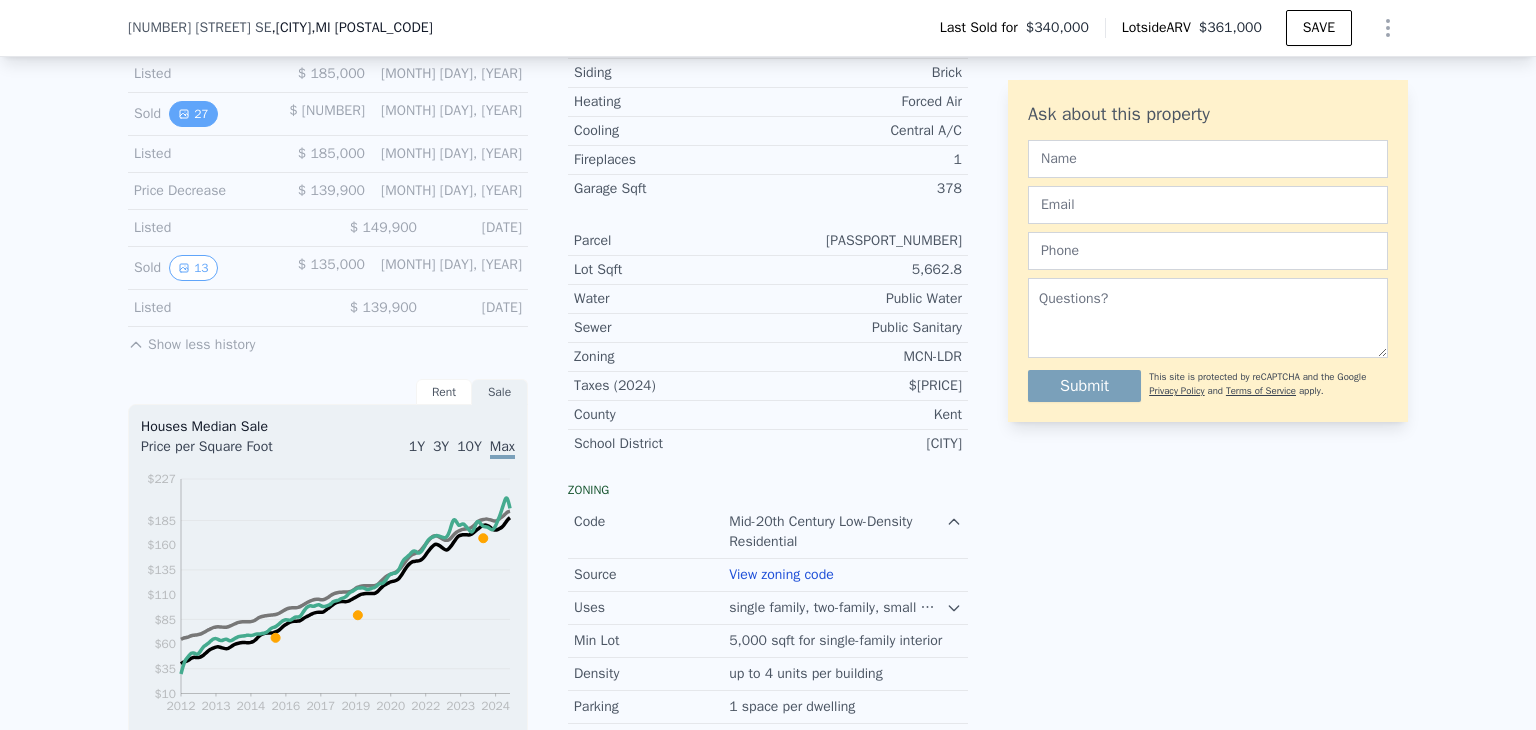 click 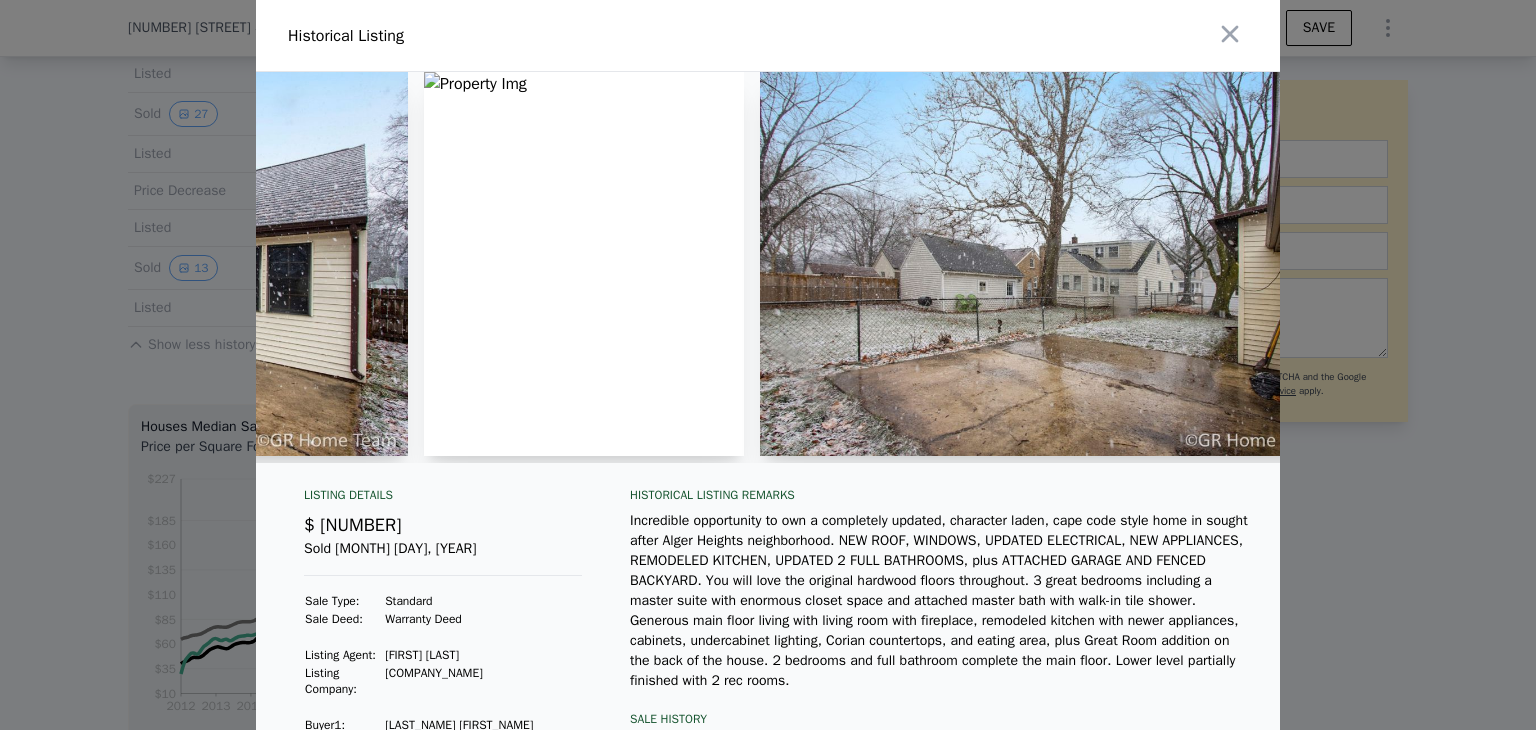 scroll, scrollTop: 0, scrollLeft: 9896, axis: horizontal 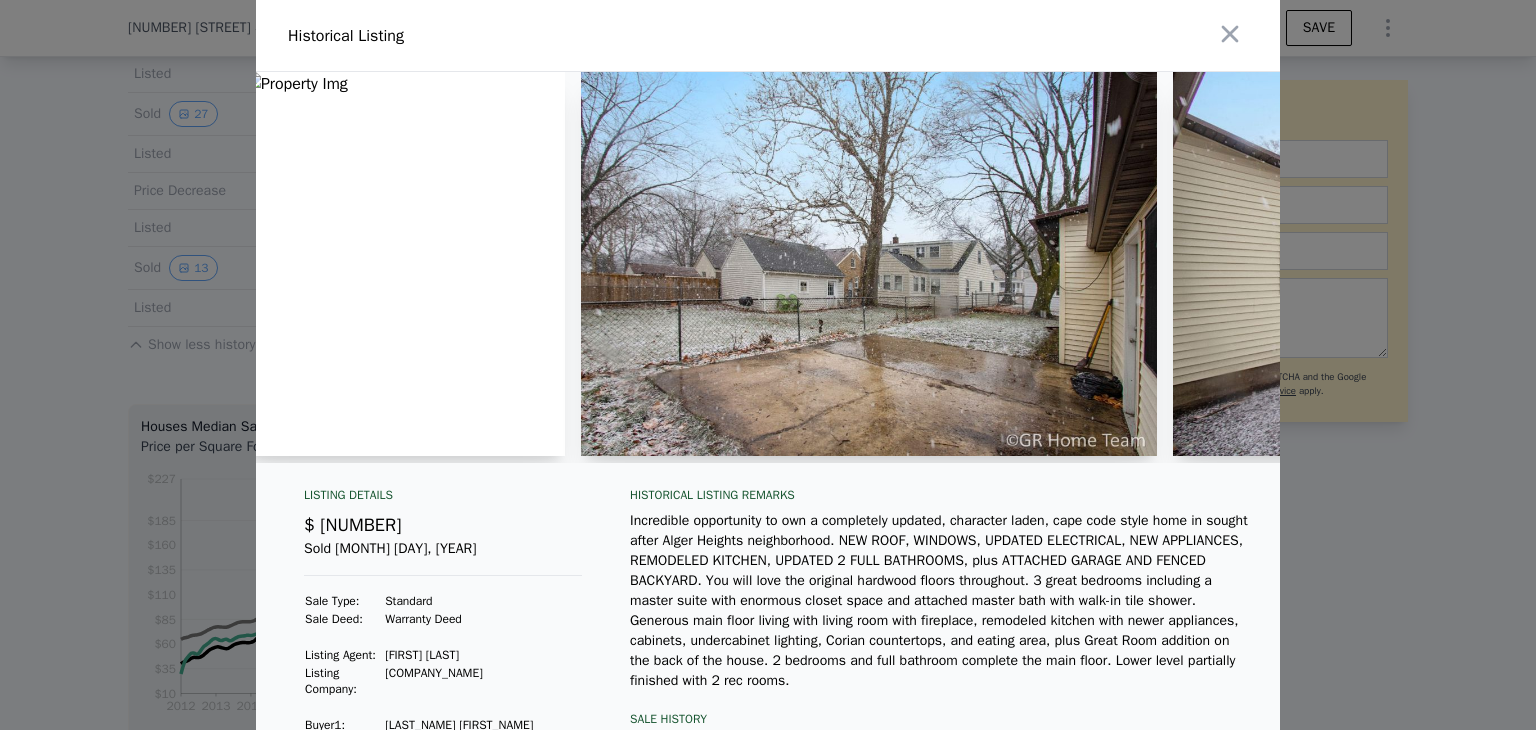 click at bounding box center (768, 365) 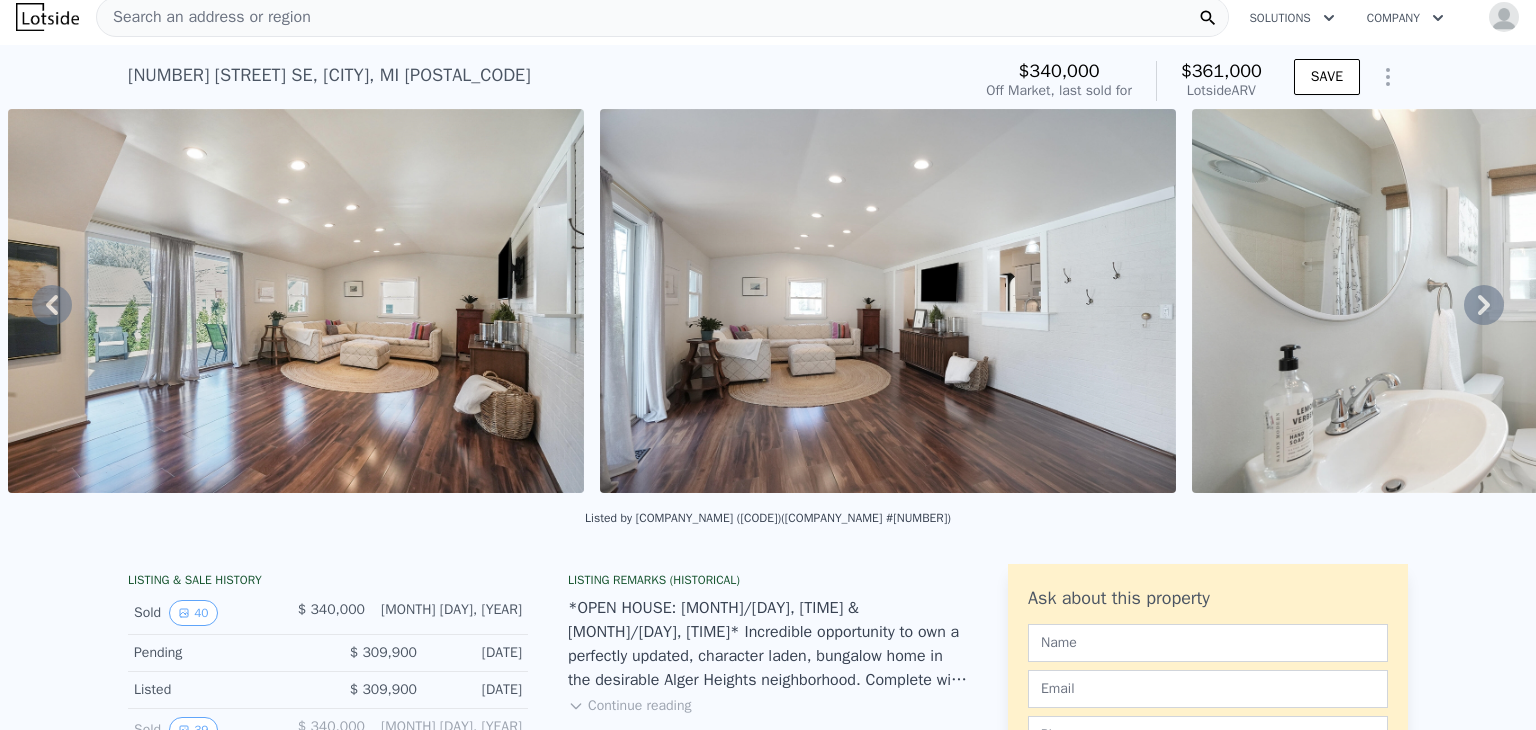 scroll, scrollTop: 0, scrollLeft: 0, axis: both 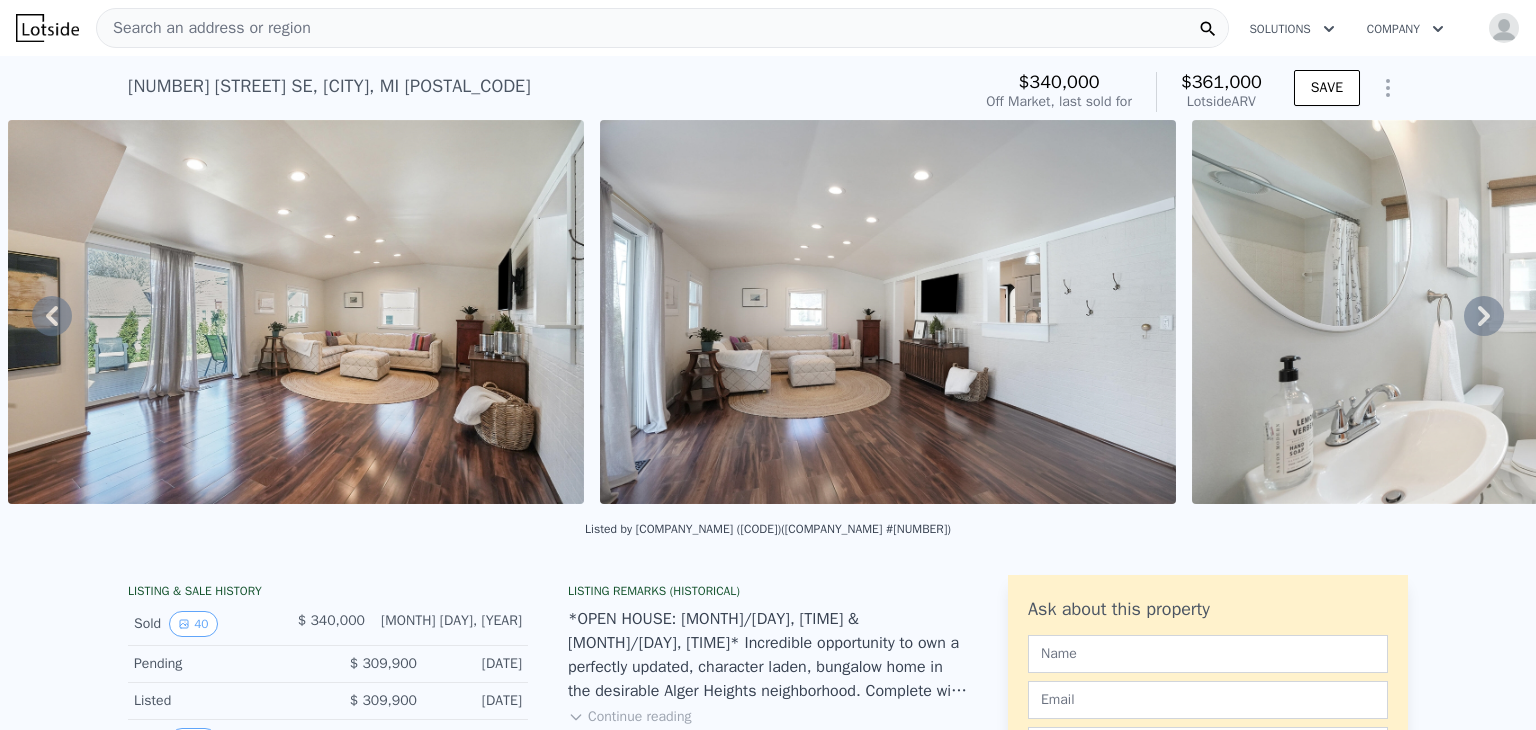 type 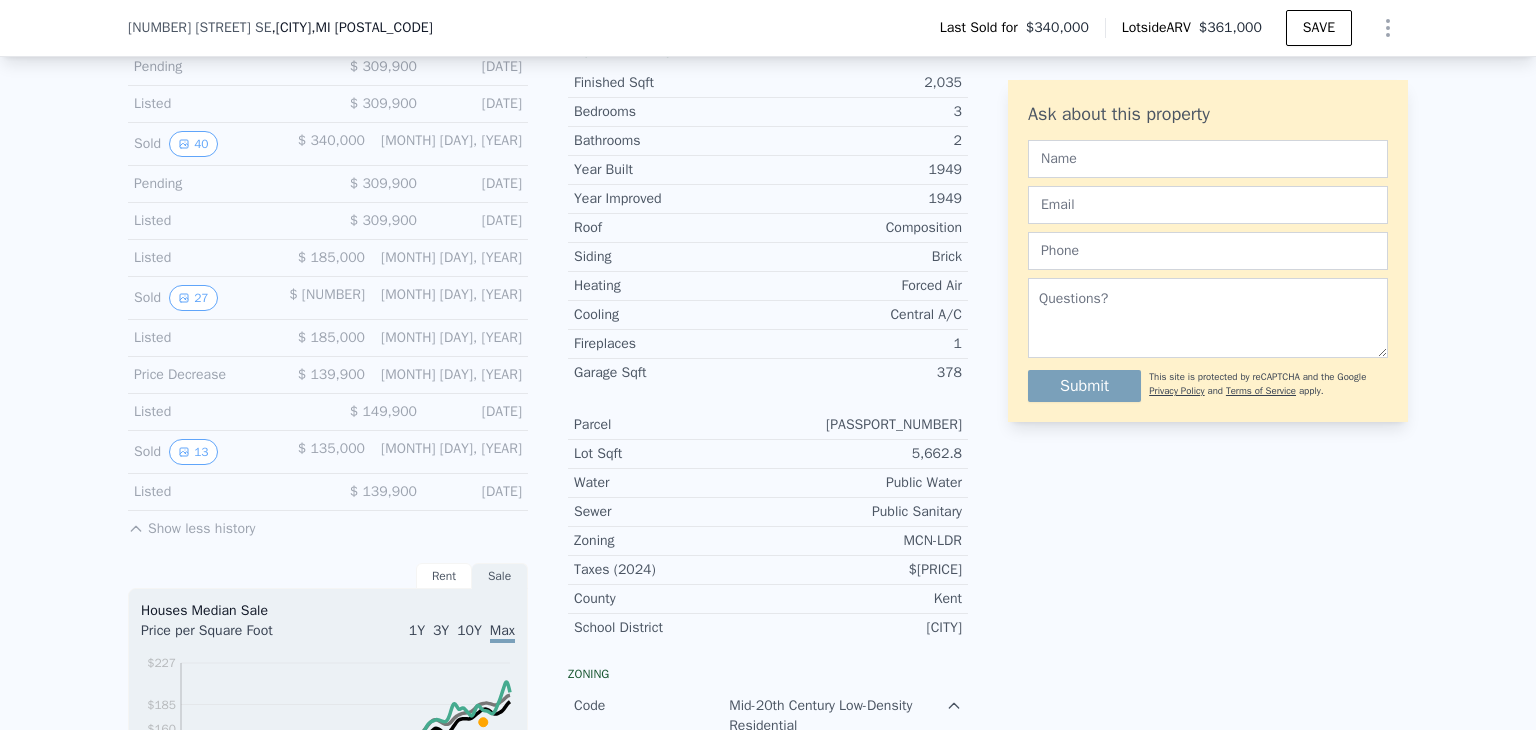 scroll, scrollTop: 703, scrollLeft: 0, axis: vertical 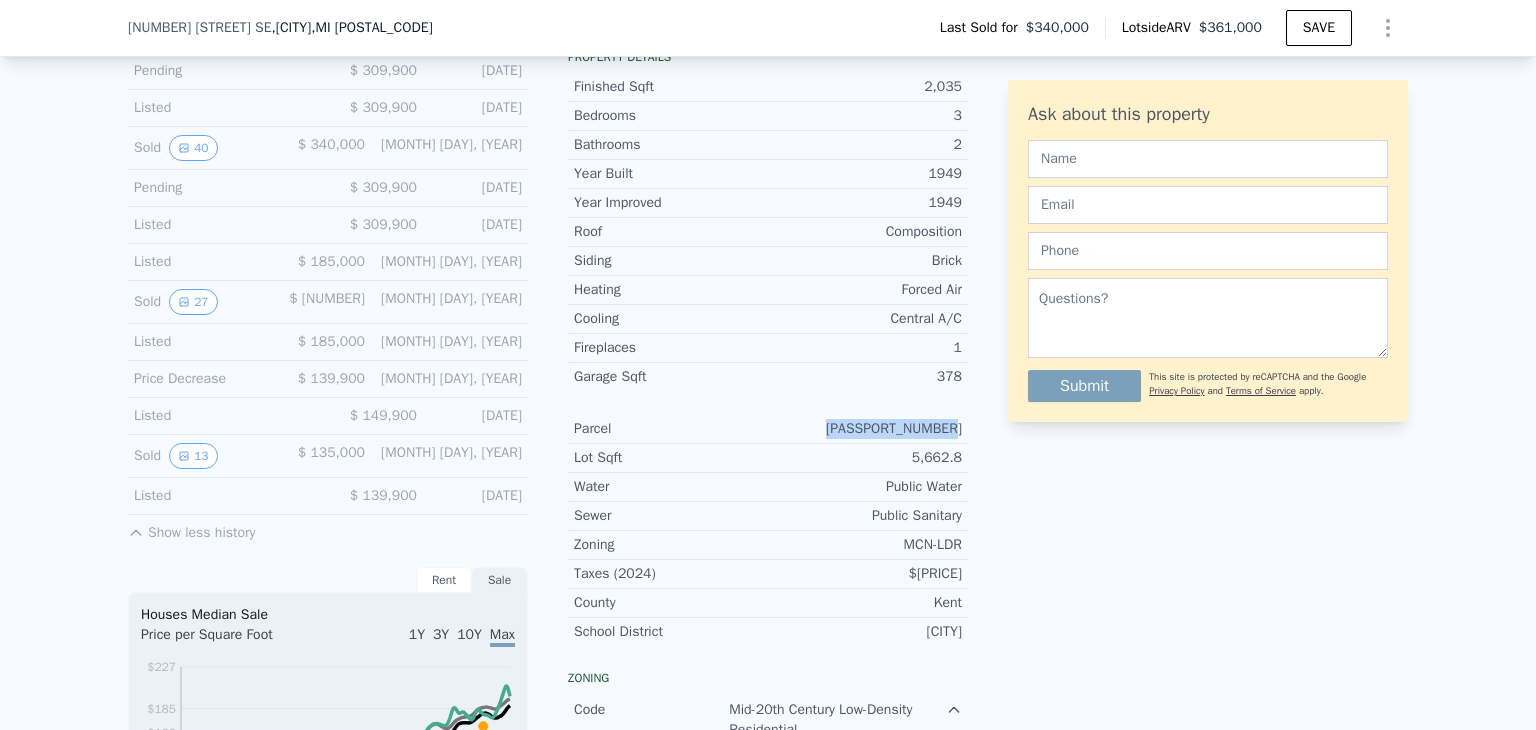 drag, startPoint x: 840, startPoint y: 420, endPoint x: 967, endPoint y: 426, distance: 127.141655 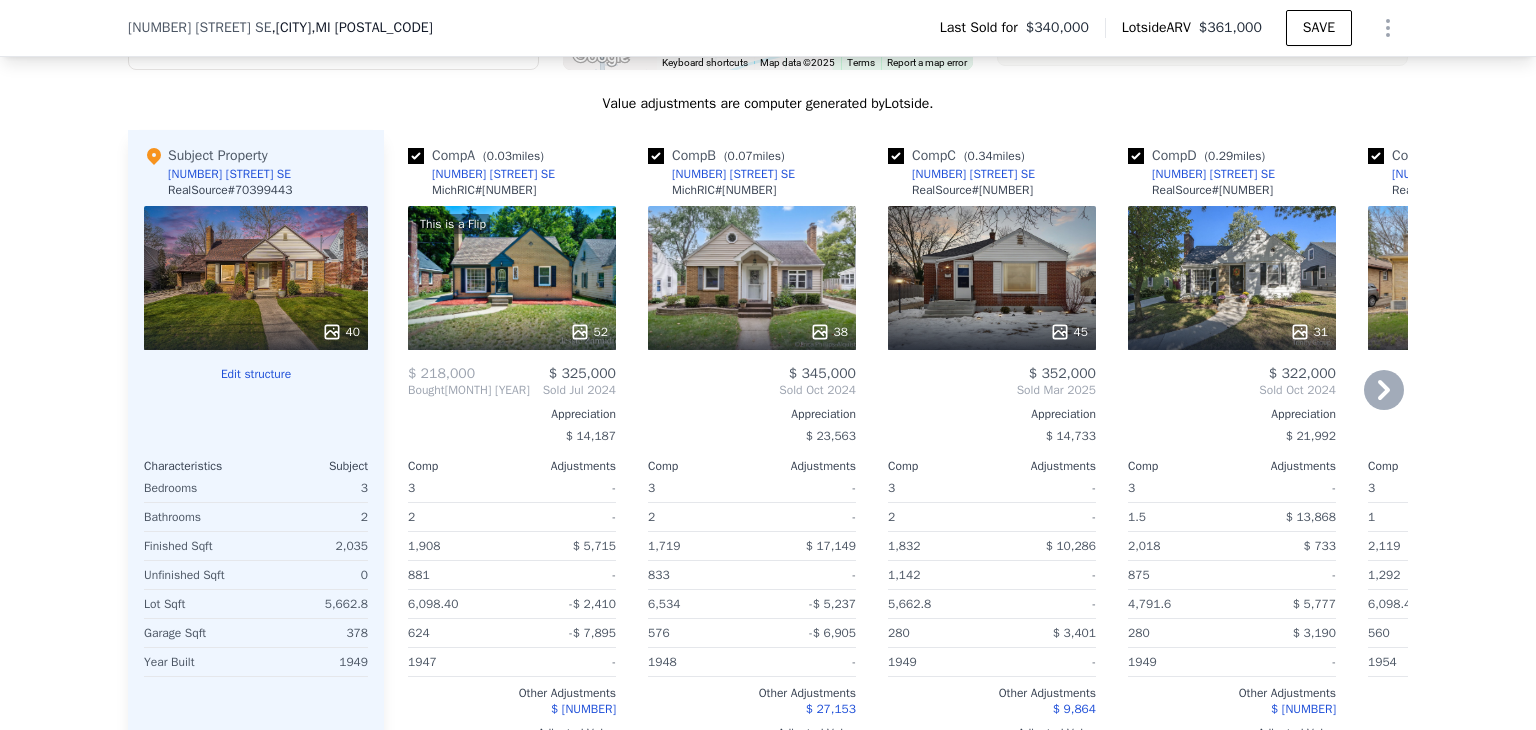scroll, scrollTop: 2588, scrollLeft: 0, axis: vertical 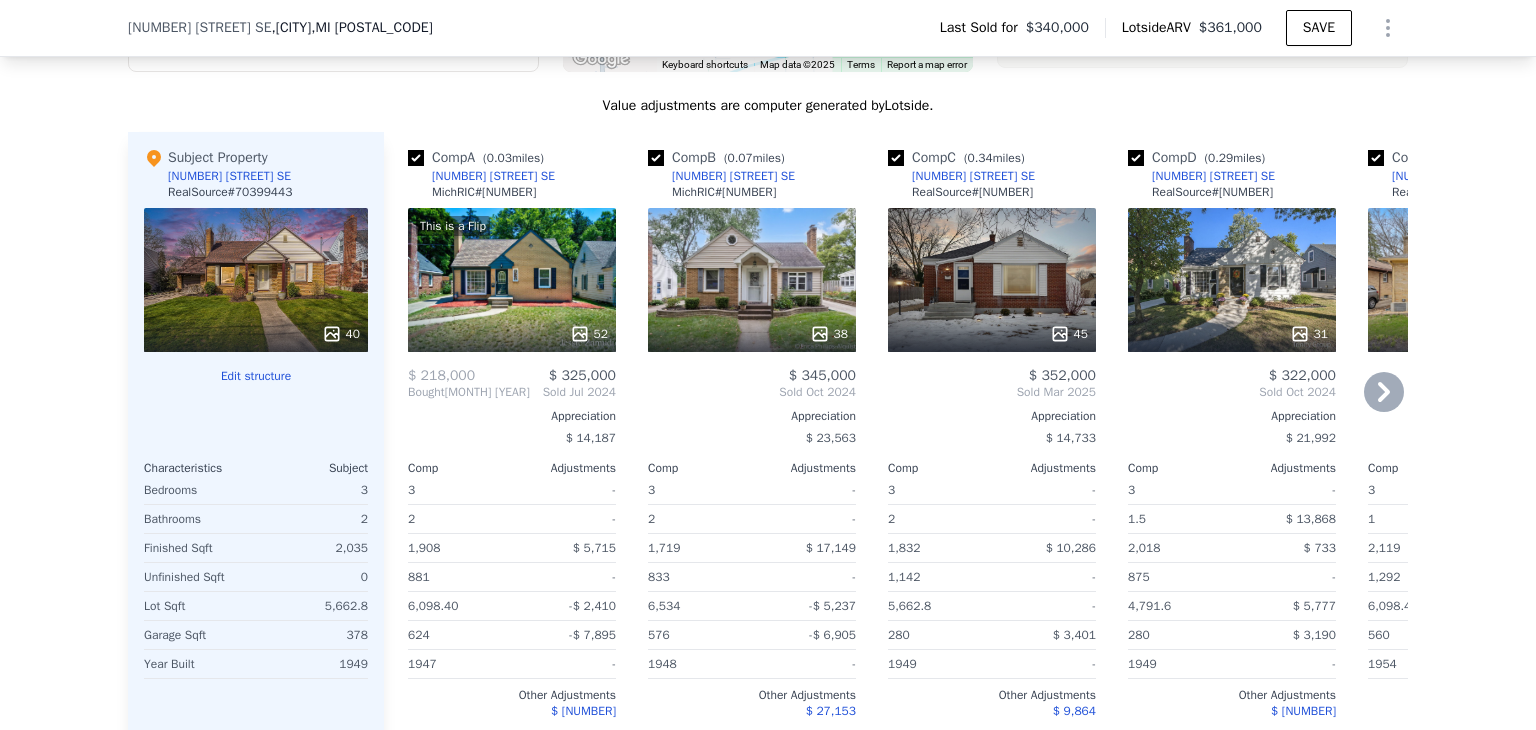 click on "This is a Flip 52" at bounding box center (512, 280) 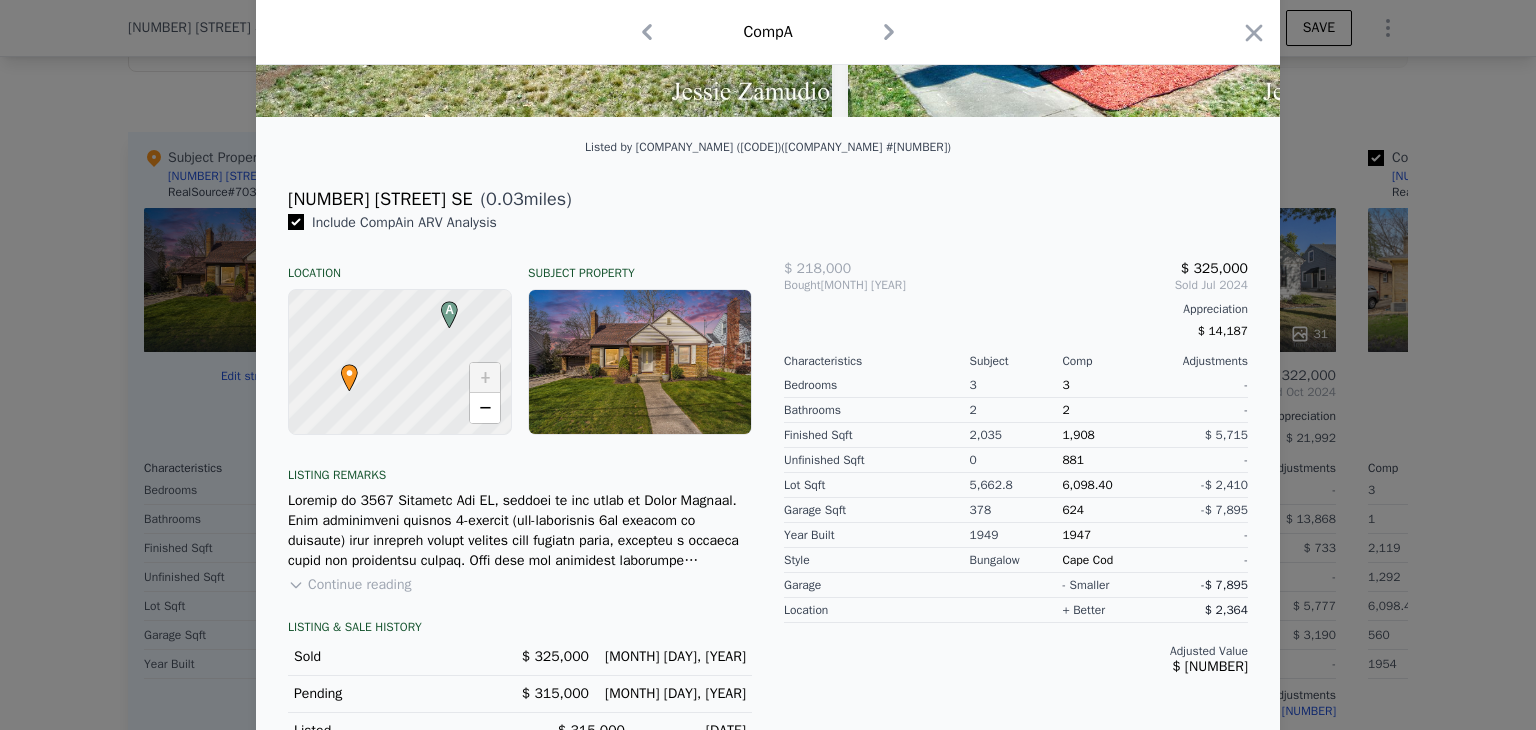 scroll, scrollTop: 461, scrollLeft: 0, axis: vertical 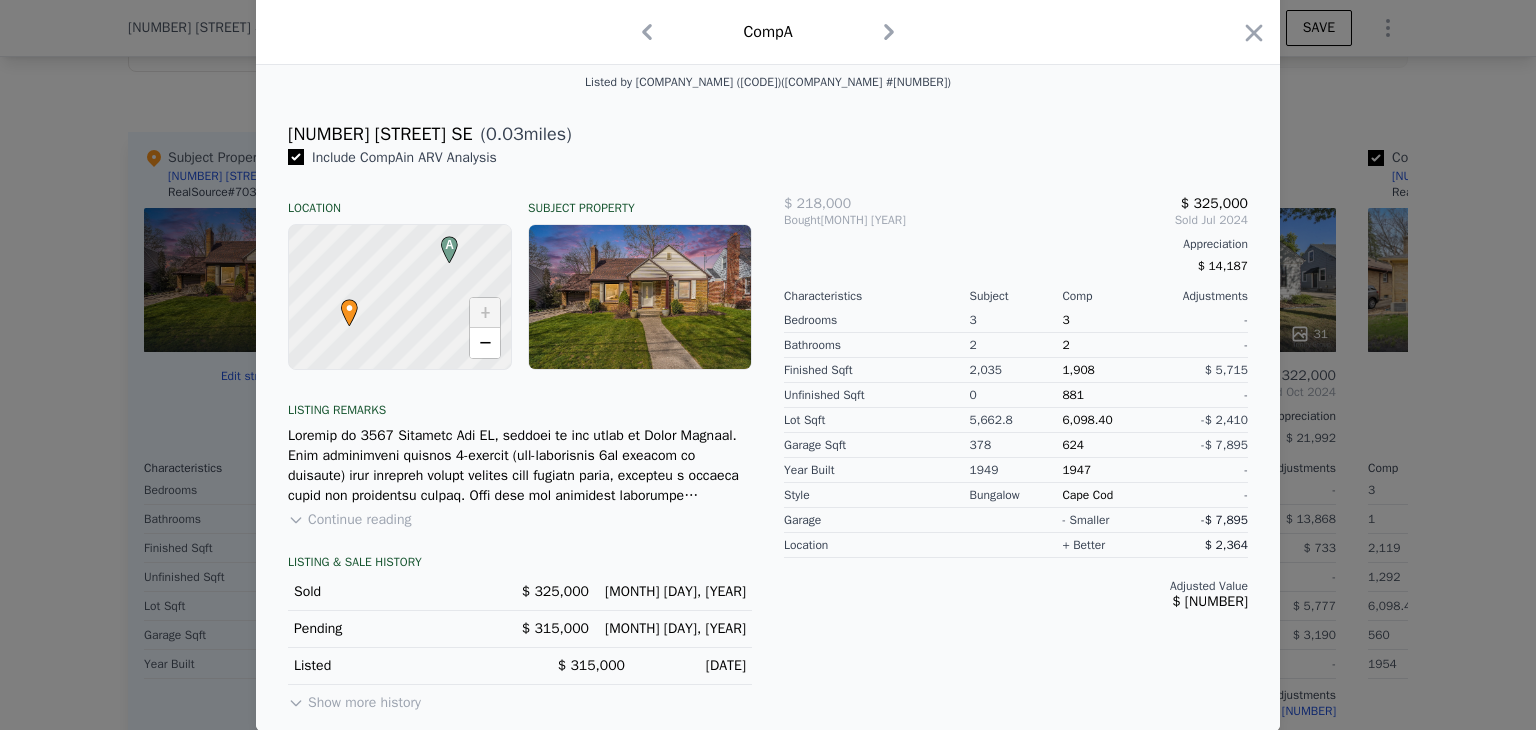click on "Show more history" at bounding box center [354, 699] 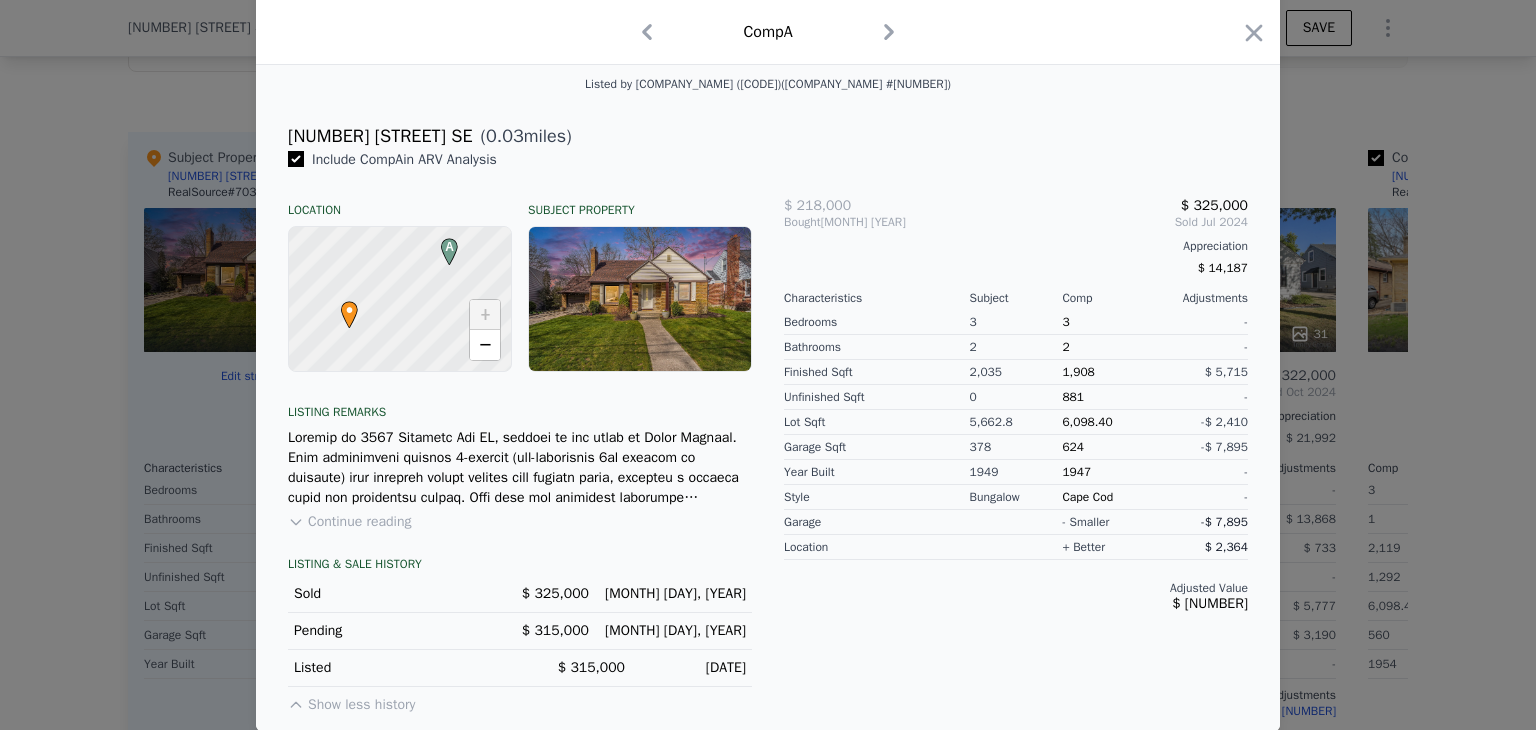 scroll, scrollTop: 0, scrollLeft: 0, axis: both 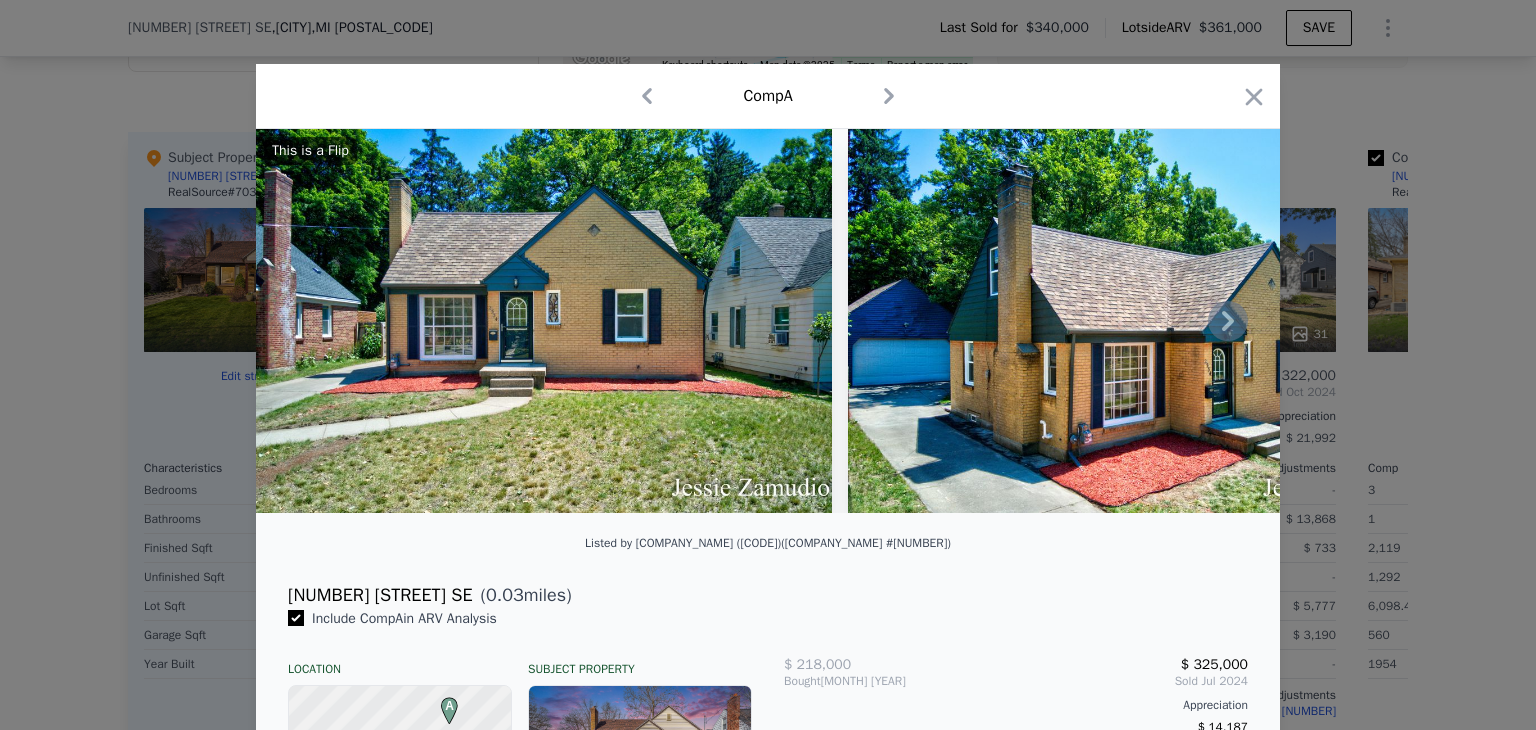click at bounding box center [544, 321] 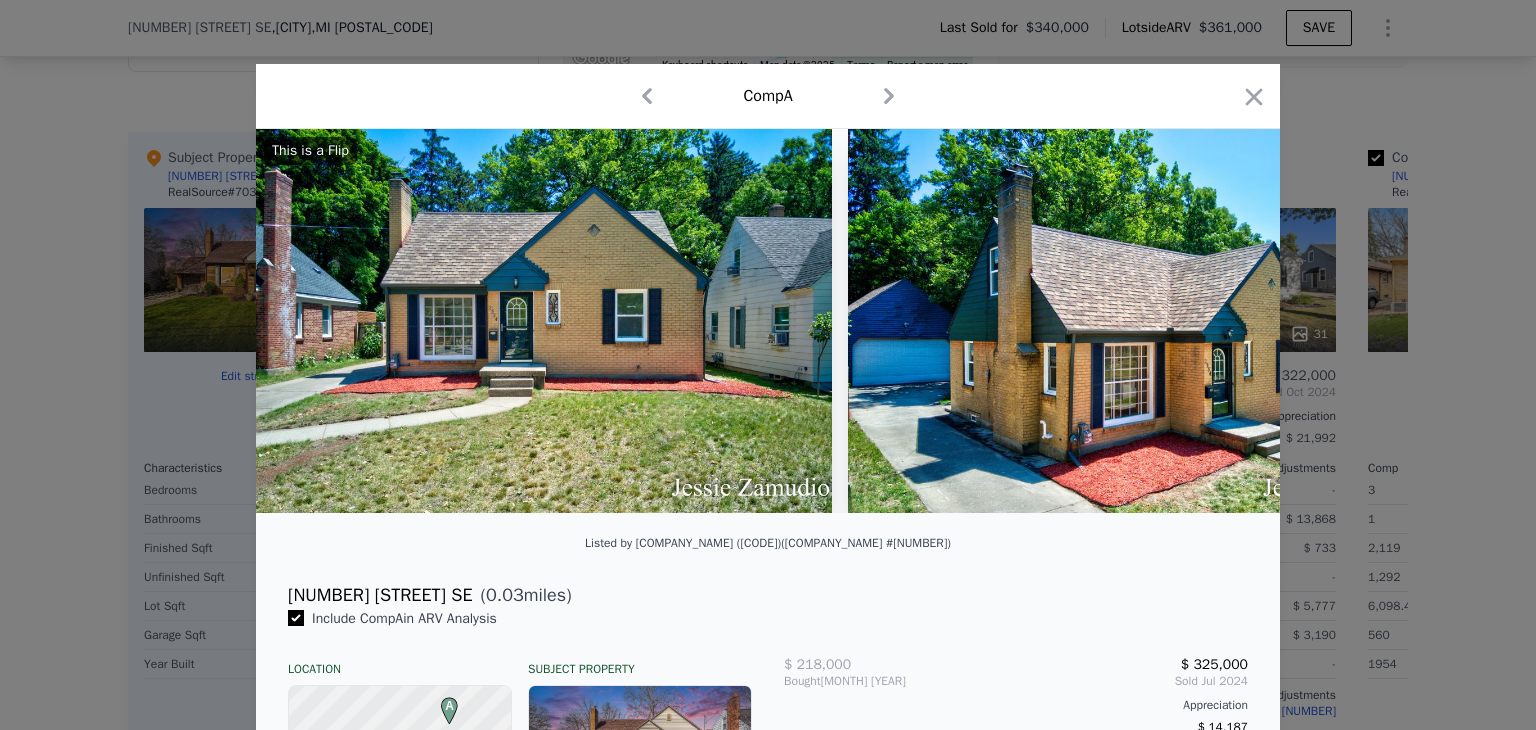 click on "Comp  A" at bounding box center (768, 96) 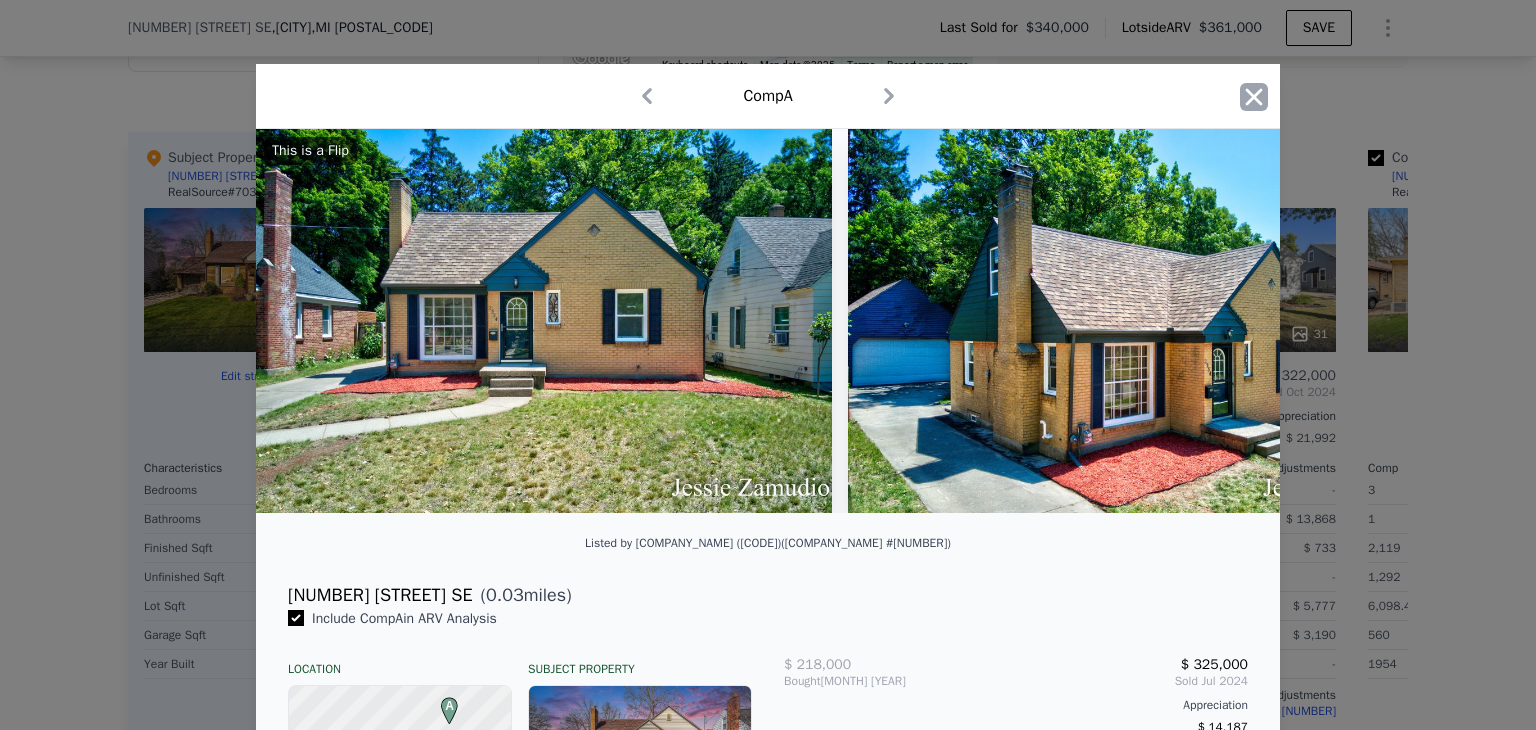 click 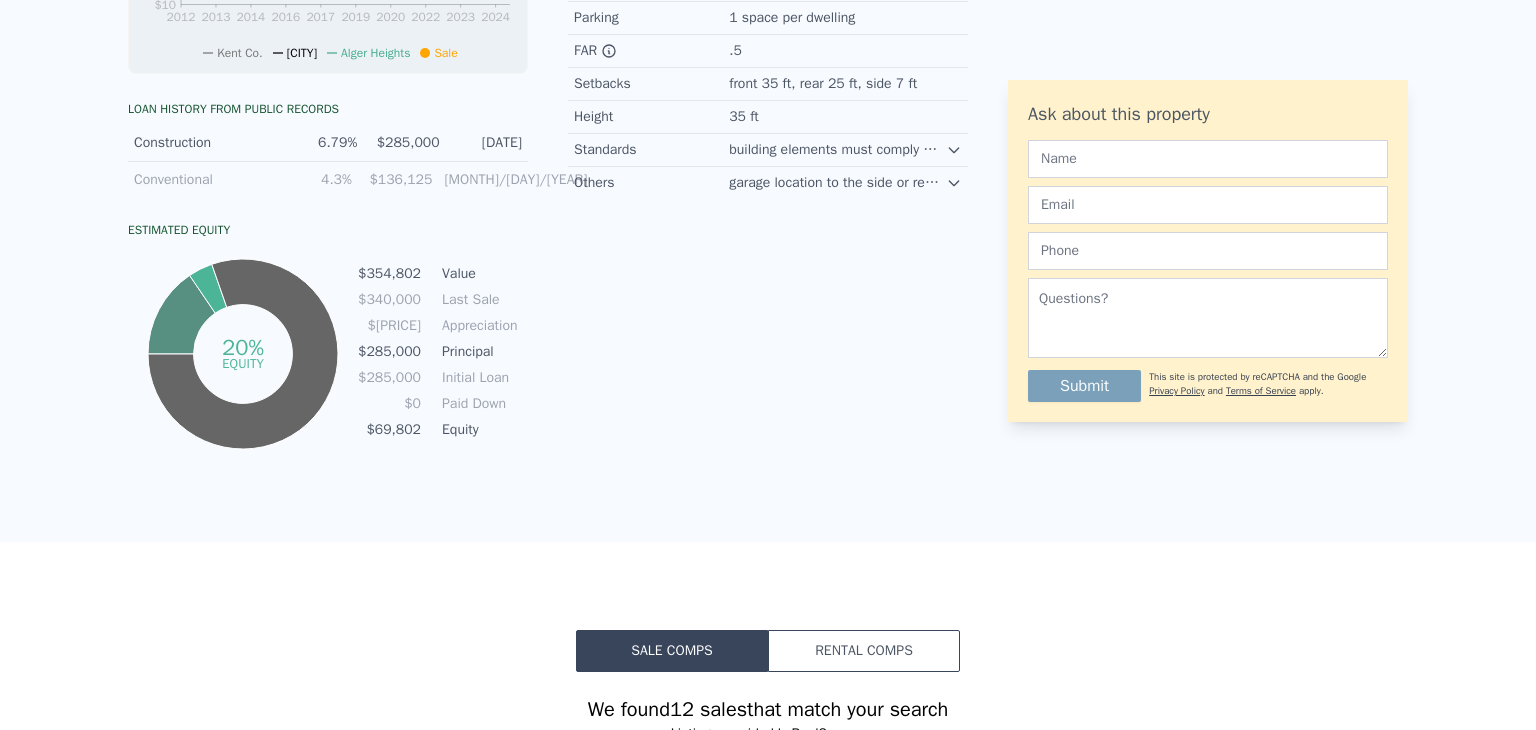 scroll, scrollTop: 0, scrollLeft: 0, axis: both 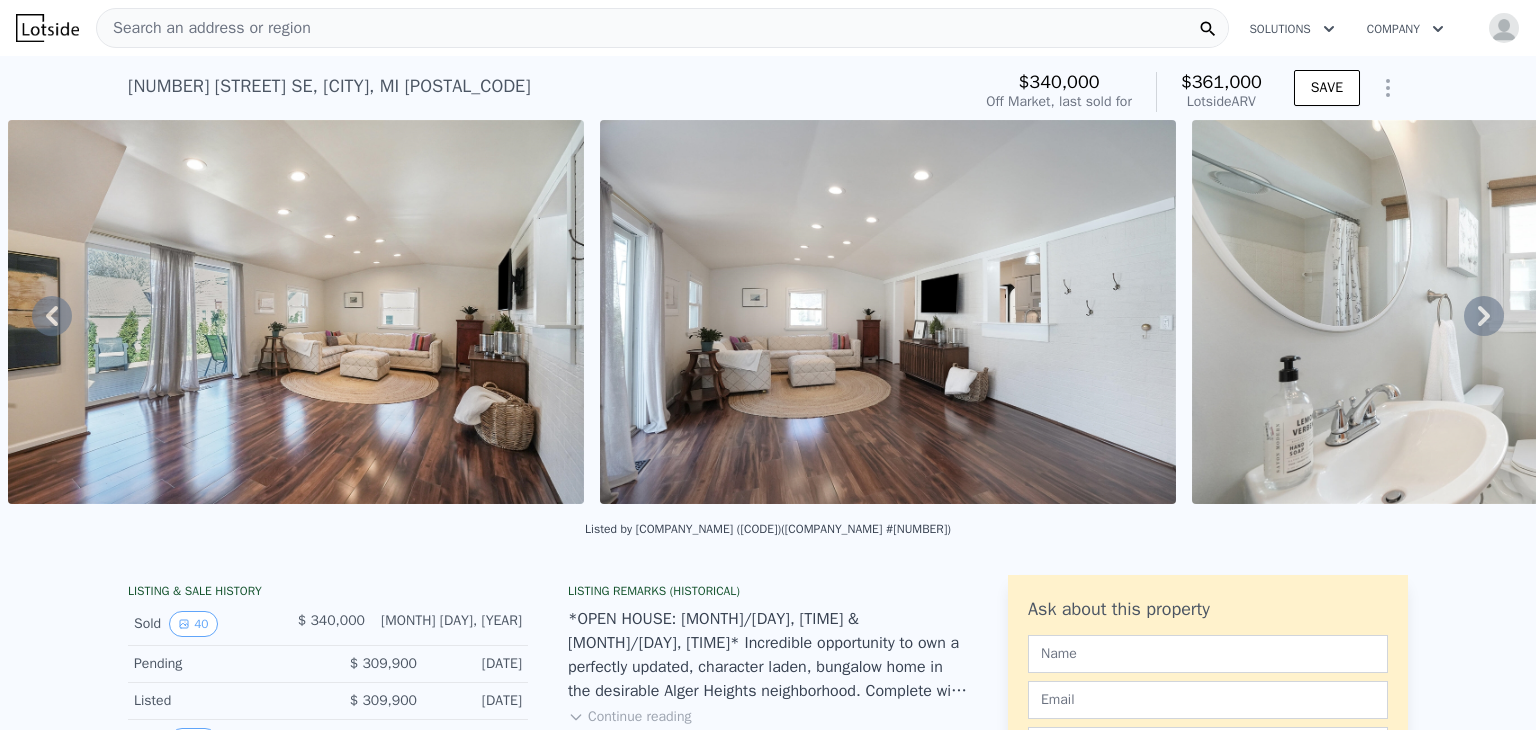 click on "Search an address or region" at bounding box center [204, 28] 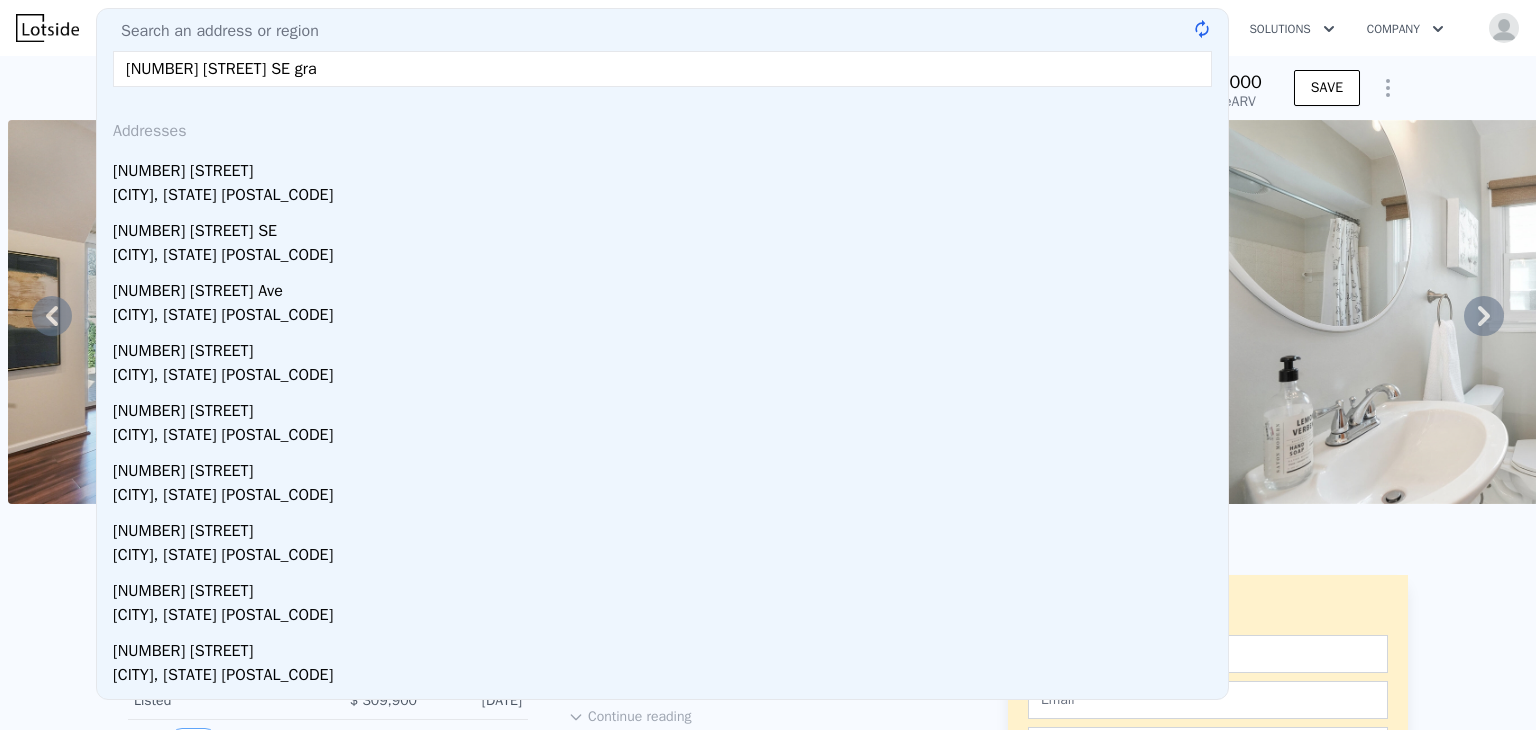 type on "[NUMBER] [STREET] SE gran" 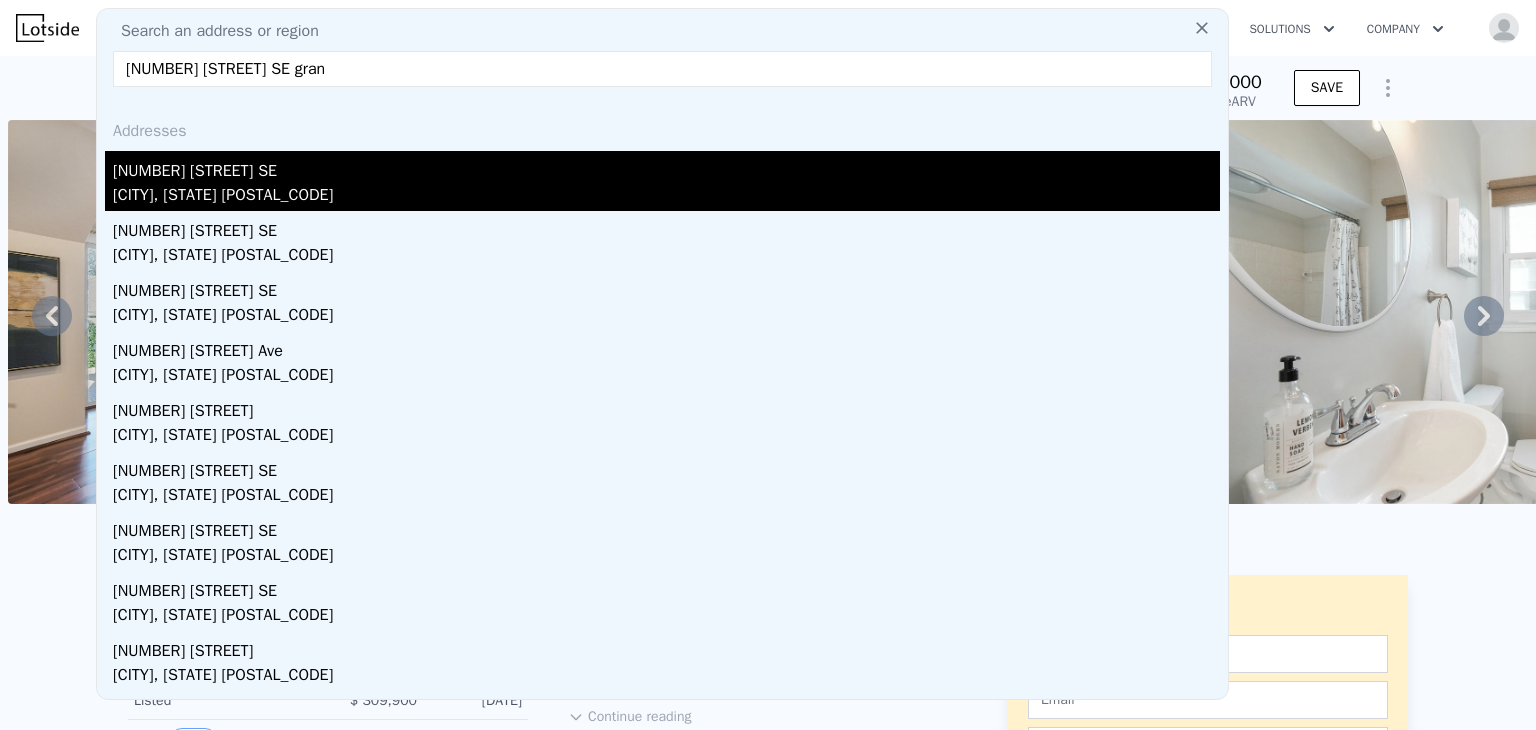 click on "[CITY], [STATE] [POSTAL_CODE]" at bounding box center [666, 197] 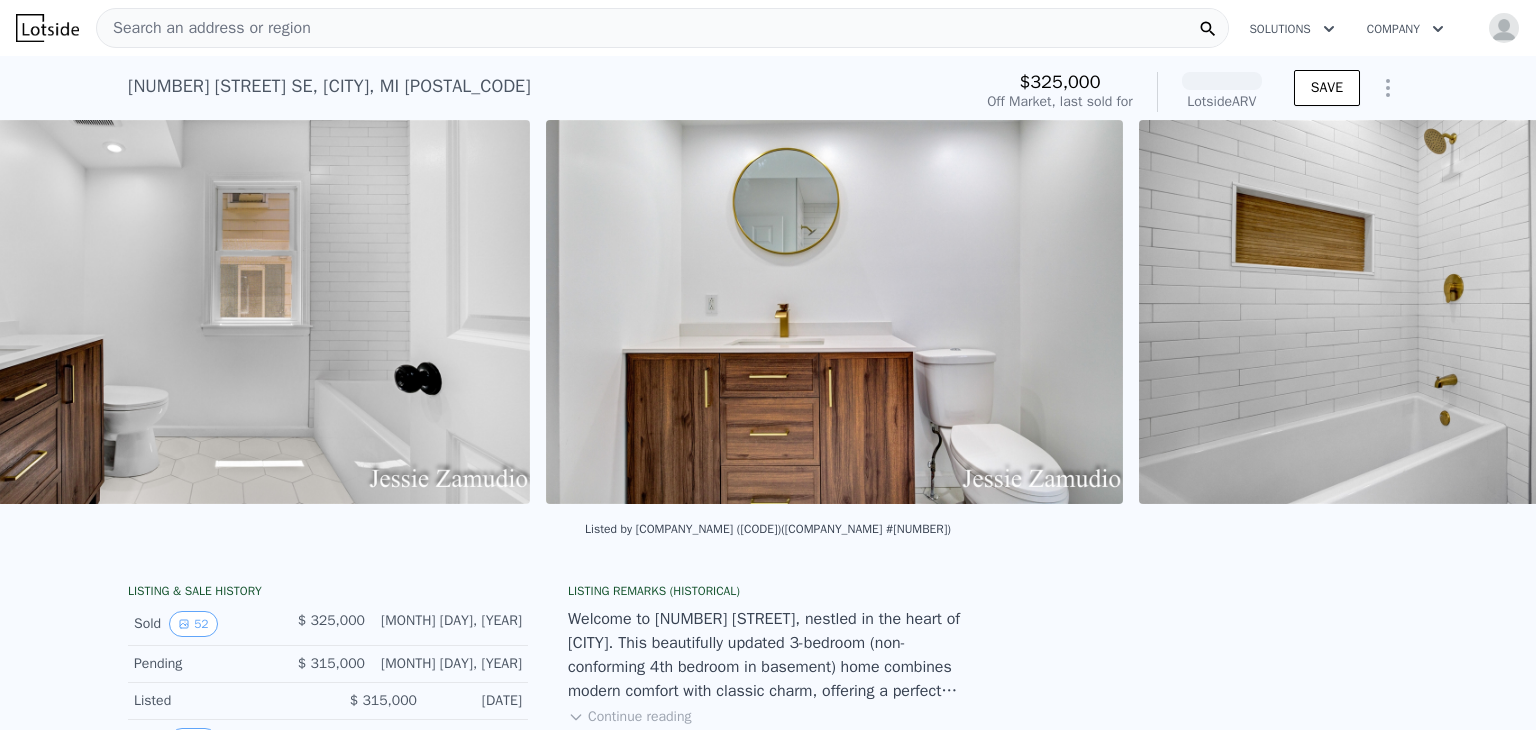 scroll, scrollTop: 0, scrollLeft: 9152, axis: horizontal 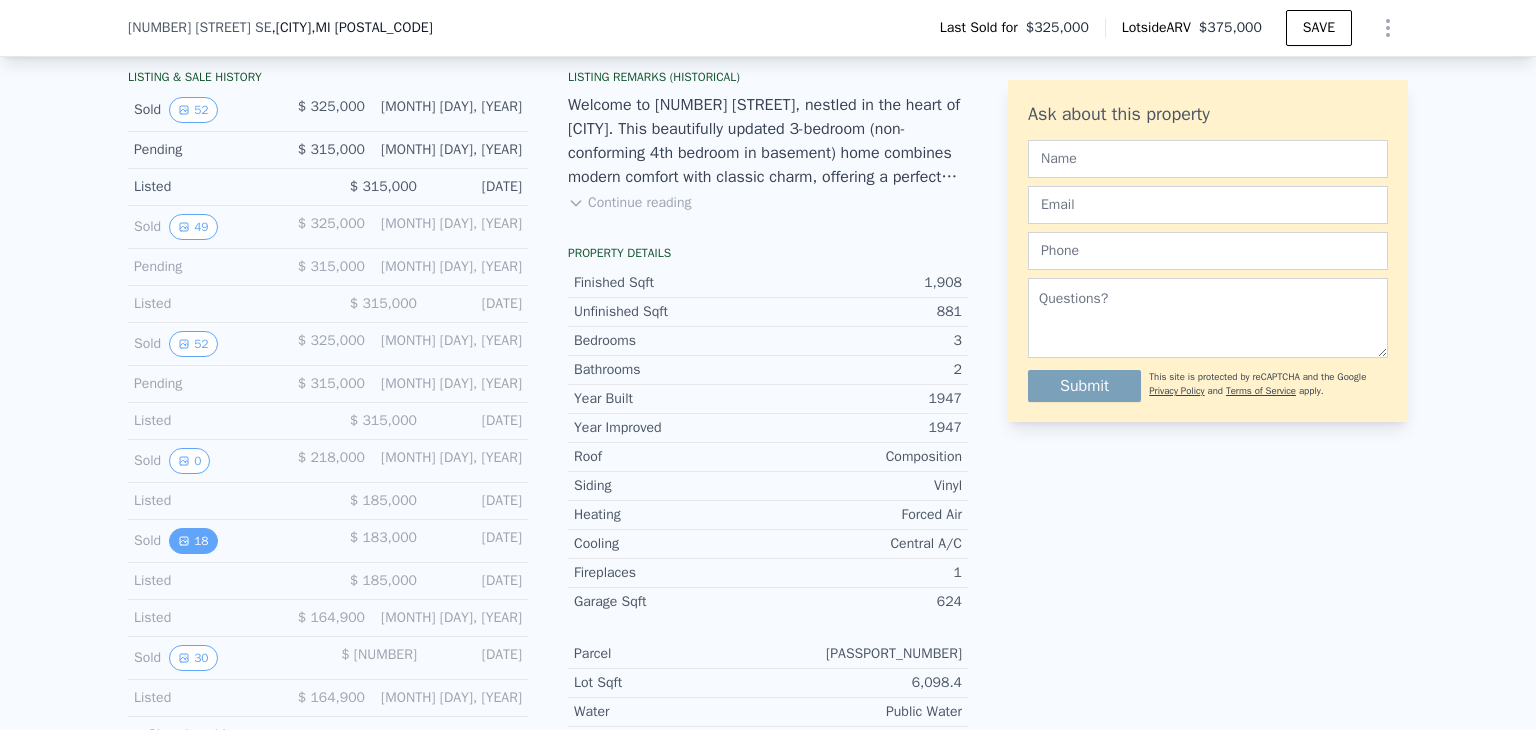 click 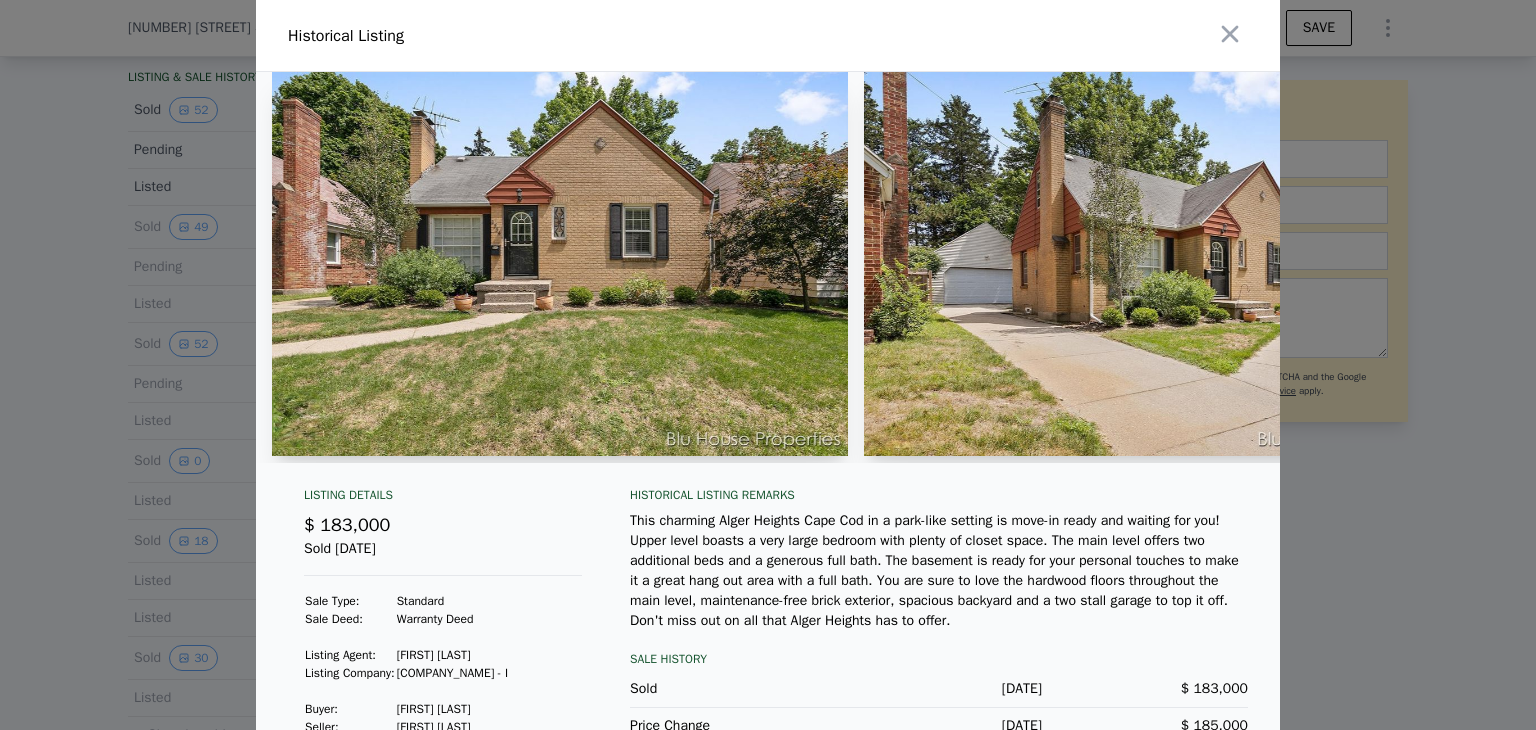 click at bounding box center (560, 264) 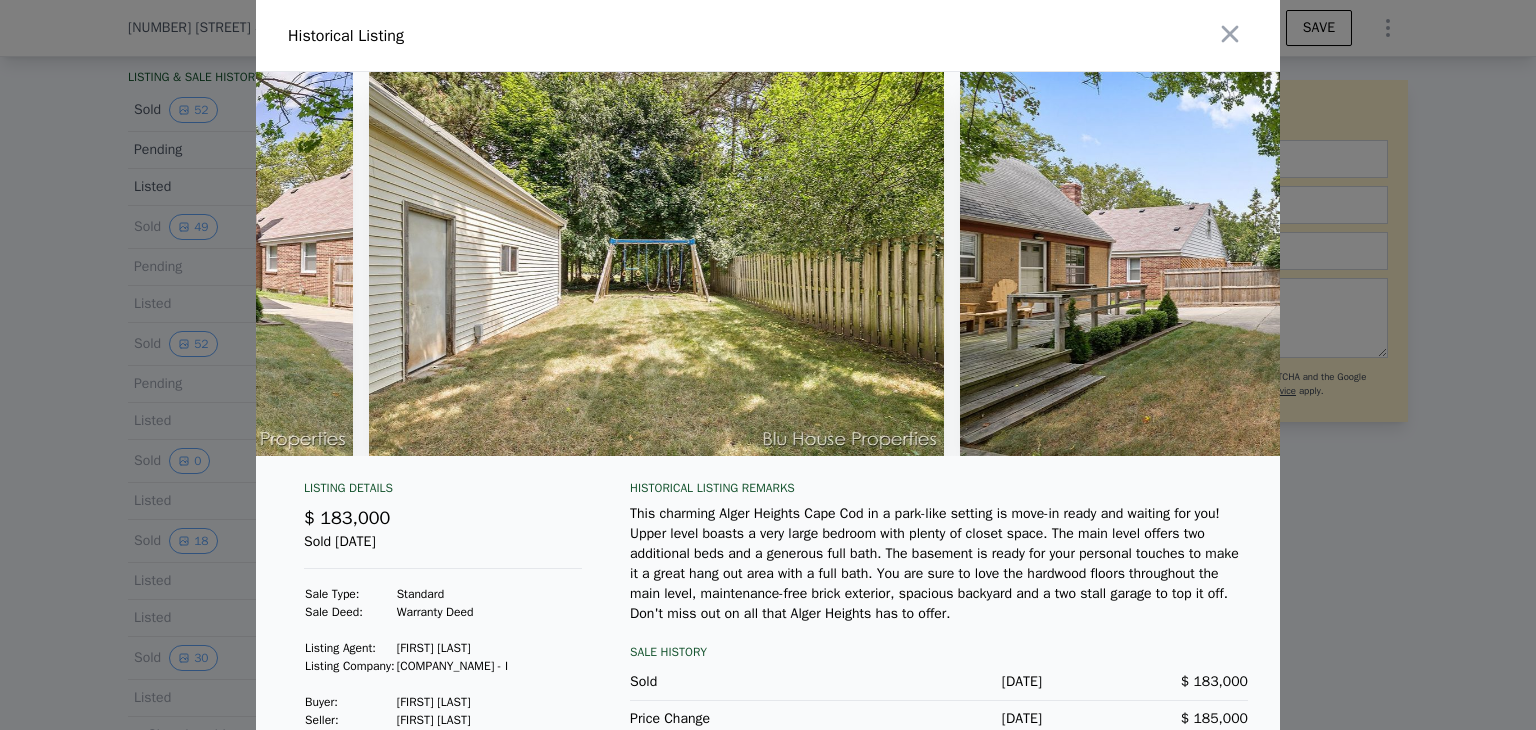 scroll, scrollTop: 0, scrollLeft: 9659, axis: horizontal 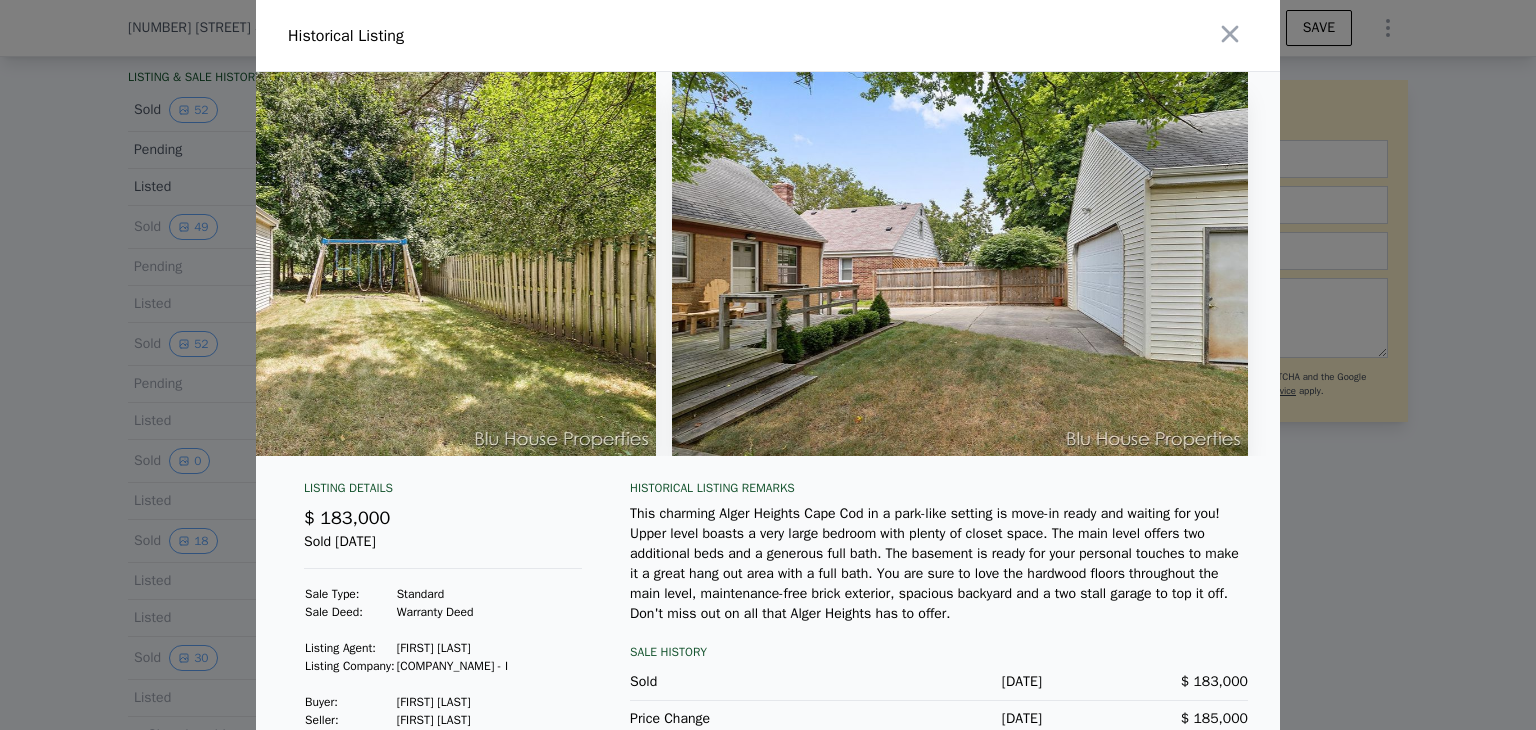 click at bounding box center (768, 365) 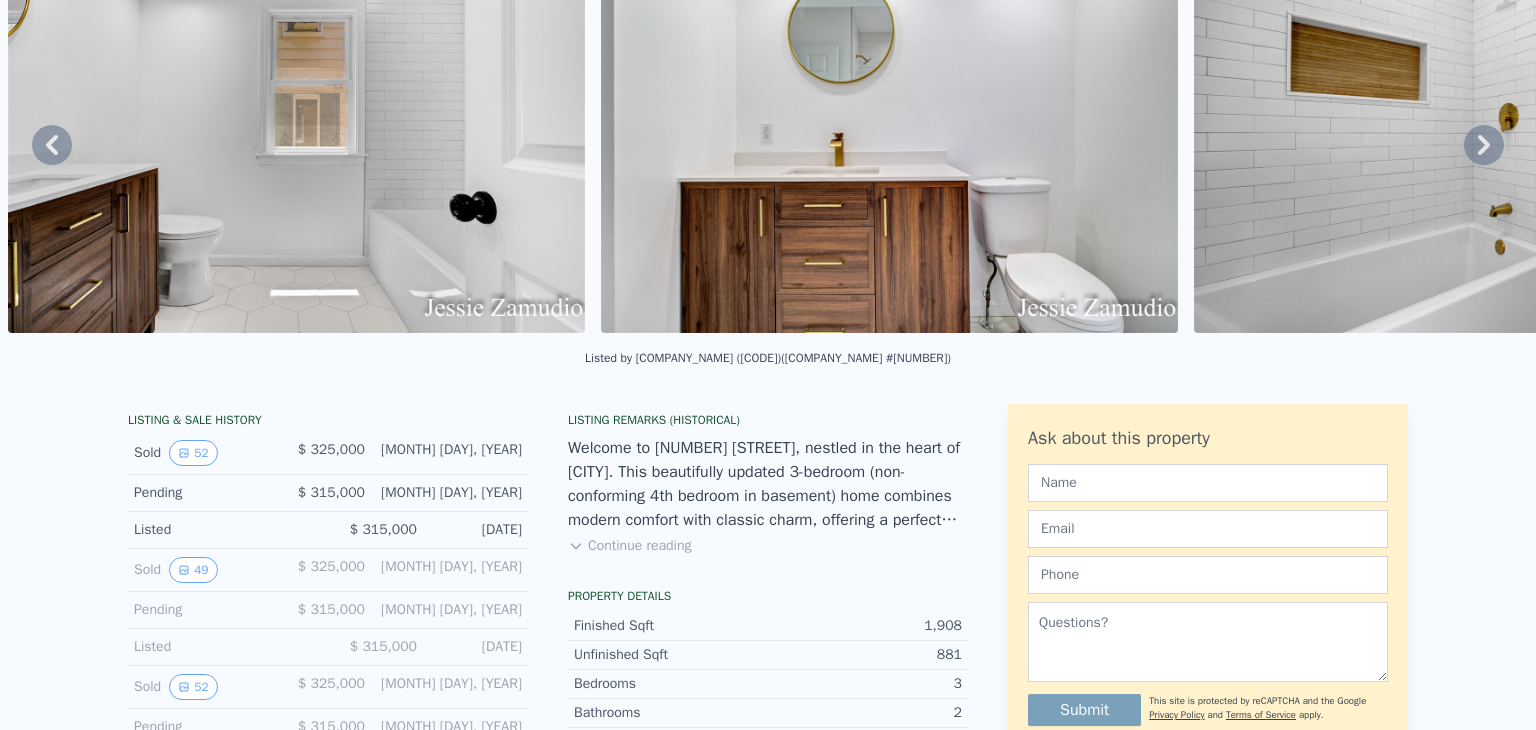 scroll, scrollTop: 7, scrollLeft: 0, axis: vertical 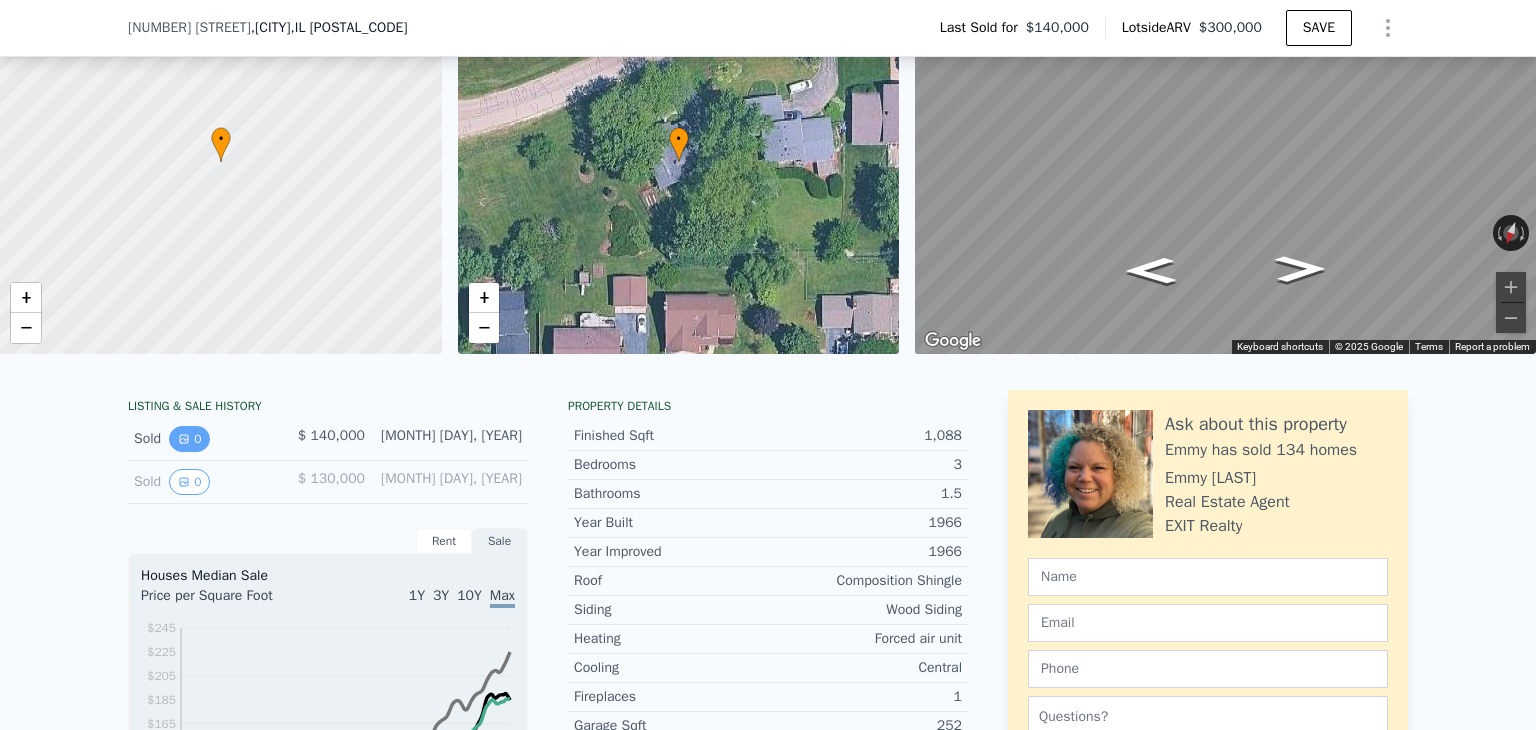 click on "0" at bounding box center (189, 439) 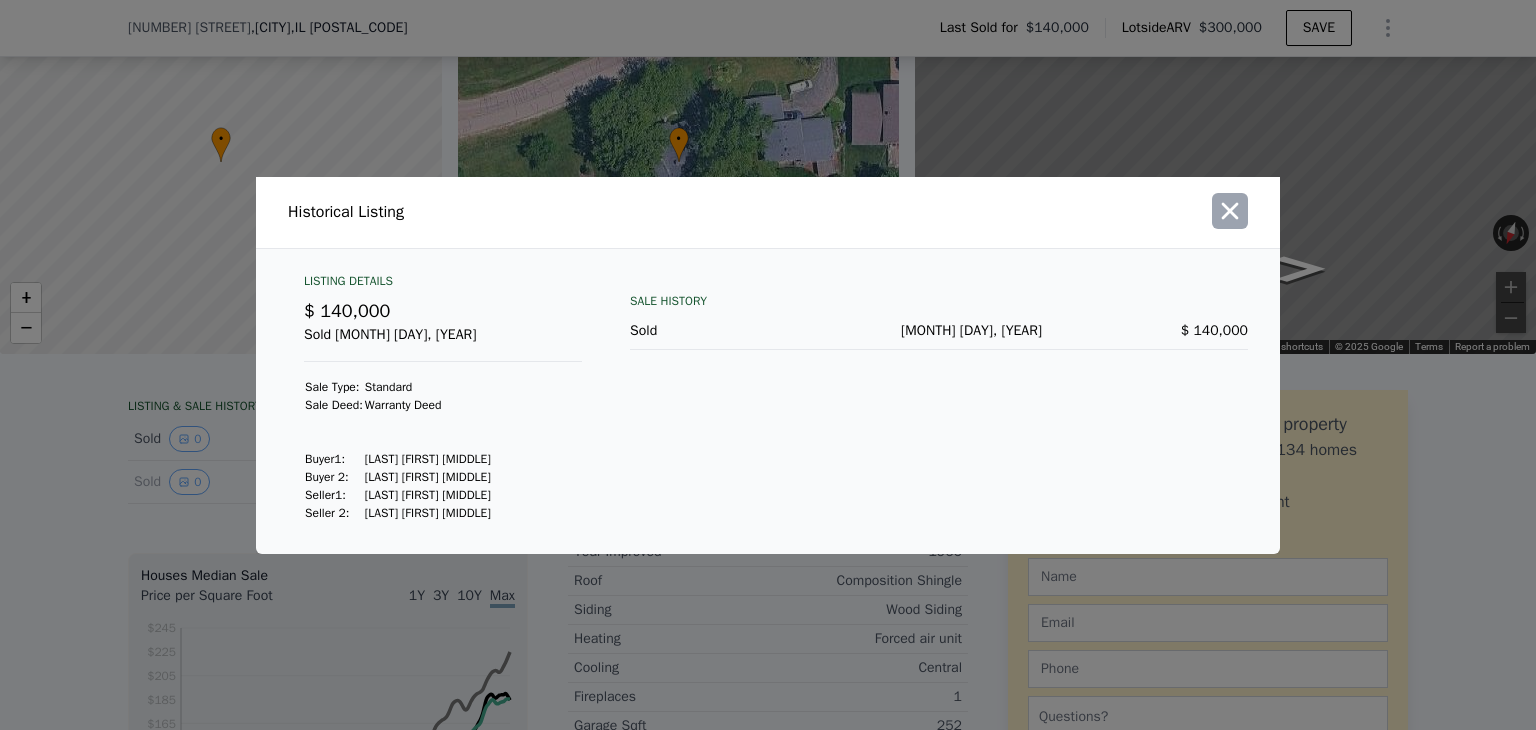 click 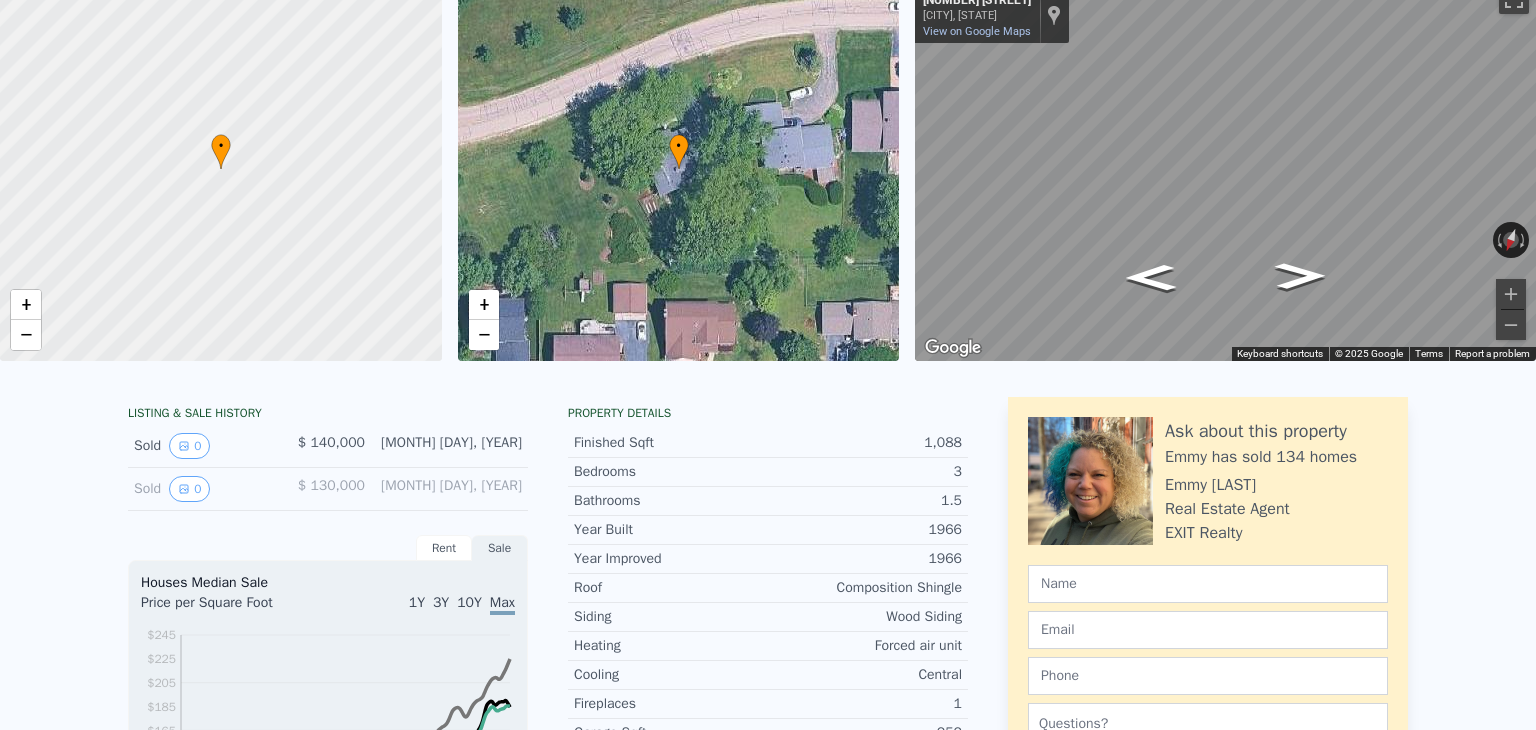 scroll, scrollTop: 0, scrollLeft: 0, axis: both 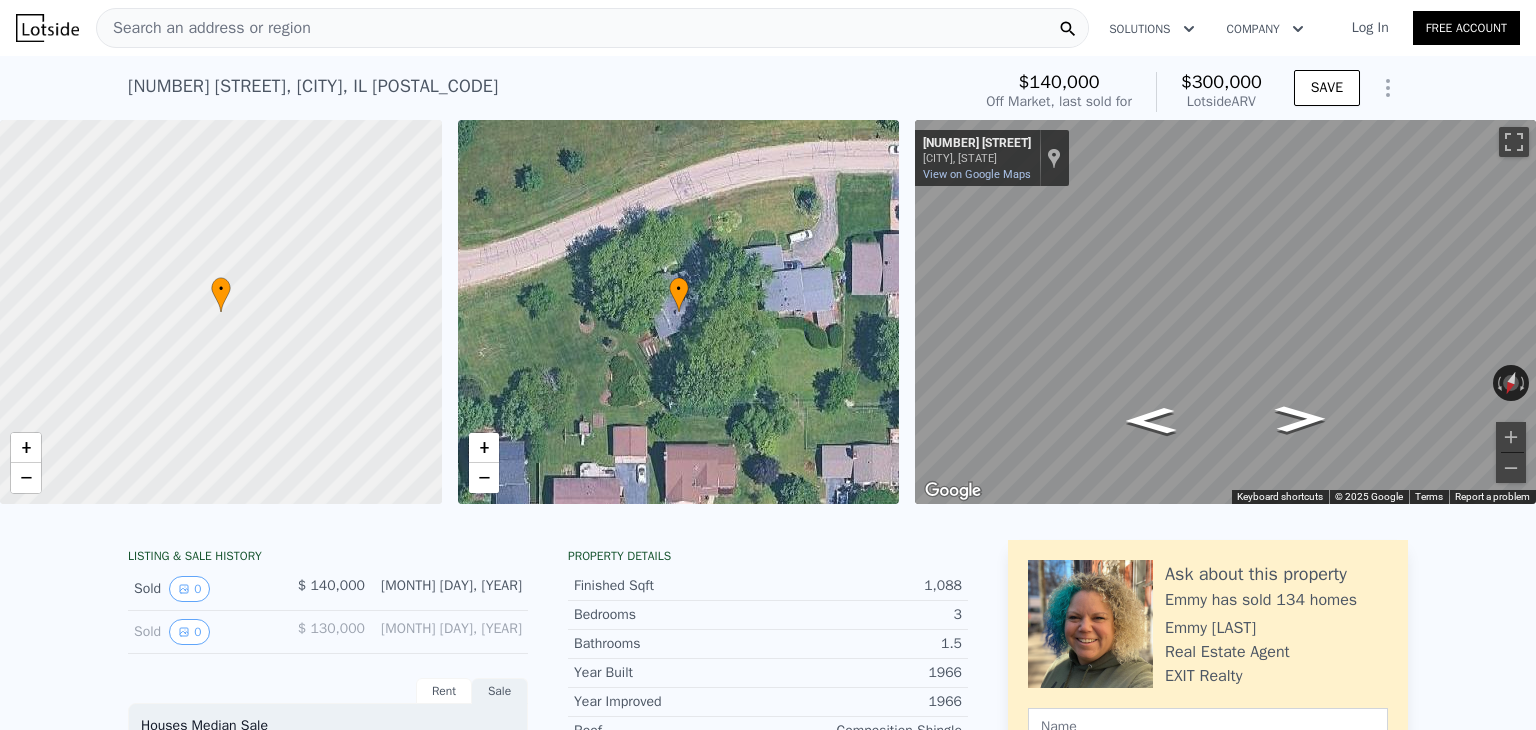 click on "Search an address or region" at bounding box center (204, 28) 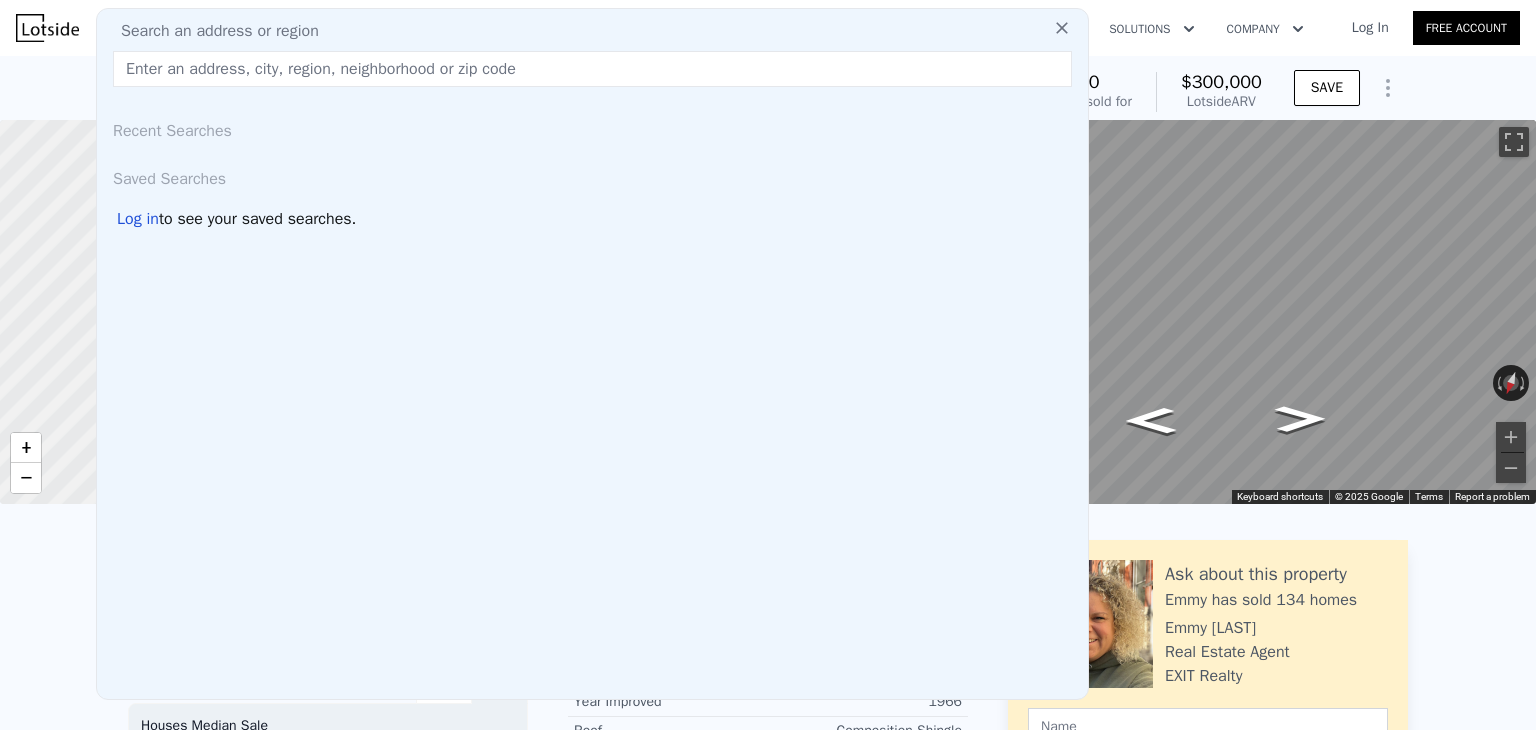 click on "Search an address or region Recent Searches Saved Searches Log in  to see your saved searches." at bounding box center [592, 354] 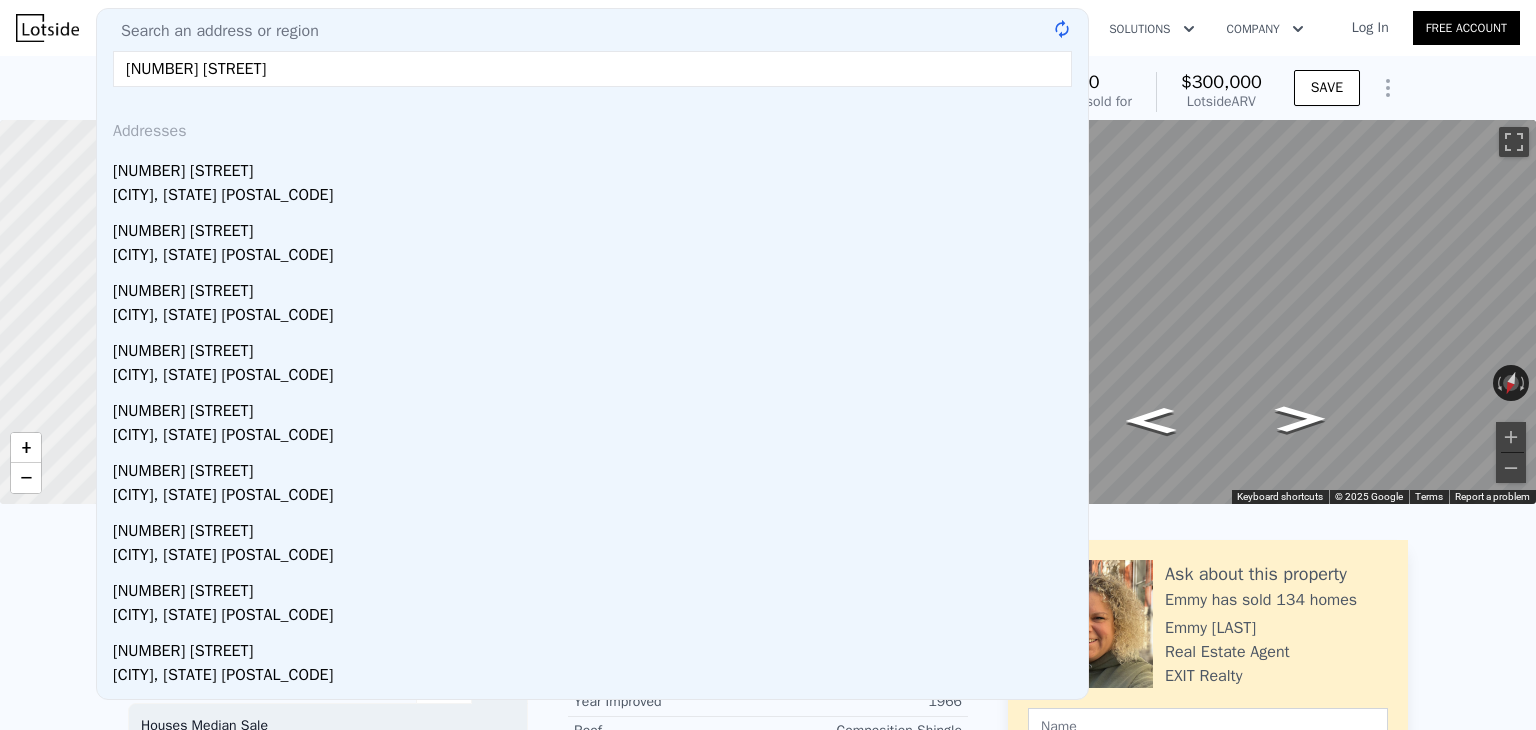 type on "6343 rush creek" 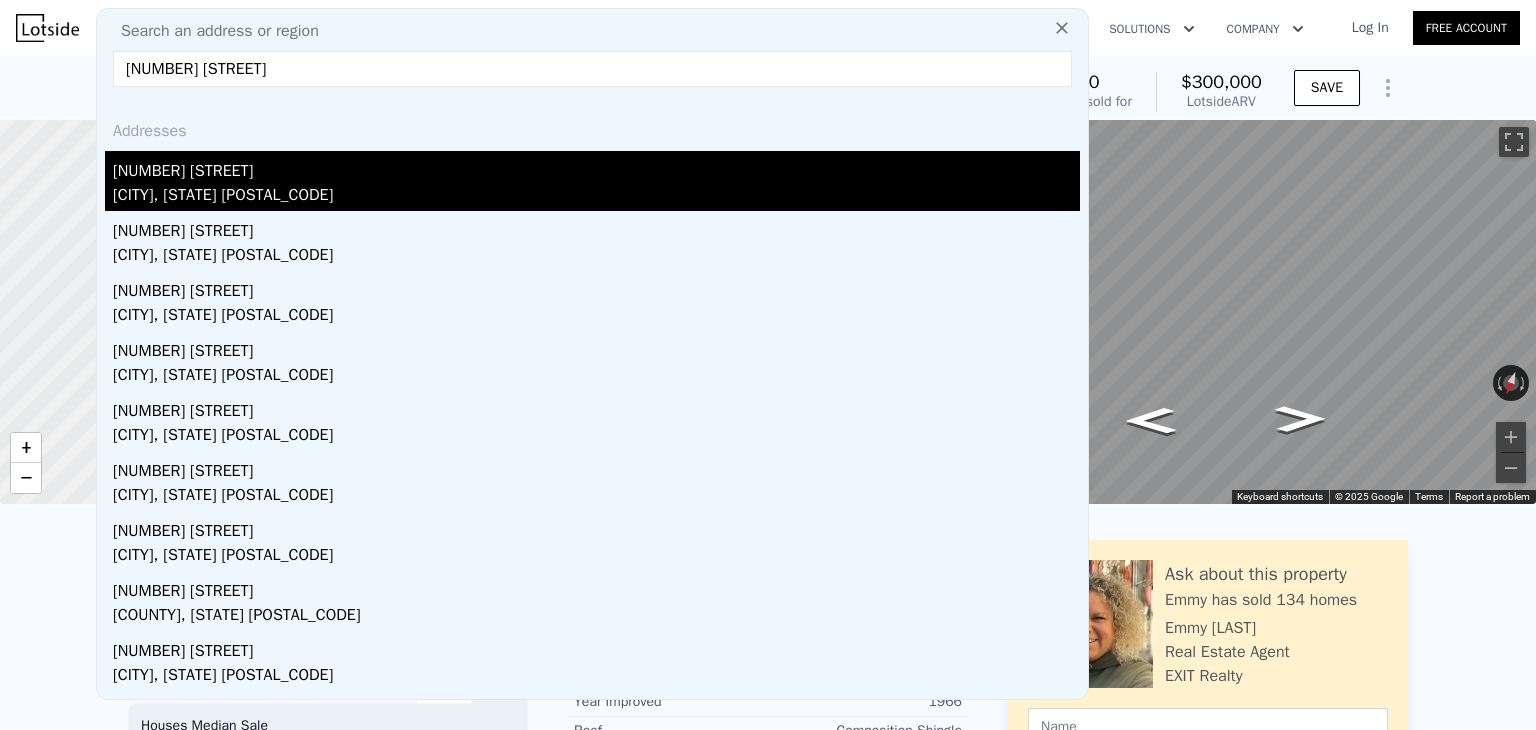 click on "Ottawa County, MI 49426" at bounding box center (596, 197) 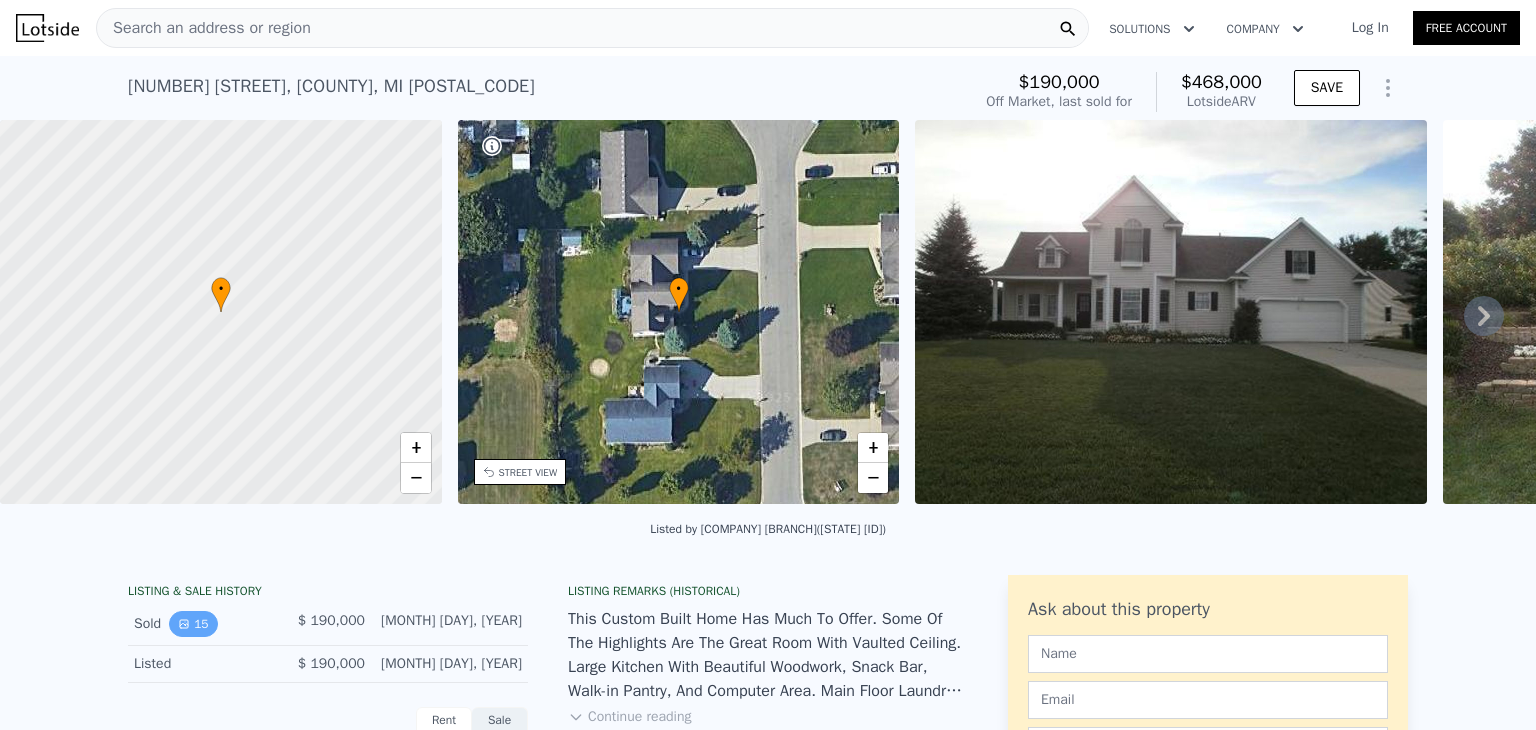 click on "15" at bounding box center [193, 624] 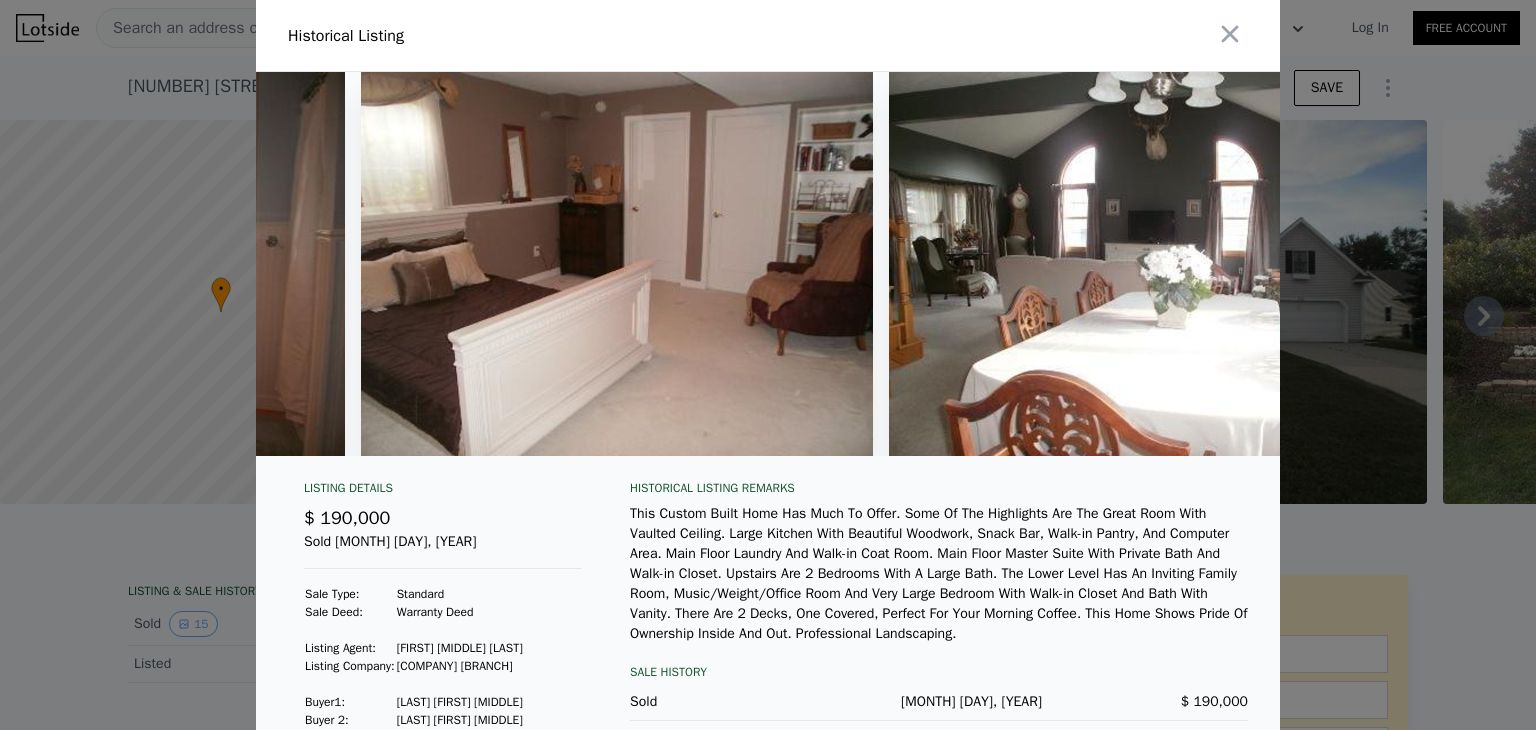 scroll, scrollTop: 0, scrollLeft: 6245, axis: horizontal 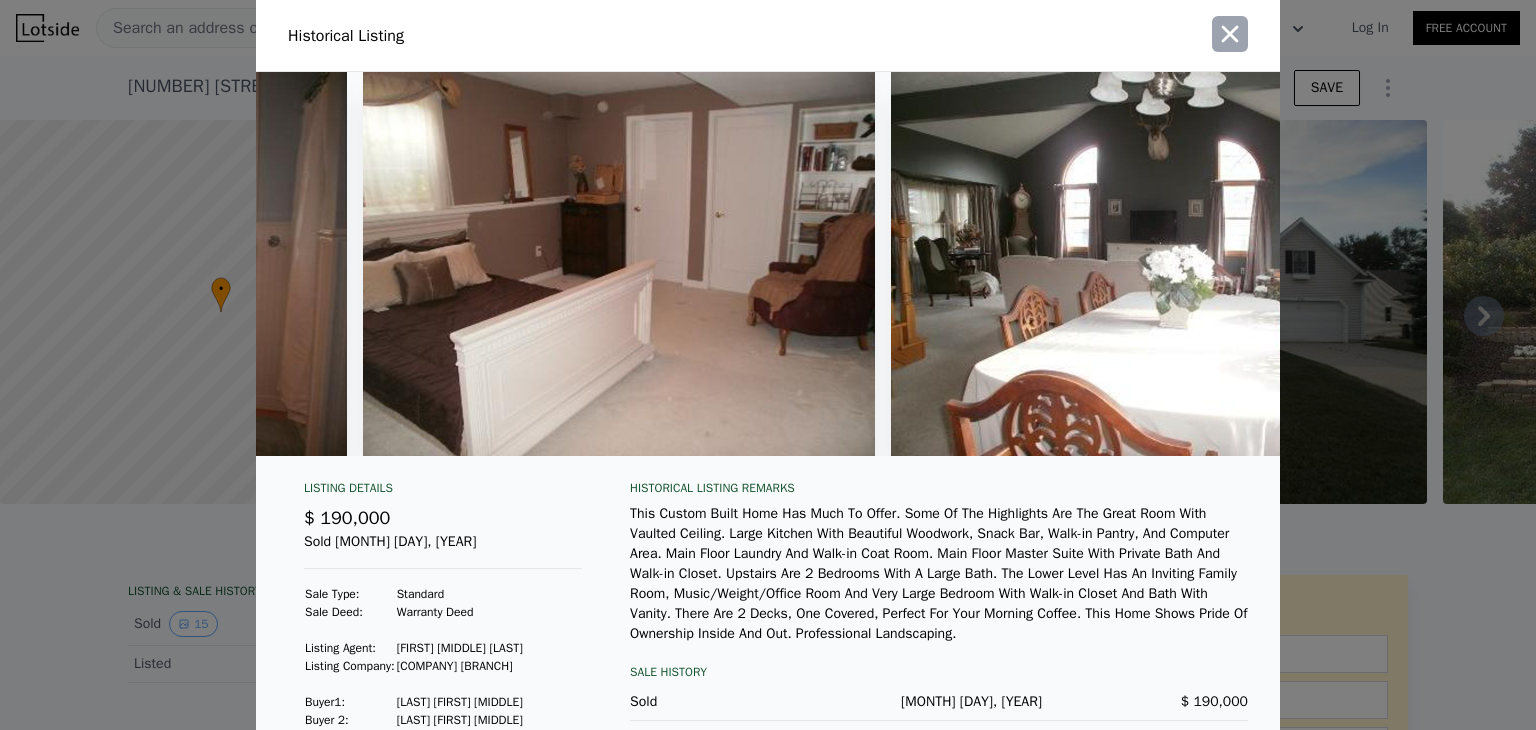 click 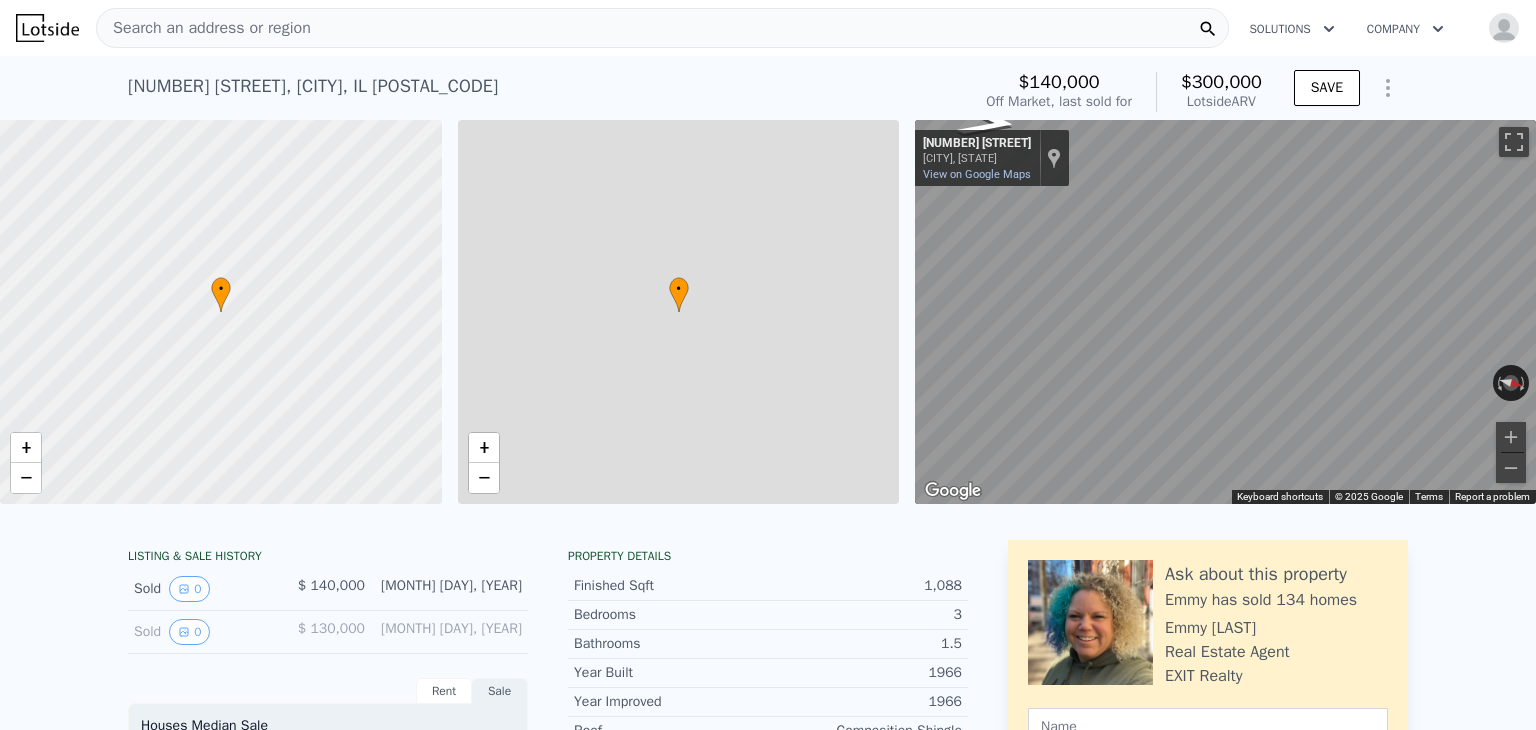 type on "3" 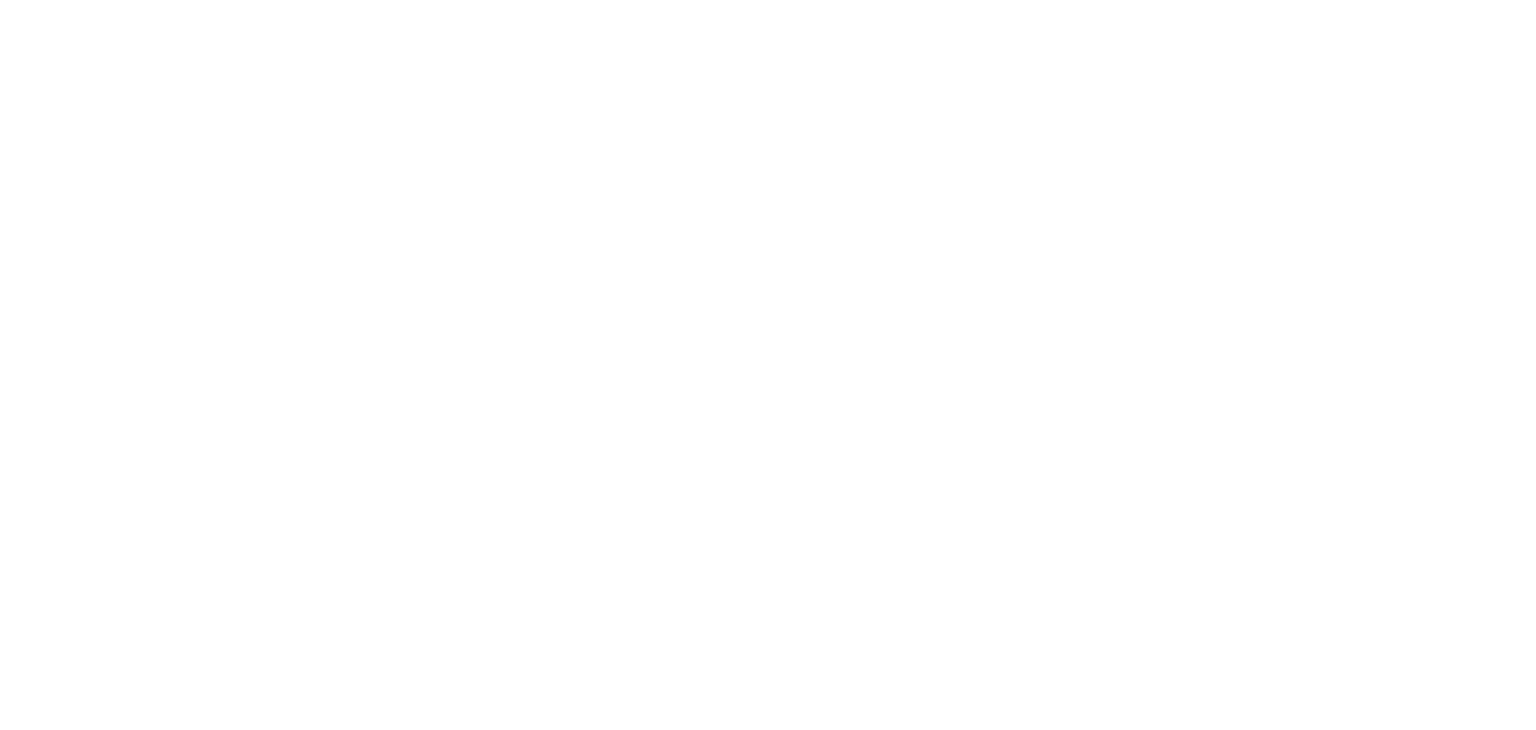 scroll, scrollTop: 0, scrollLeft: 0, axis: both 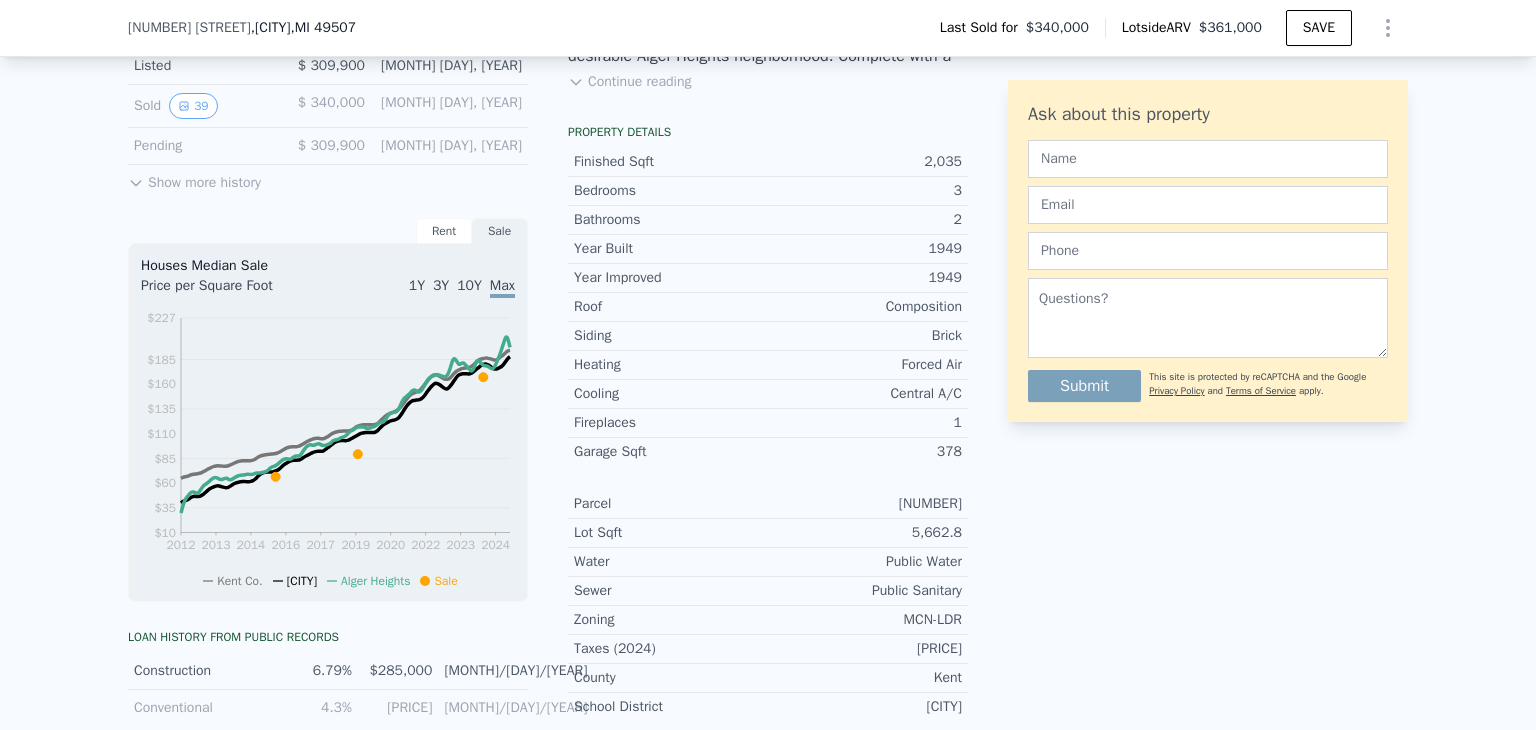 click on "Show more history" at bounding box center (194, 179) 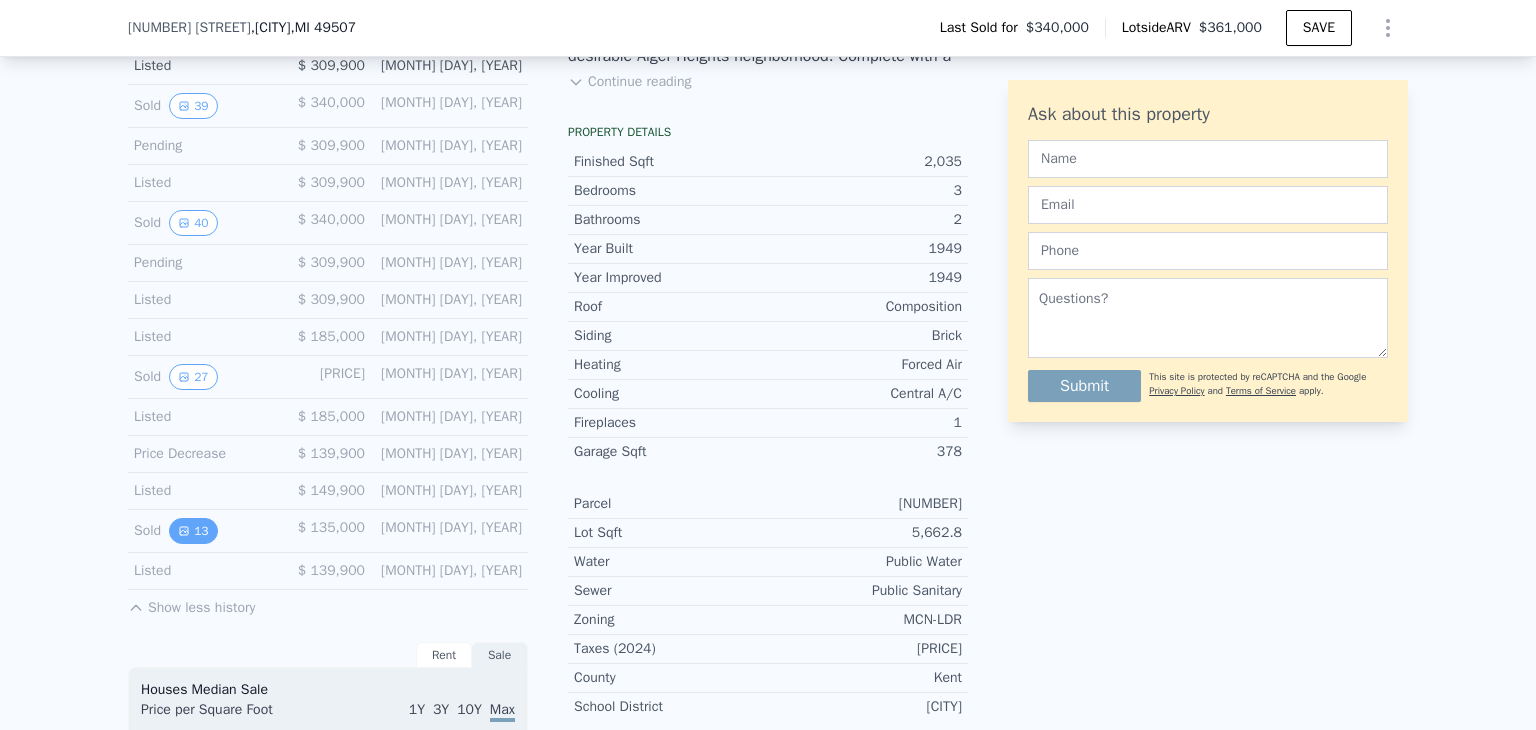 click 